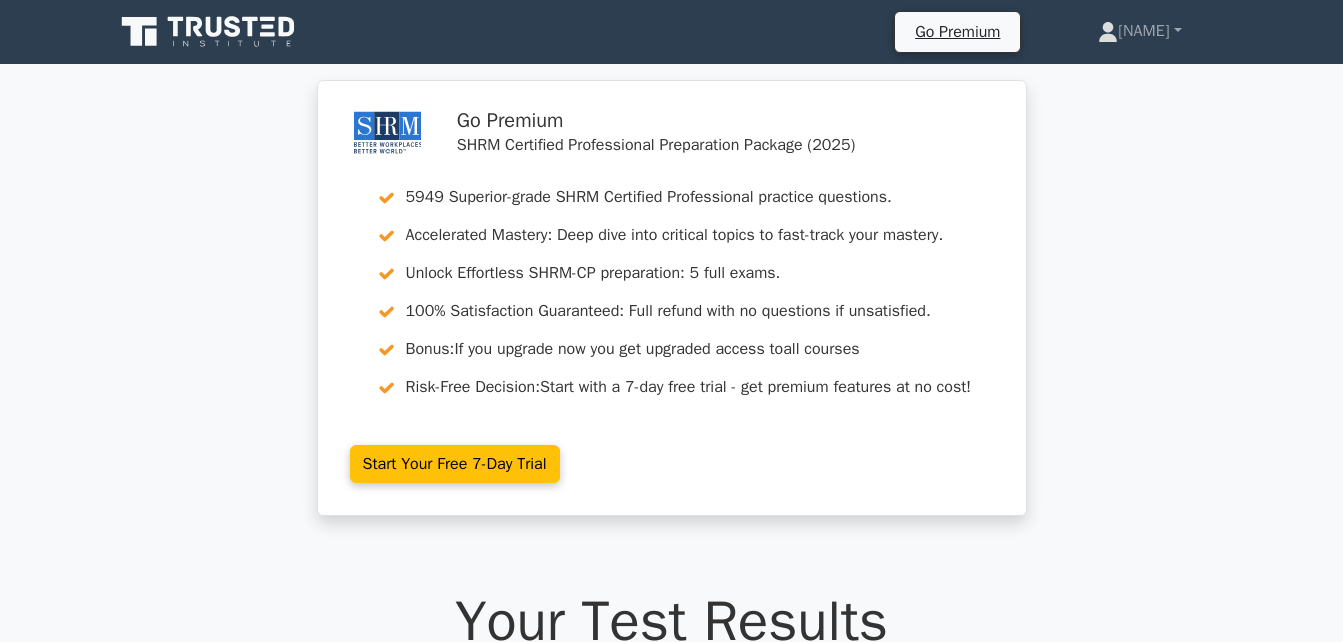 scroll, scrollTop: 0, scrollLeft: 0, axis: both 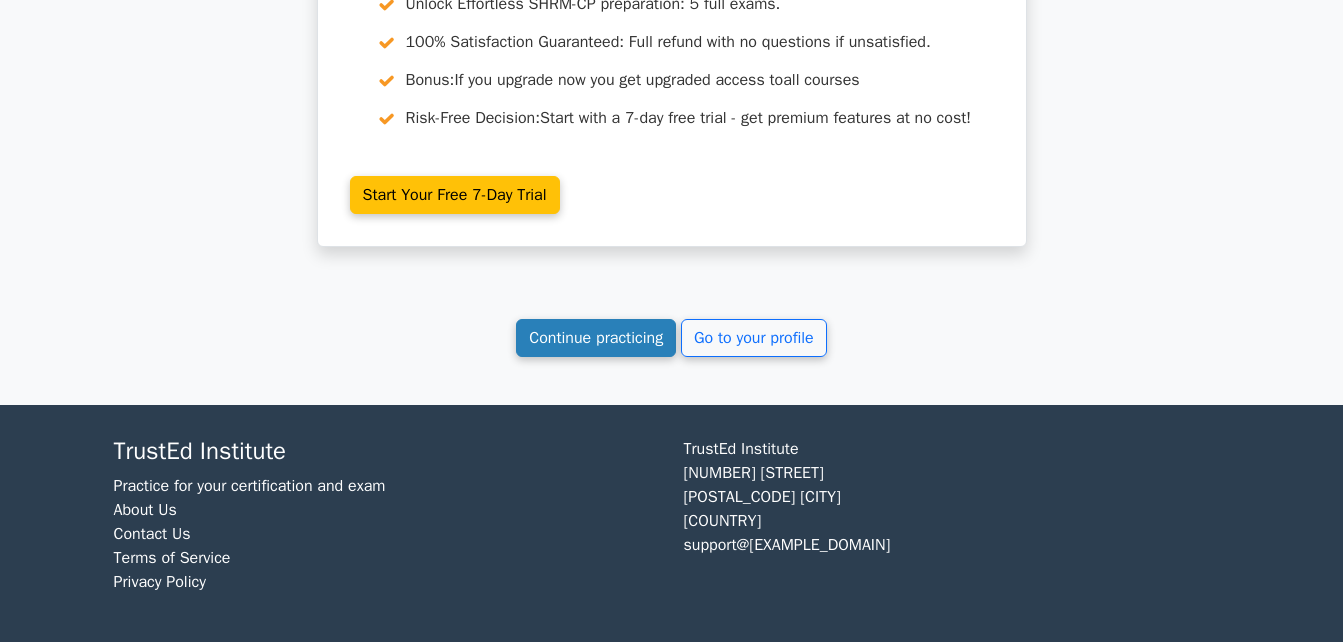 click on "Continue practicing" at bounding box center [596, 338] 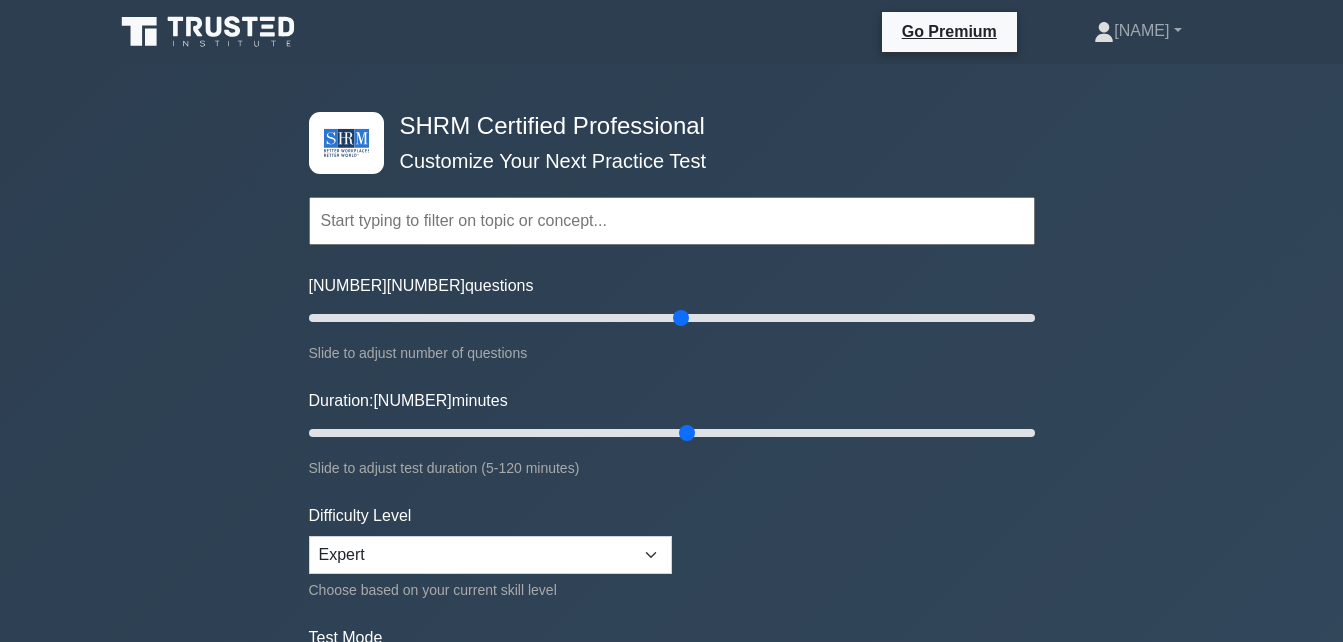 scroll, scrollTop: 0, scrollLeft: 0, axis: both 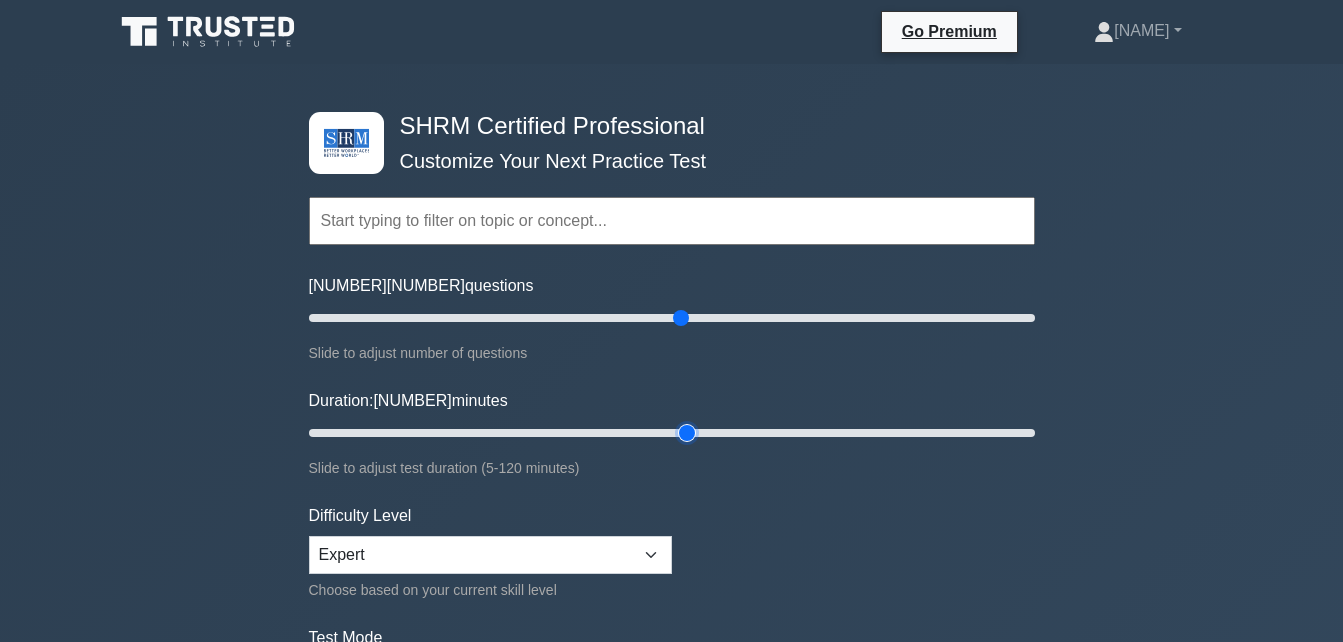 click on "Duration:  20  minutes" at bounding box center (672, 433) 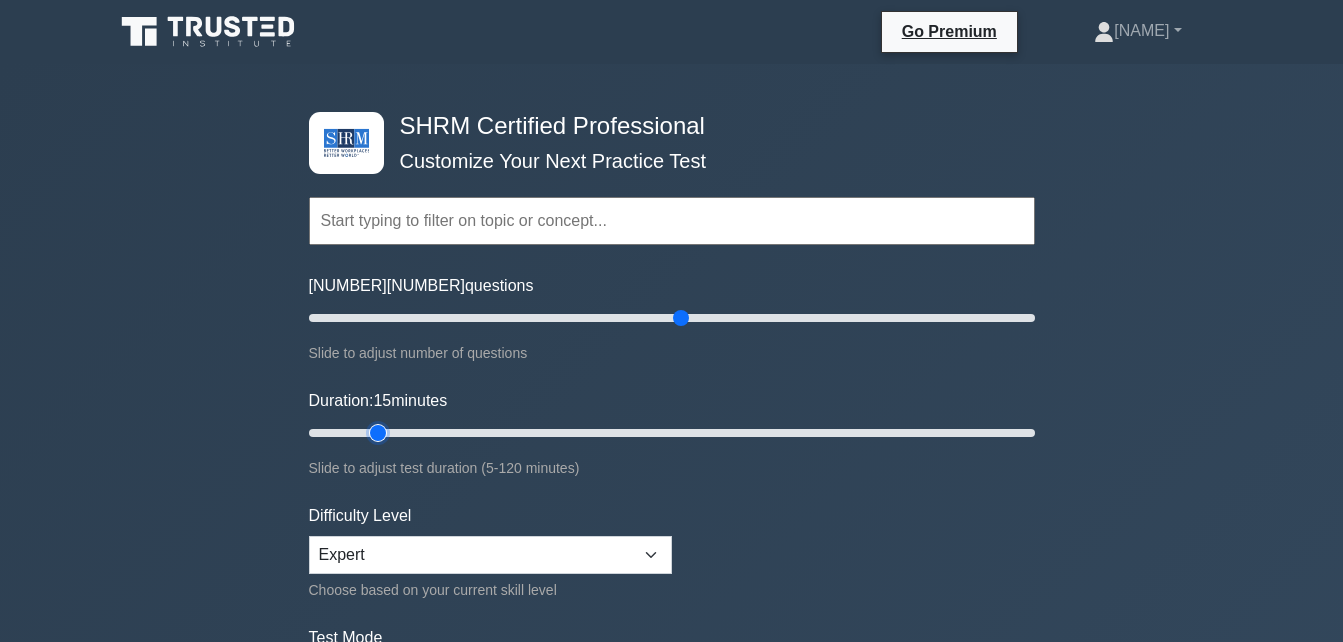 type on "15" 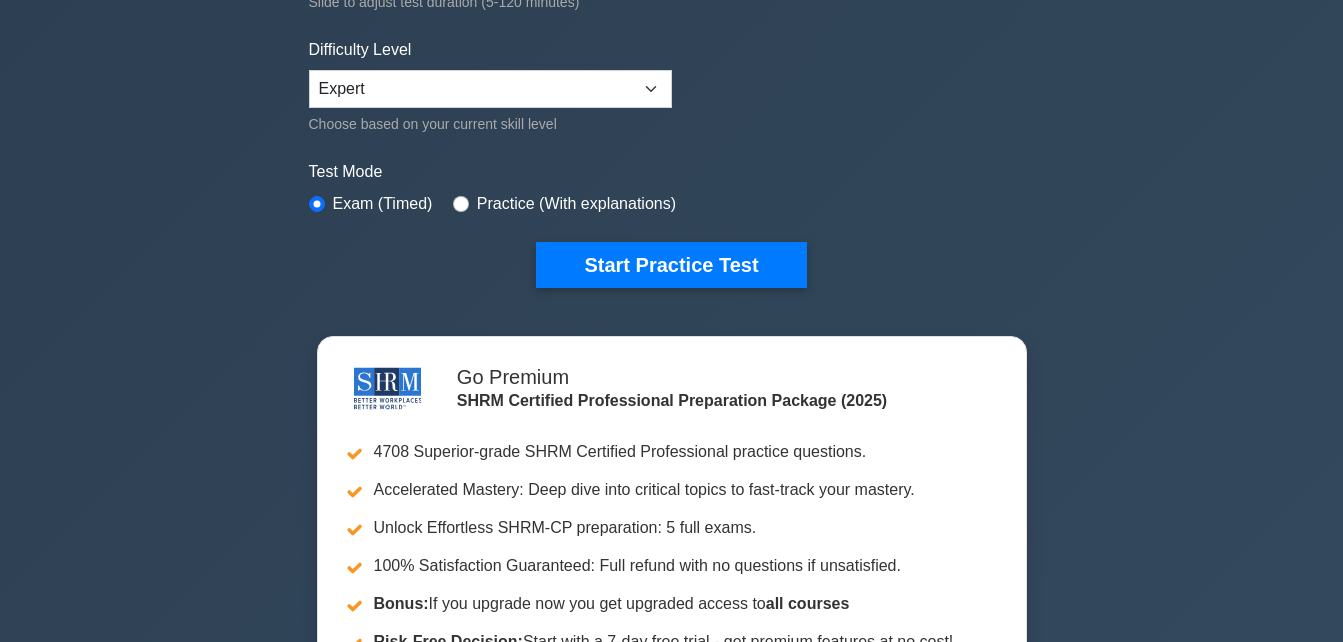 scroll, scrollTop: 476, scrollLeft: 0, axis: vertical 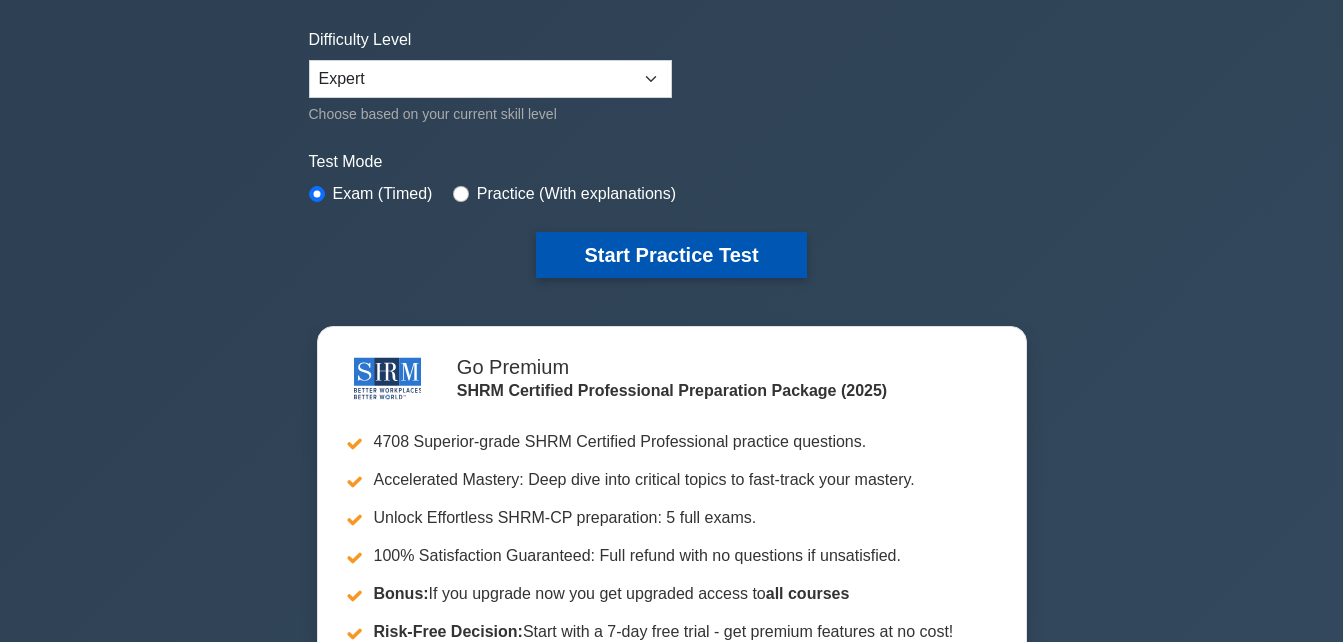 click on "Start Practice Test" at bounding box center (671, 255) 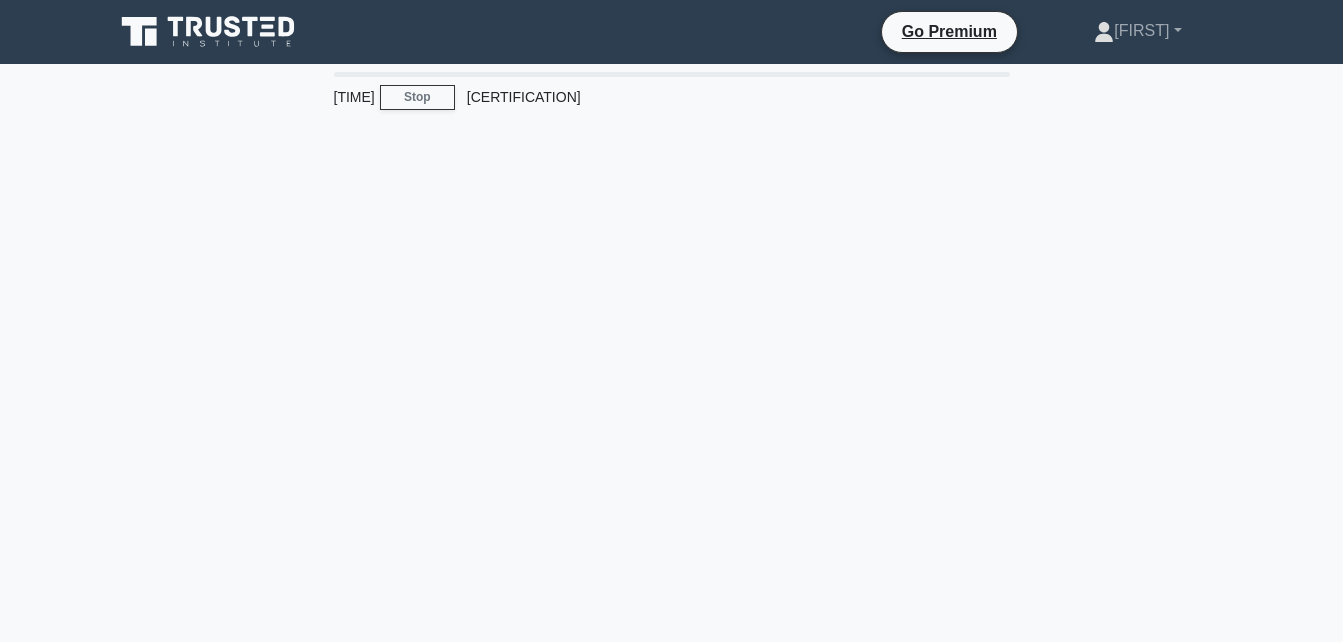 scroll, scrollTop: 0, scrollLeft: 0, axis: both 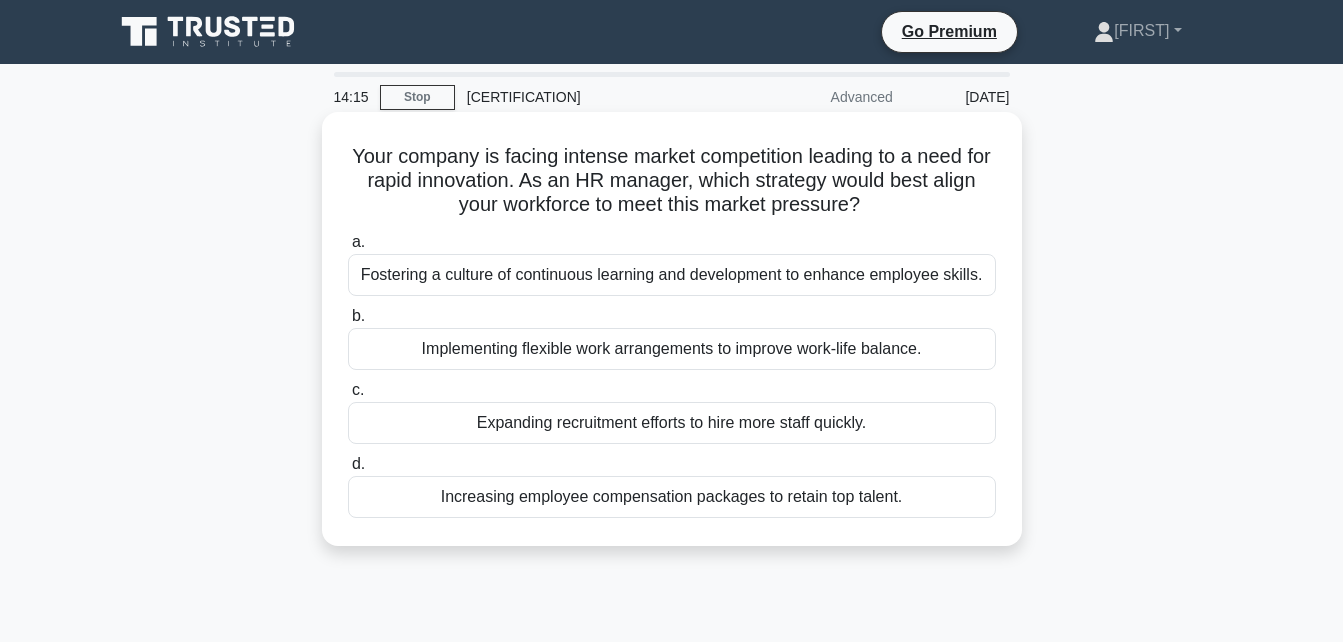 click on "Fostering a culture of continuous learning and development to enhance employee skills." at bounding box center (672, 275) 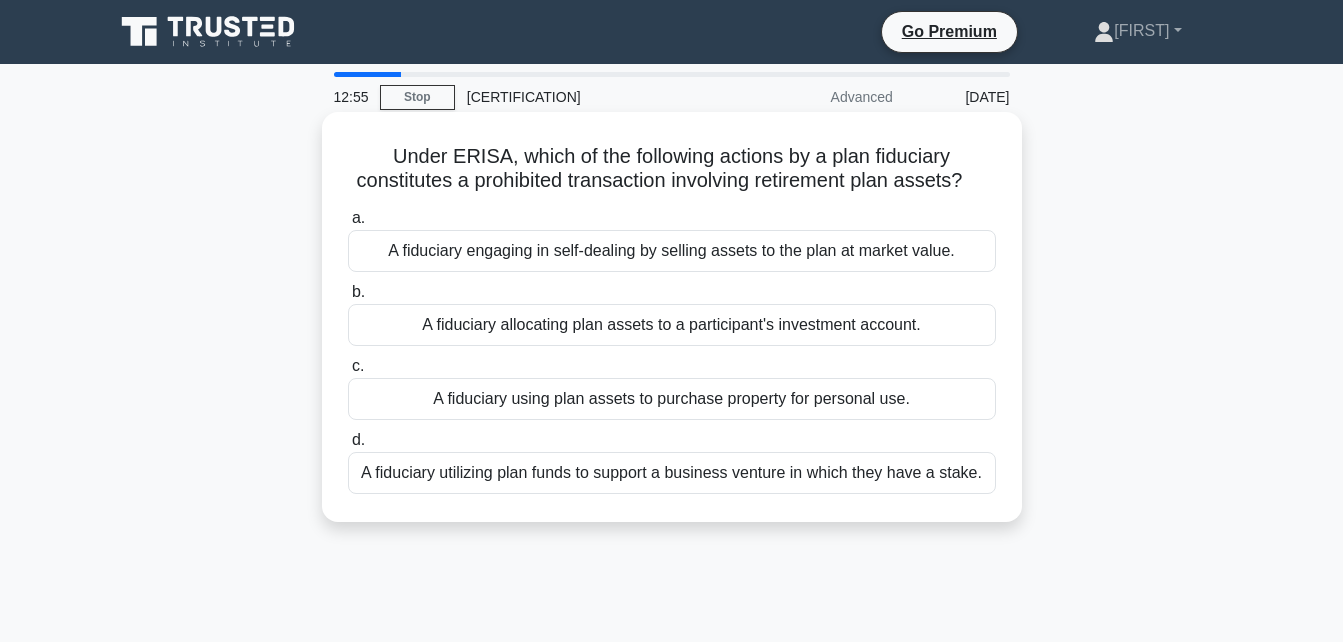 click on "A fiduciary using plan assets to purchase property for personal use." at bounding box center (672, 399) 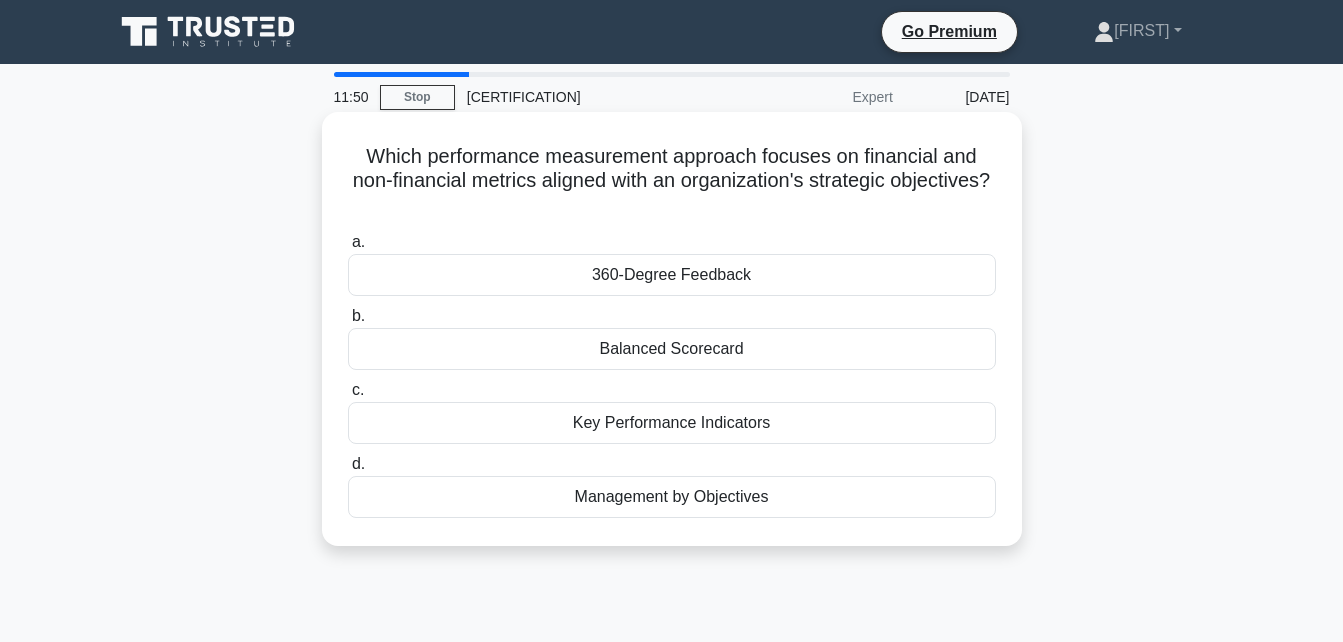 click on "Key Performance Indicators" at bounding box center (672, 423) 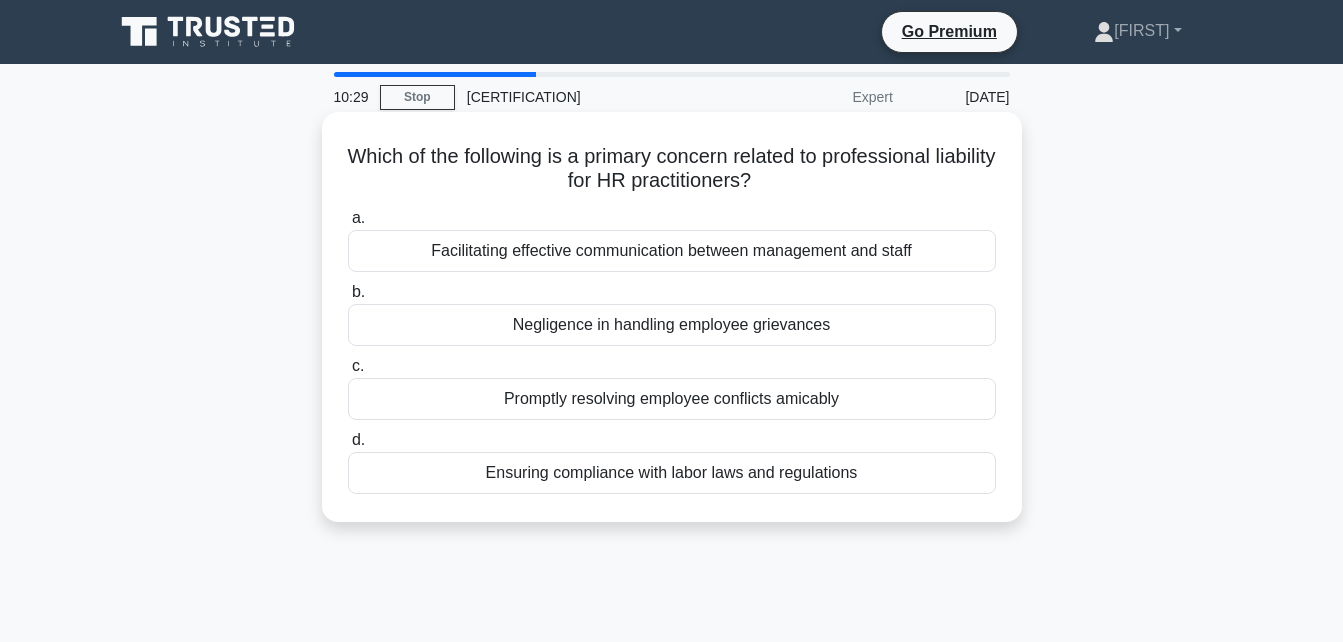 click on "Ensuring compliance with labor laws and regulations" at bounding box center (672, 473) 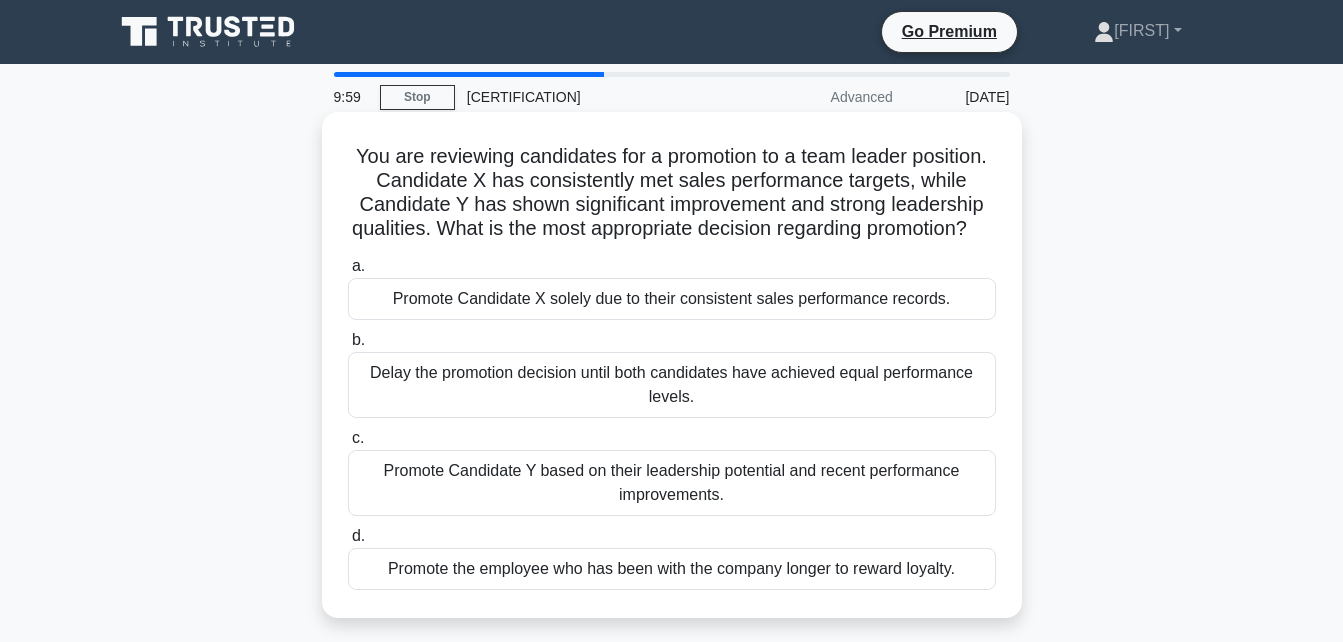 click on "Promote Candidate Y based on their leadership potential and recent performance improvements." at bounding box center (672, 483) 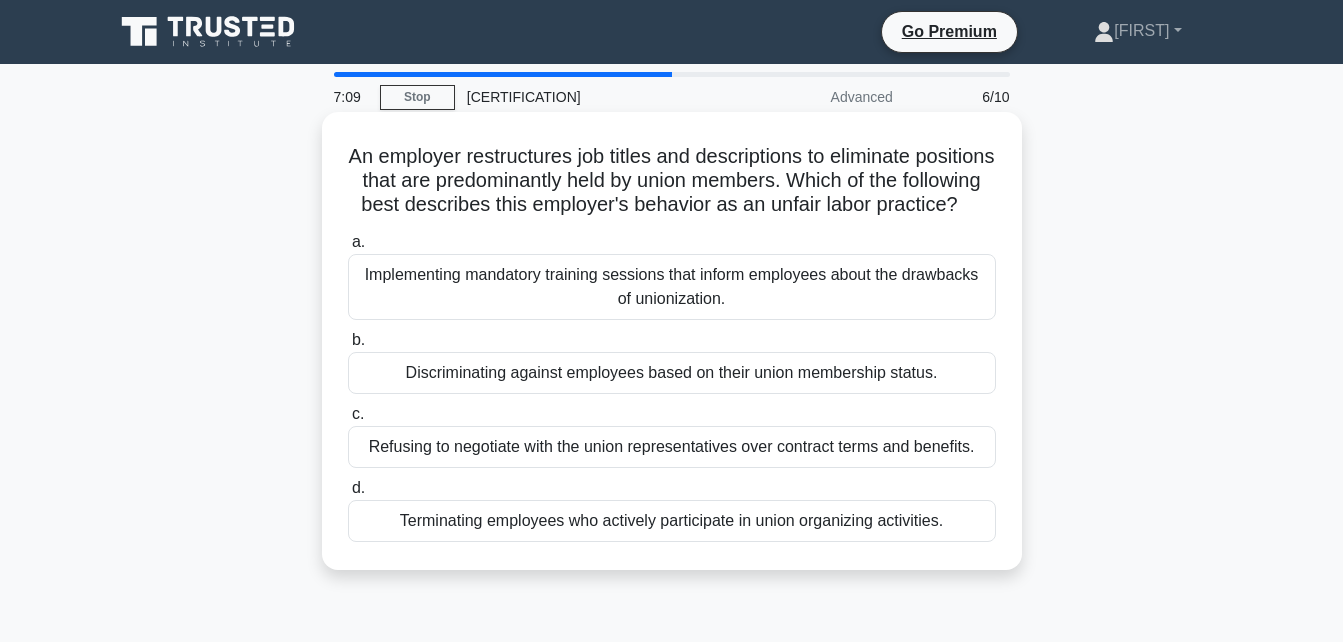 click on "Discriminating against employees based on their union membership status." at bounding box center [672, 373] 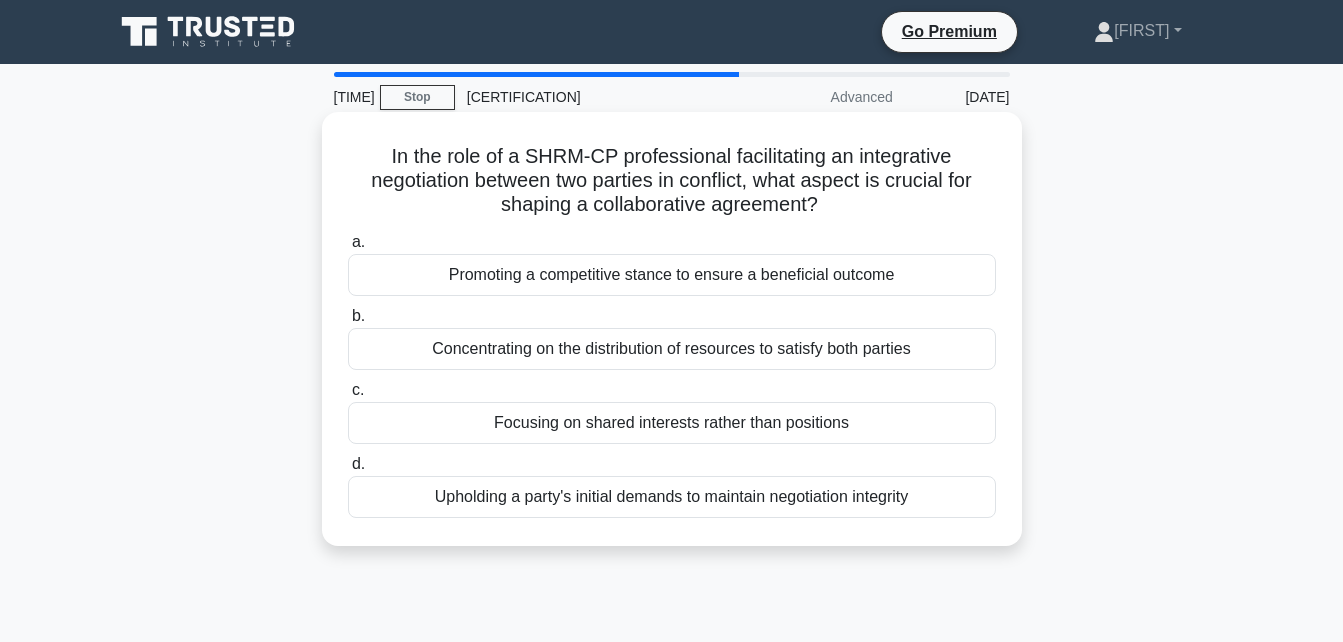 click on "Focusing on shared interests rather than positions" at bounding box center (672, 423) 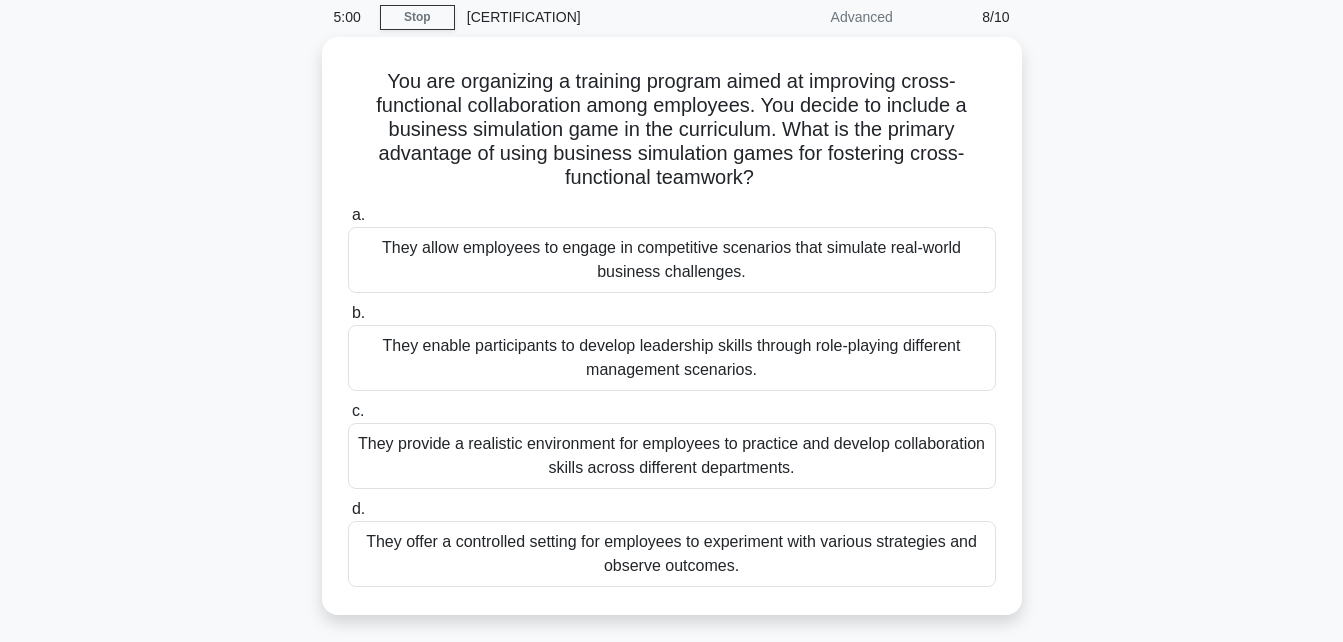 scroll, scrollTop: 40, scrollLeft: 0, axis: vertical 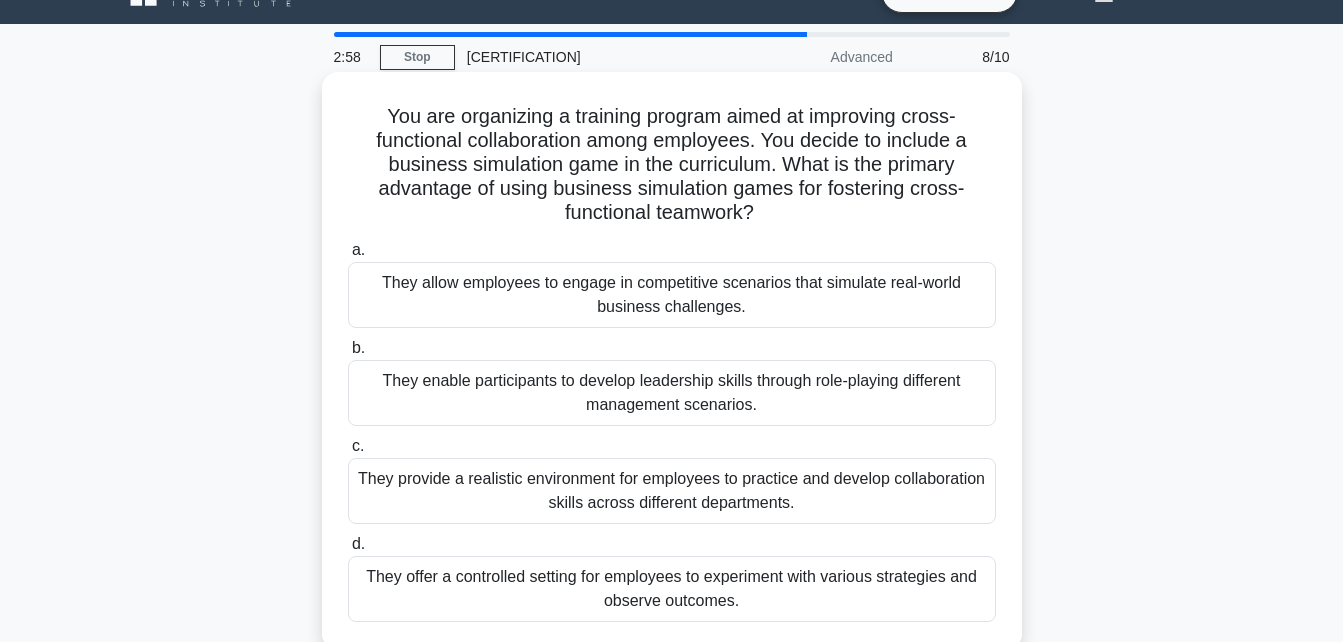 click on "They allow employees to engage in competitive scenarios that simulate real-world business challenges." at bounding box center [672, 295] 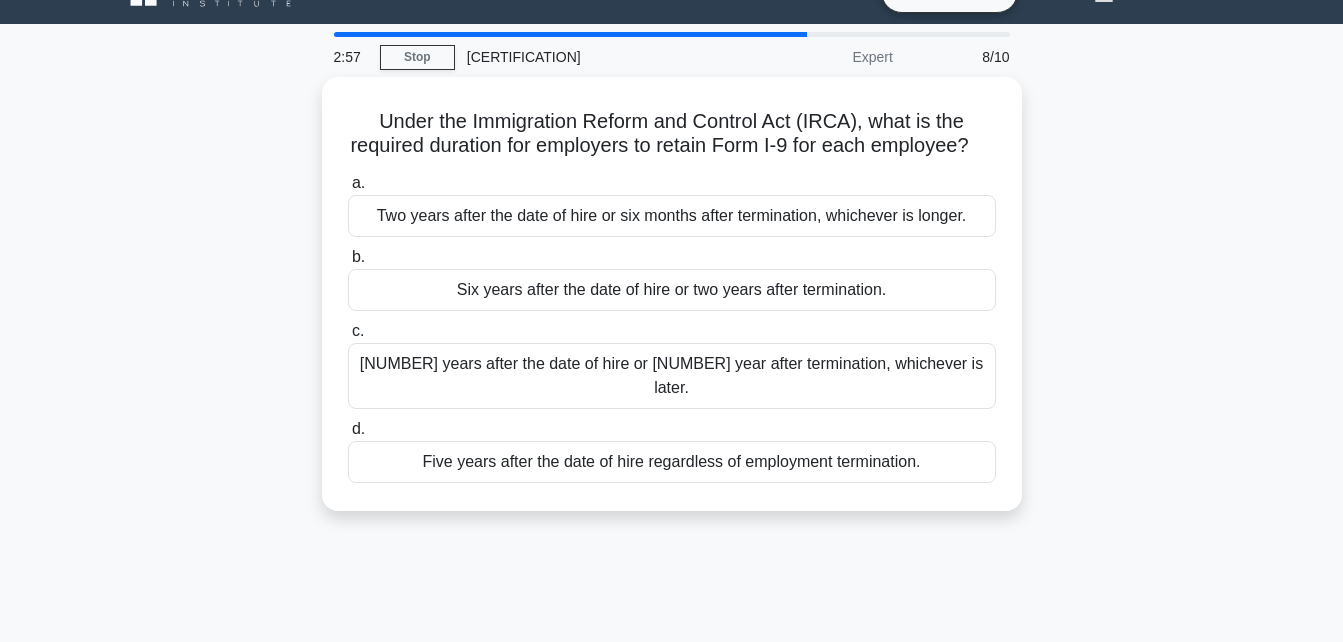 scroll, scrollTop: 0, scrollLeft: 0, axis: both 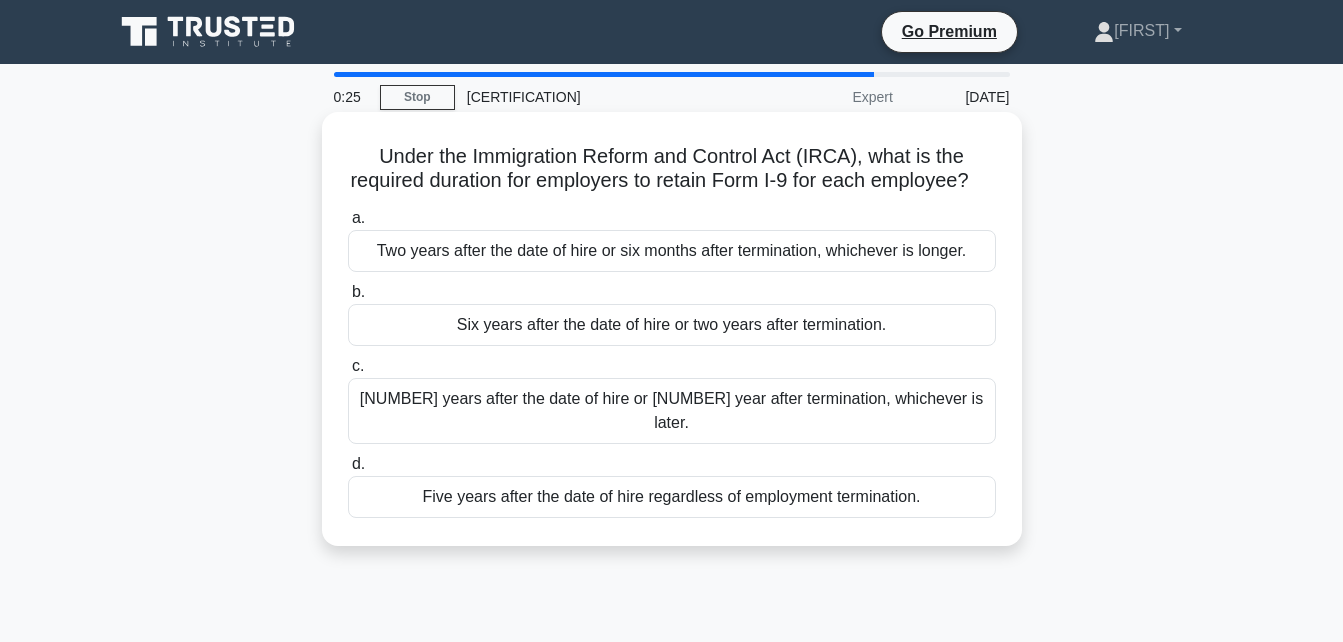 click on "Two years after the date of hire or six months after termination, whichever is longer." at bounding box center (672, 251) 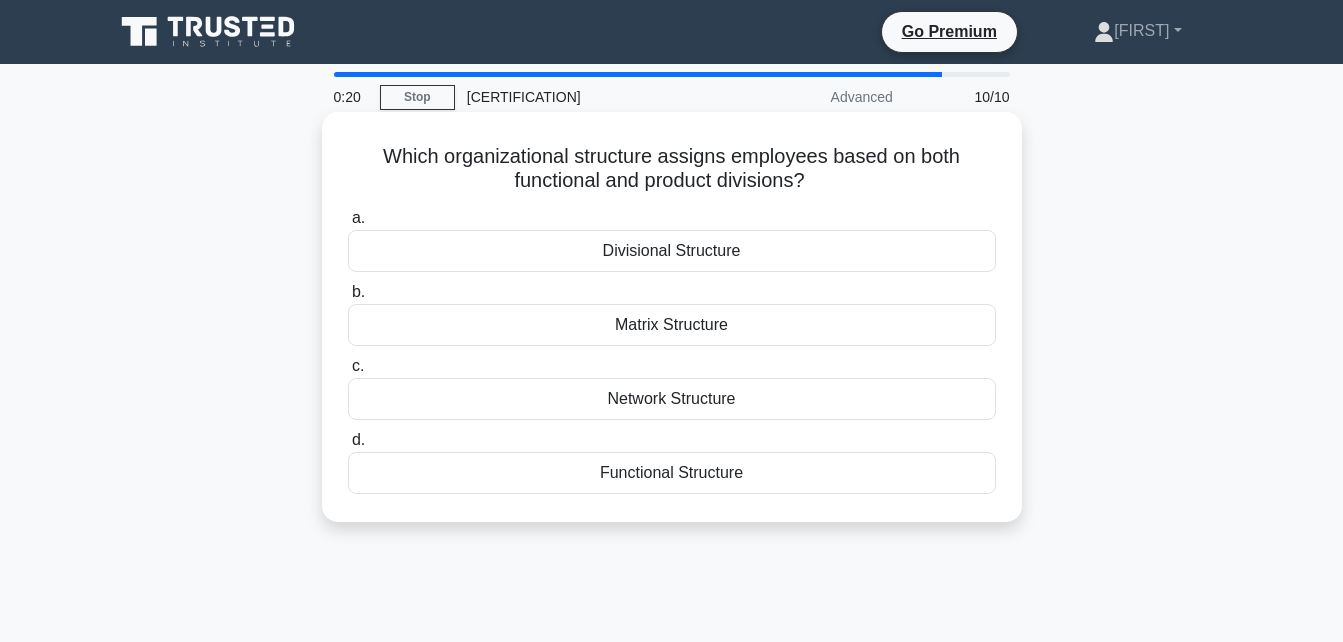 click on "Matrix Structure" at bounding box center [672, 325] 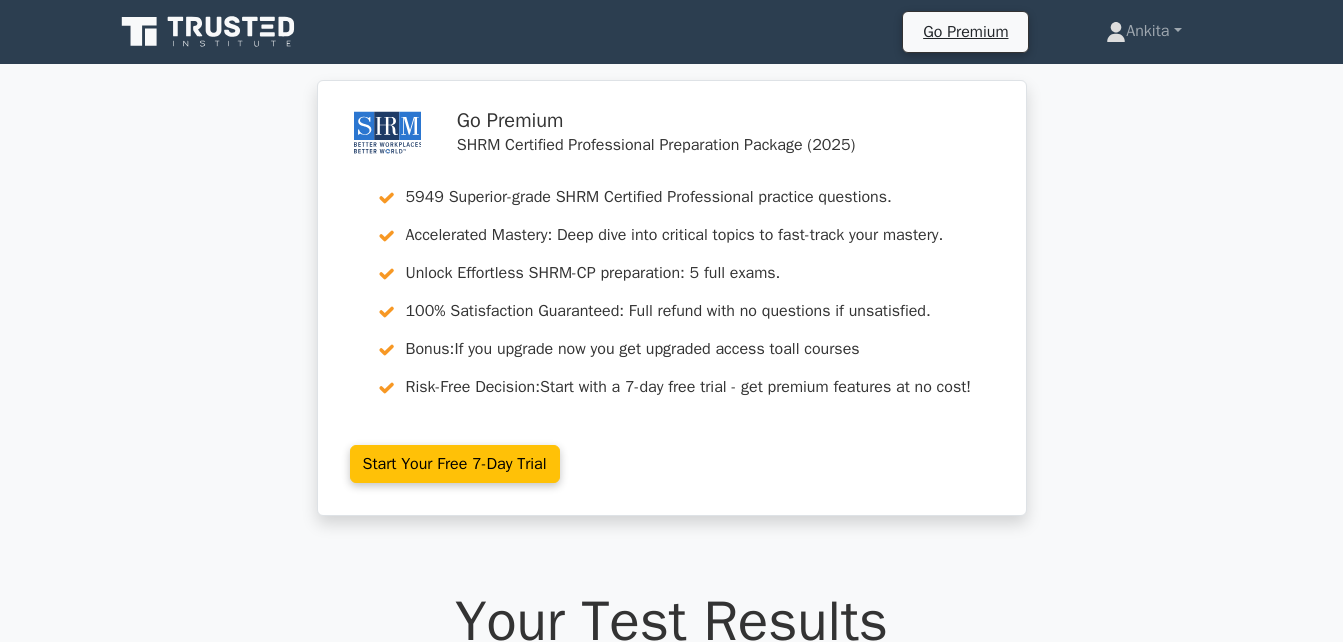 scroll, scrollTop: 0, scrollLeft: 0, axis: both 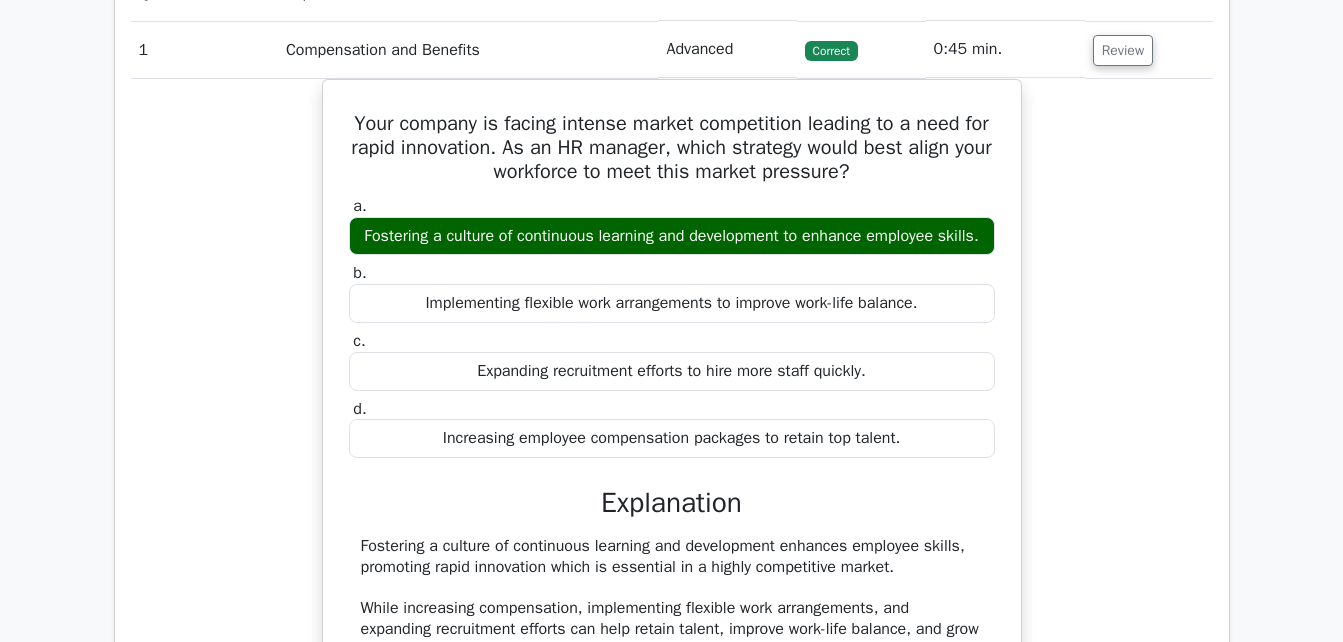 click on "Your company is facing intense market competition leading to a need for rapid innovation. As an HR manager, which strategy would best align your workforce to meet this market pressure?
a.
Fostering a culture of continuous learning and development to enhance employee skills.
b." at bounding box center [672, 433] 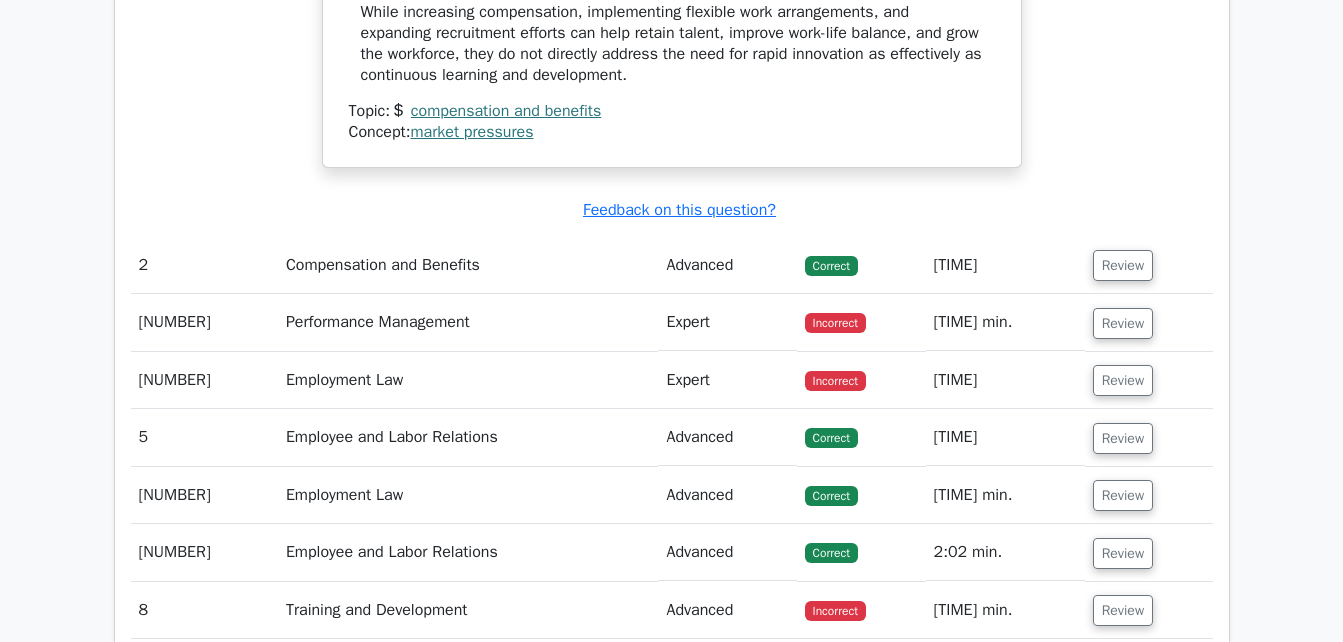 scroll, scrollTop: 2160, scrollLeft: 0, axis: vertical 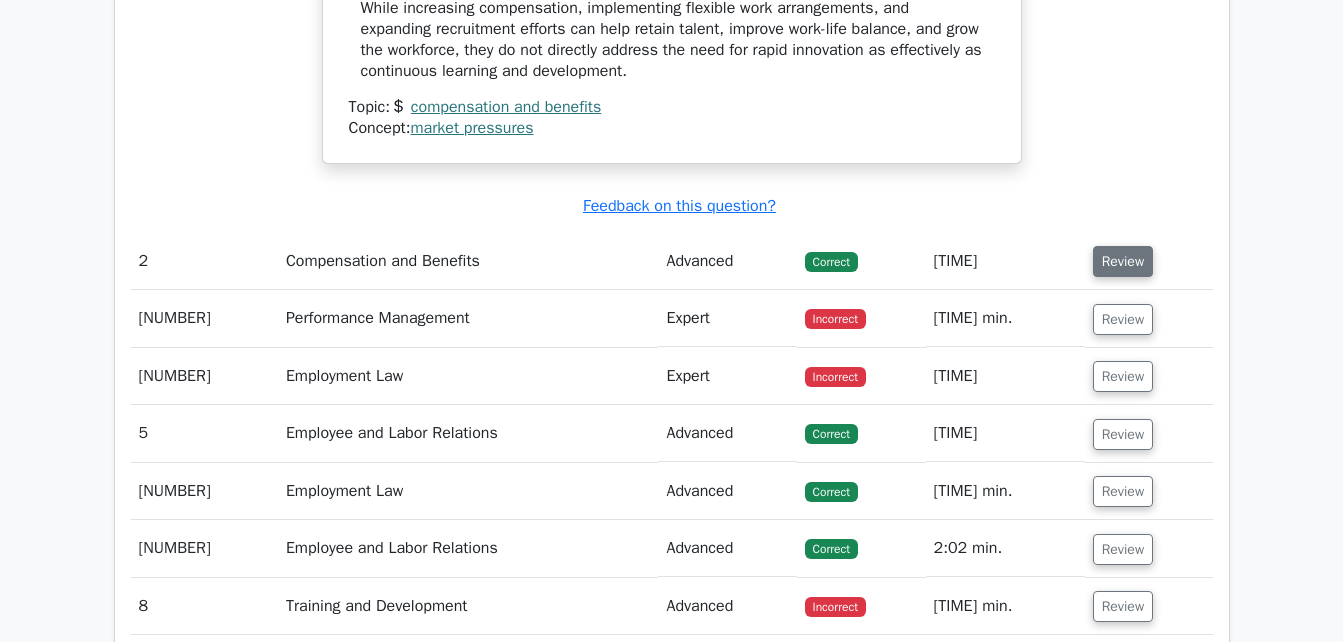 click on "Review" at bounding box center [1123, 261] 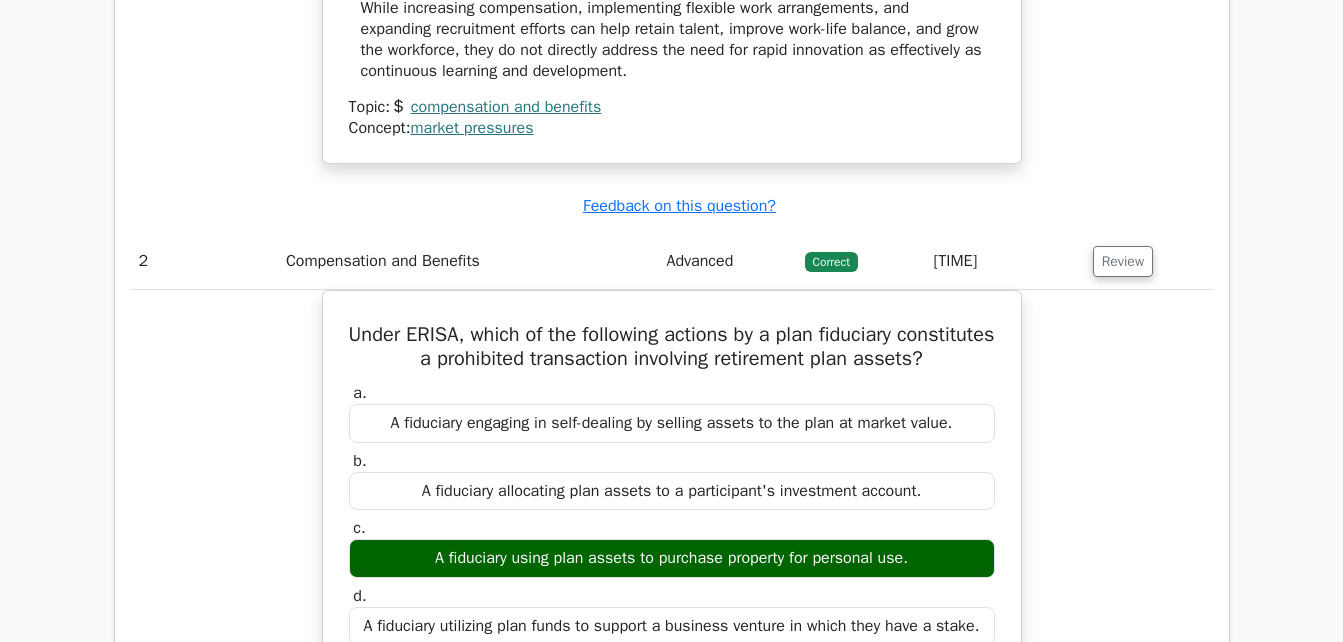 click on "Under ERISA, which of the following actions by a plan fiduciary constitutes a prohibited transaction involving retirement plan assets?
a.
A fiduciary engaging in self-dealing by selling assets to the plan at market value.
b.
c." at bounding box center (672, 643) 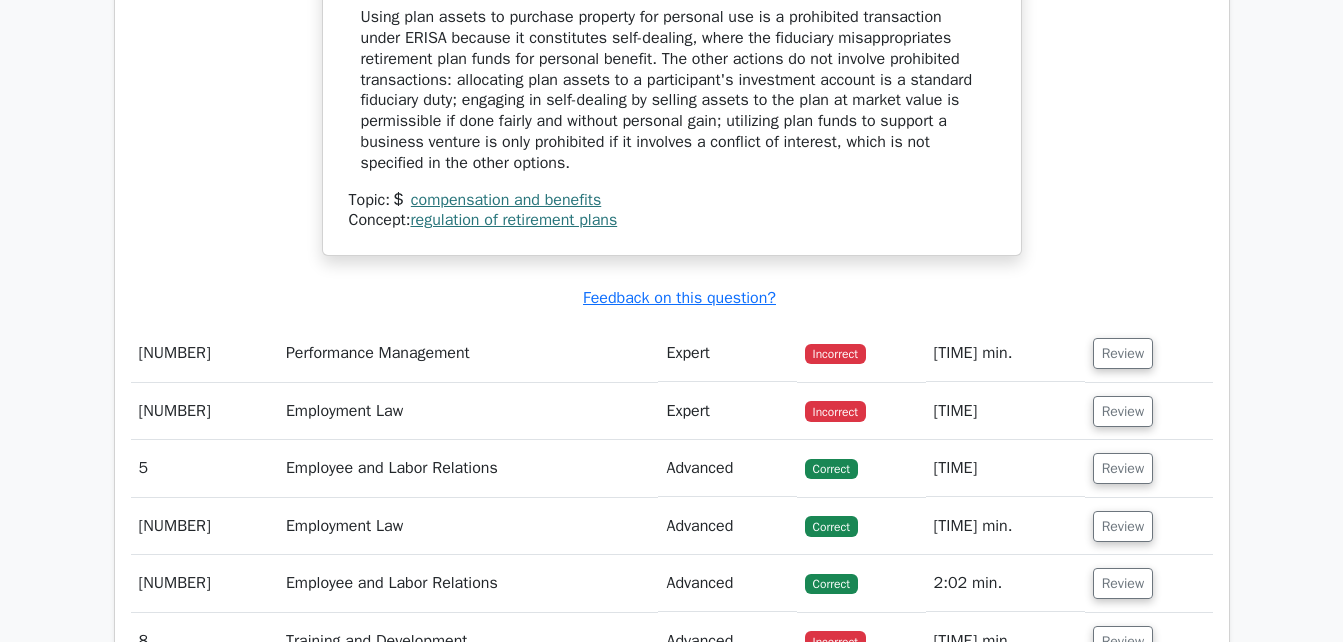 scroll, scrollTop: 2880, scrollLeft: 0, axis: vertical 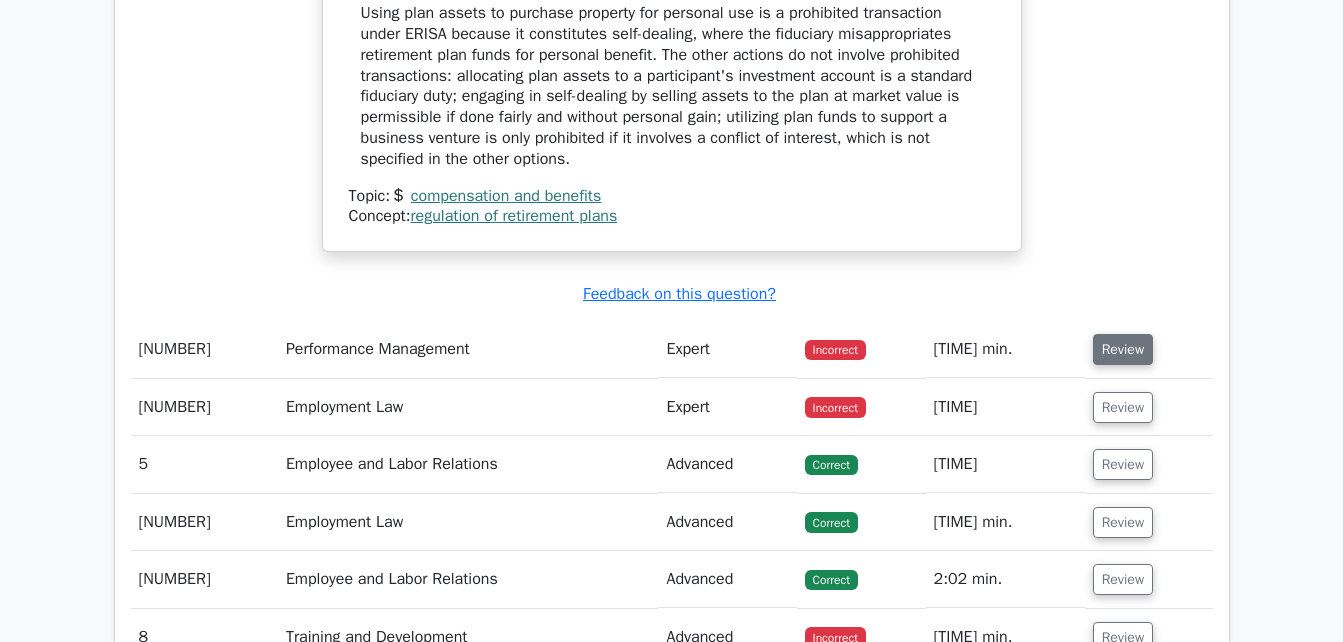click on "Review" at bounding box center (1123, 349) 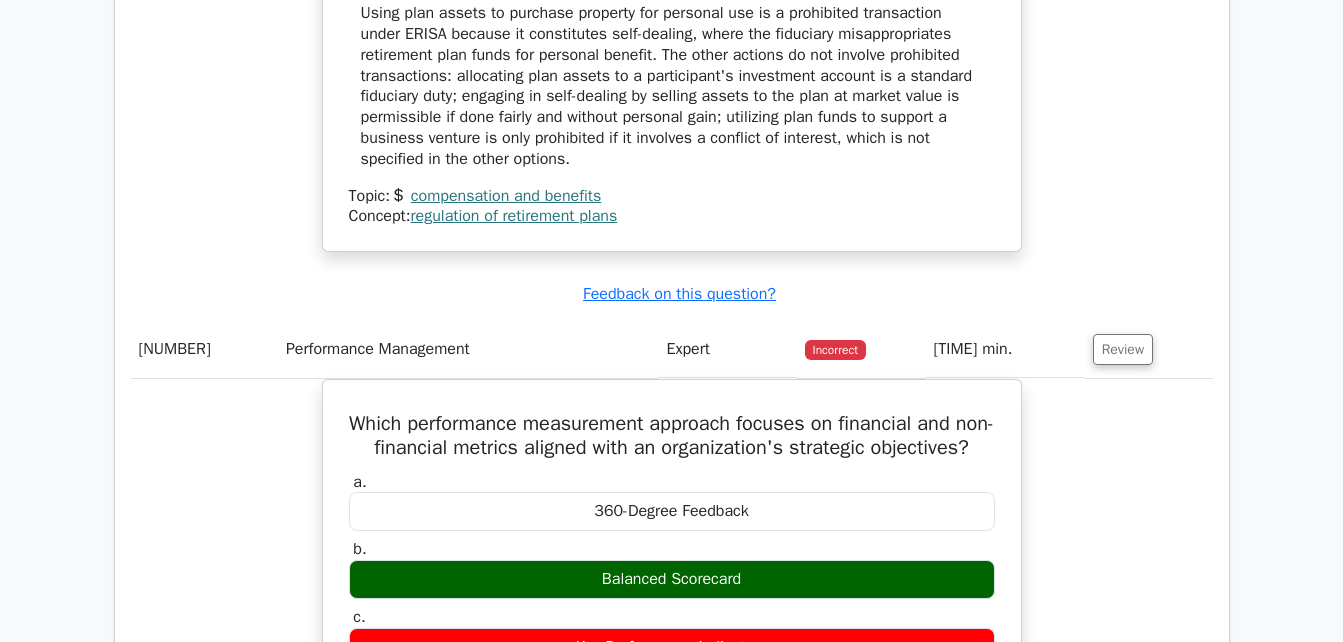 click on "Under ERISA, which of the following actions by a plan fiduciary constitutes a prohibited transaction involving retirement plan assets?
a.
A fiduciary engaging in self-dealing by selling assets to the plan at market value.
b.
c." at bounding box center [672, -77] 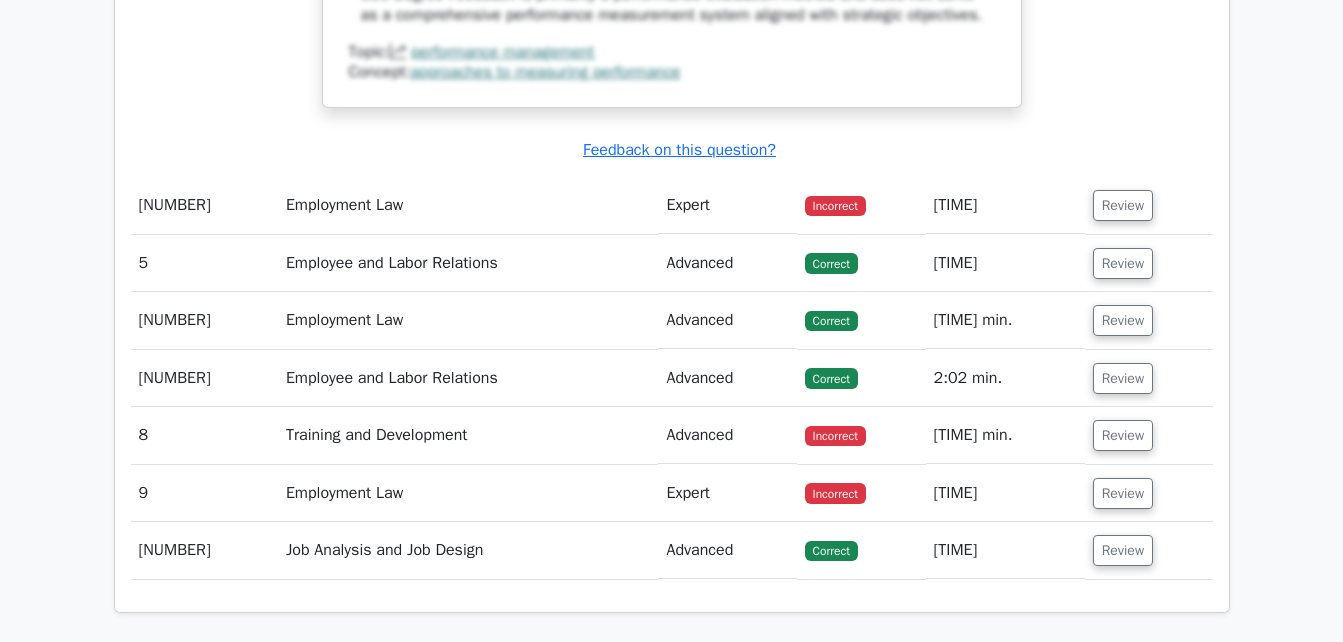 scroll, scrollTop: 3960, scrollLeft: 0, axis: vertical 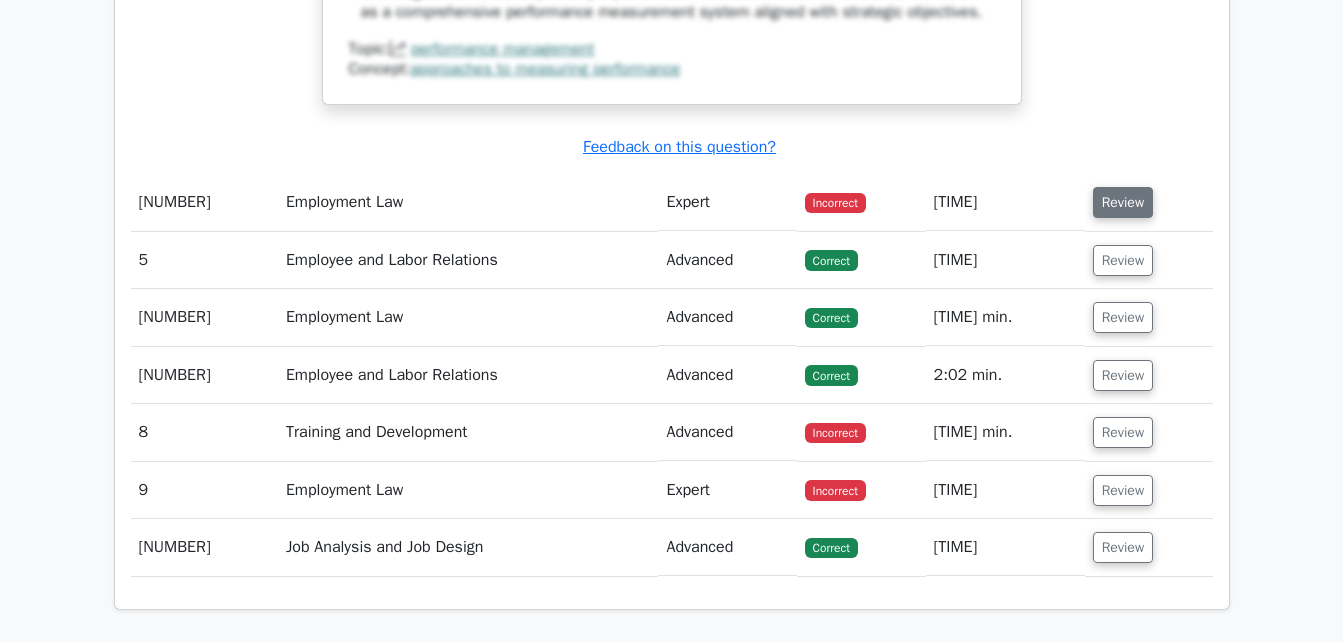 click on "Review" at bounding box center [1123, 202] 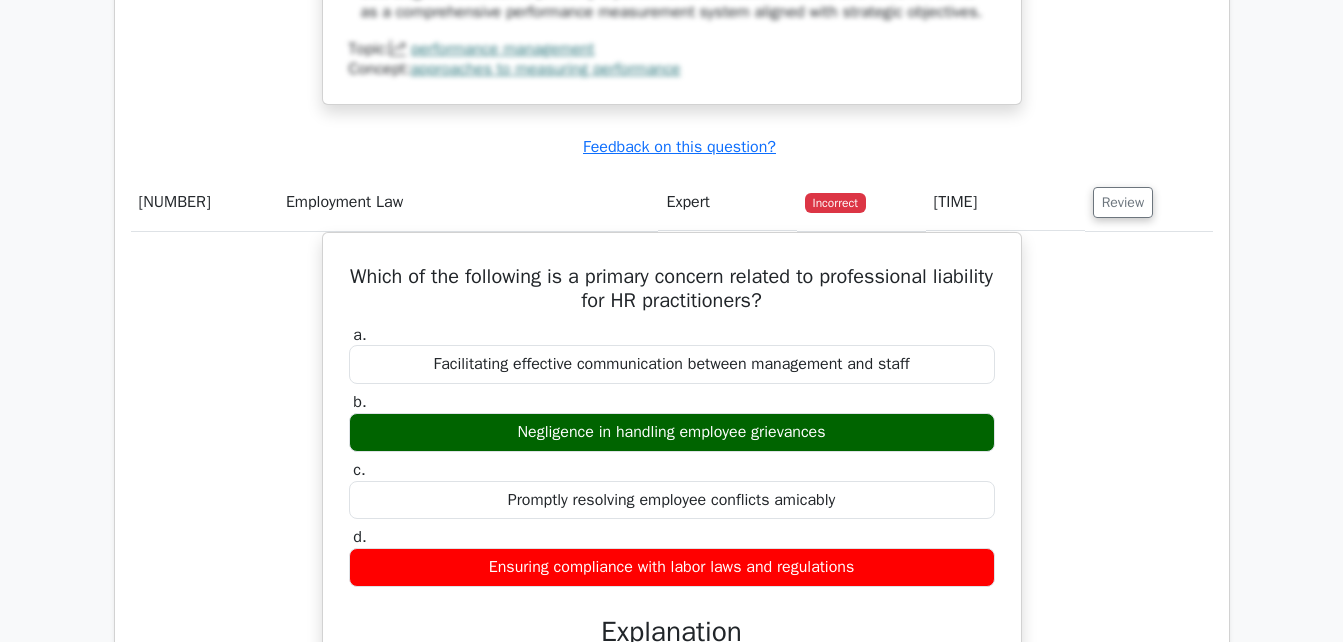 click on "Which performance measurement approach focuses on financial and non-financial metrics aligned with an organization's strategic objectives?
a.
360-Degree Feedback
b.
c. d." at bounding box center [672, -286] 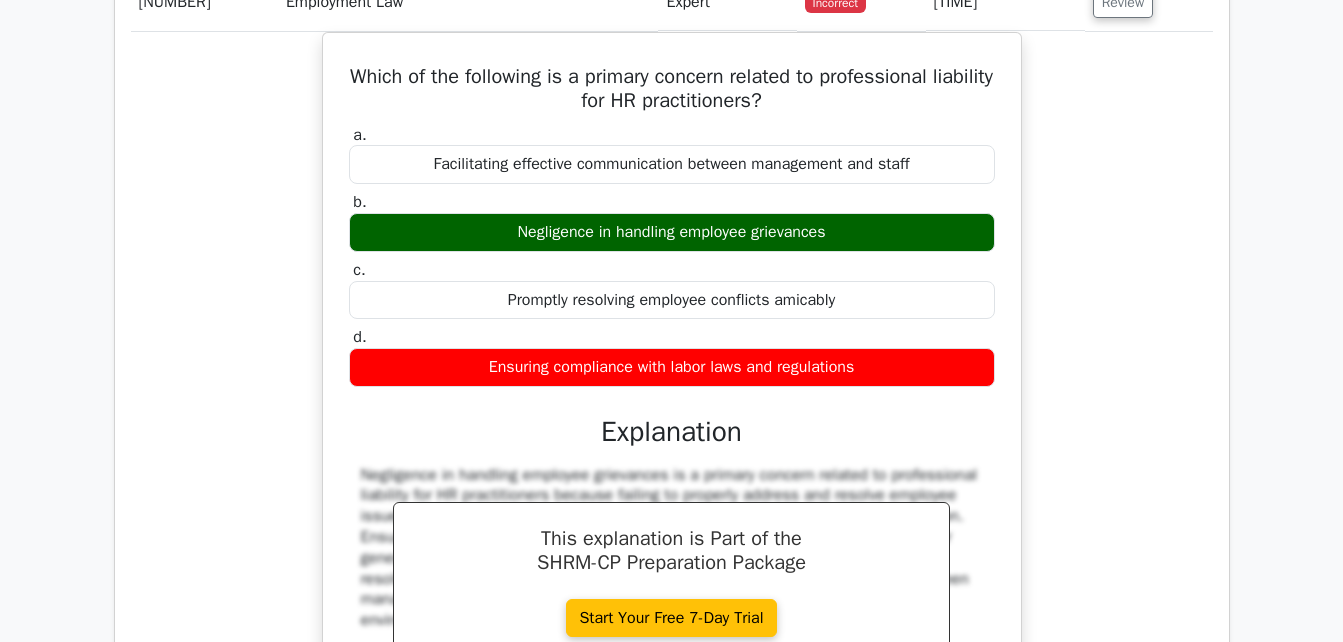 scroll, scrollTop: 4200, scrollLeft: 0, axis: vertical 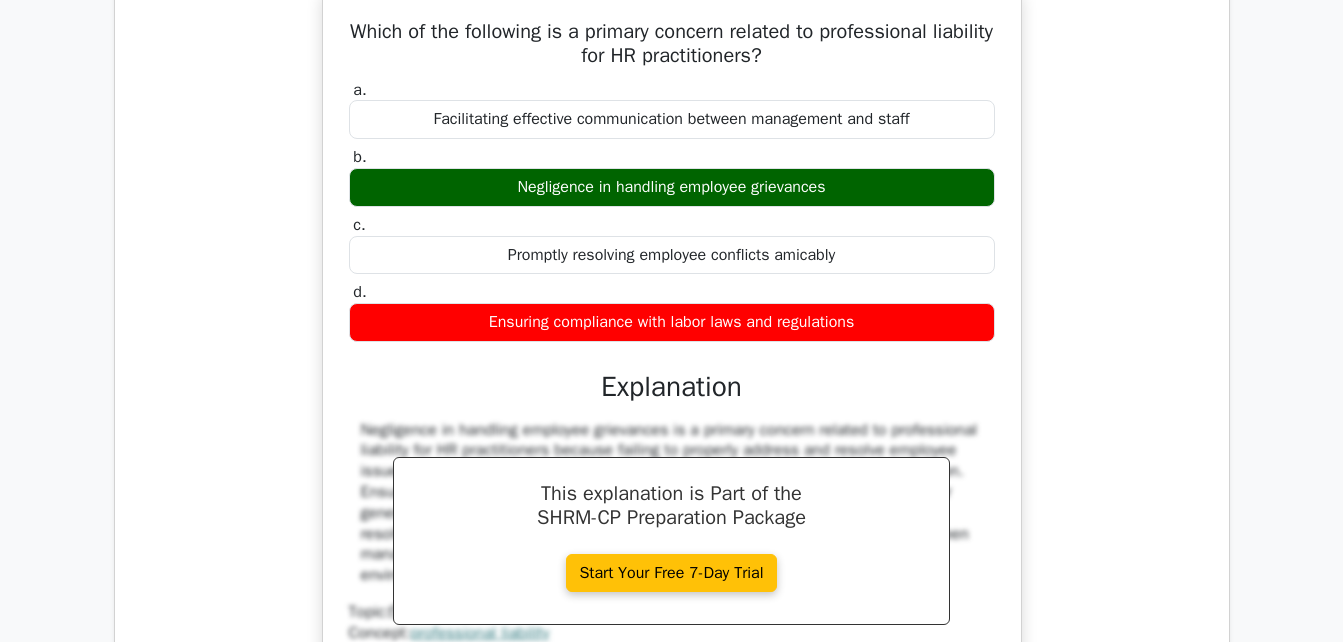 drag, startPoint x: 370, startPoint y: 76, endPoint x: 898, endPoint y: 372, distance: 605.3098 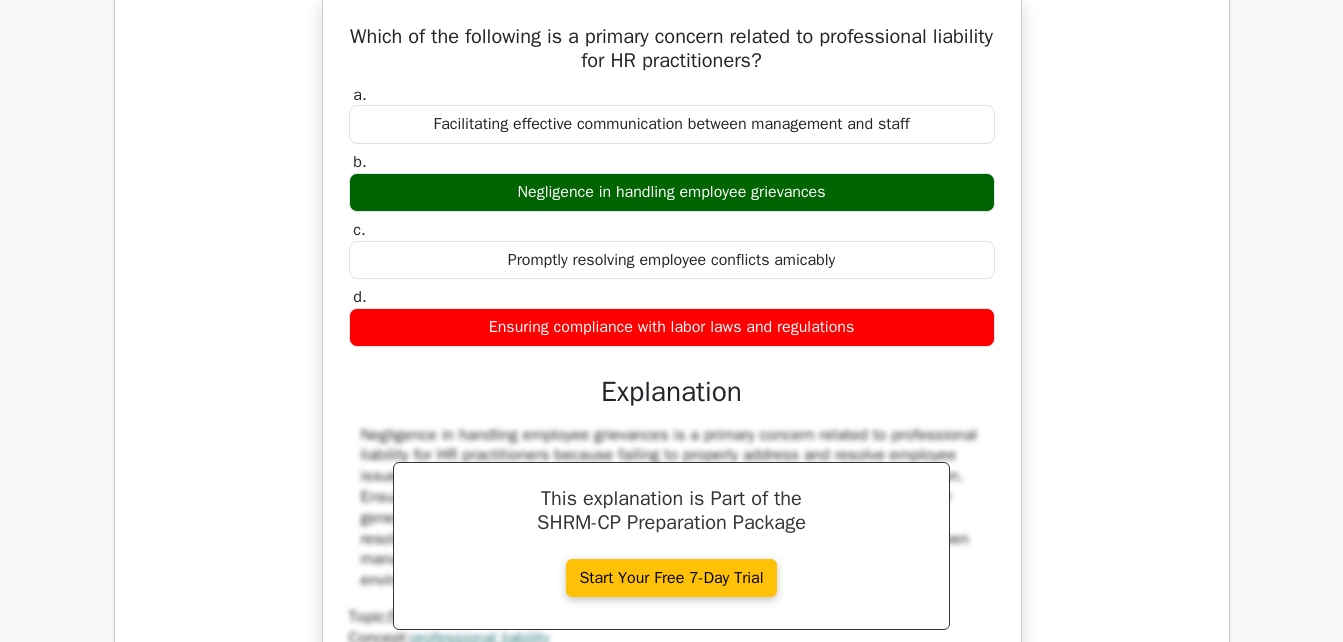 click on "Which of the following is a primary concern related to professional liability for HR practitioners?
a.
Facilitating effective communication between management and staff
b.
c. d." at bounding box center (672, 373) 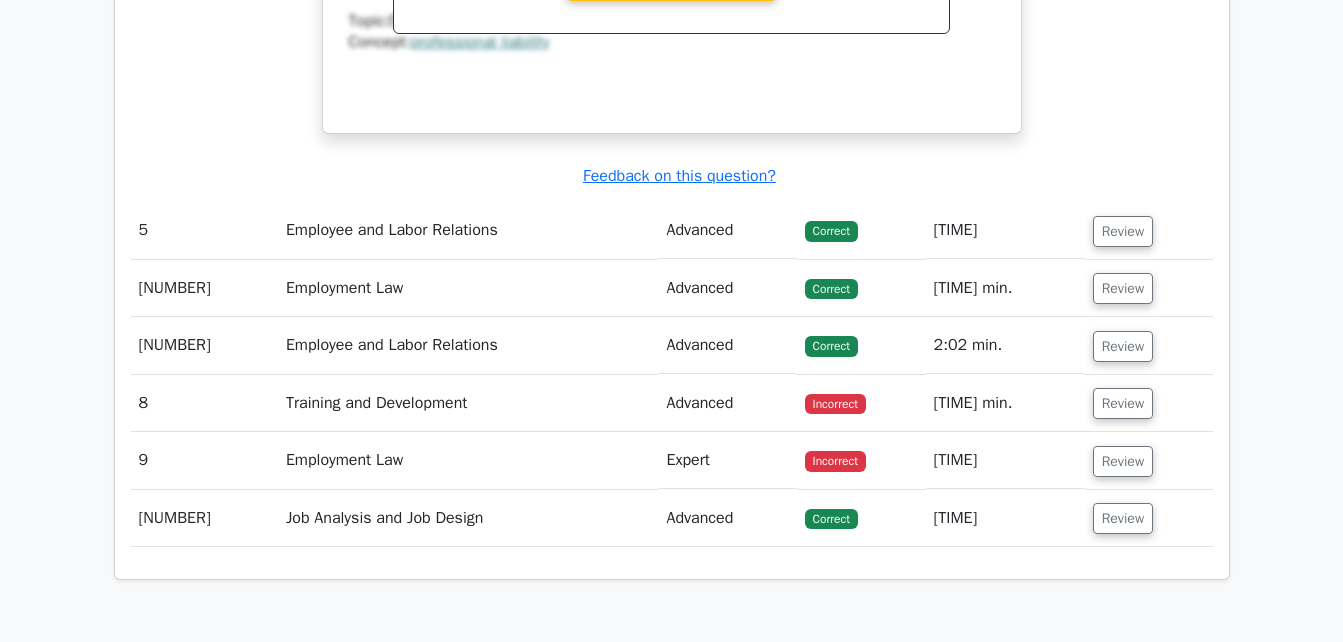 scroll, scrollTop: 4800, scrollLeft: 0, axis: vertical 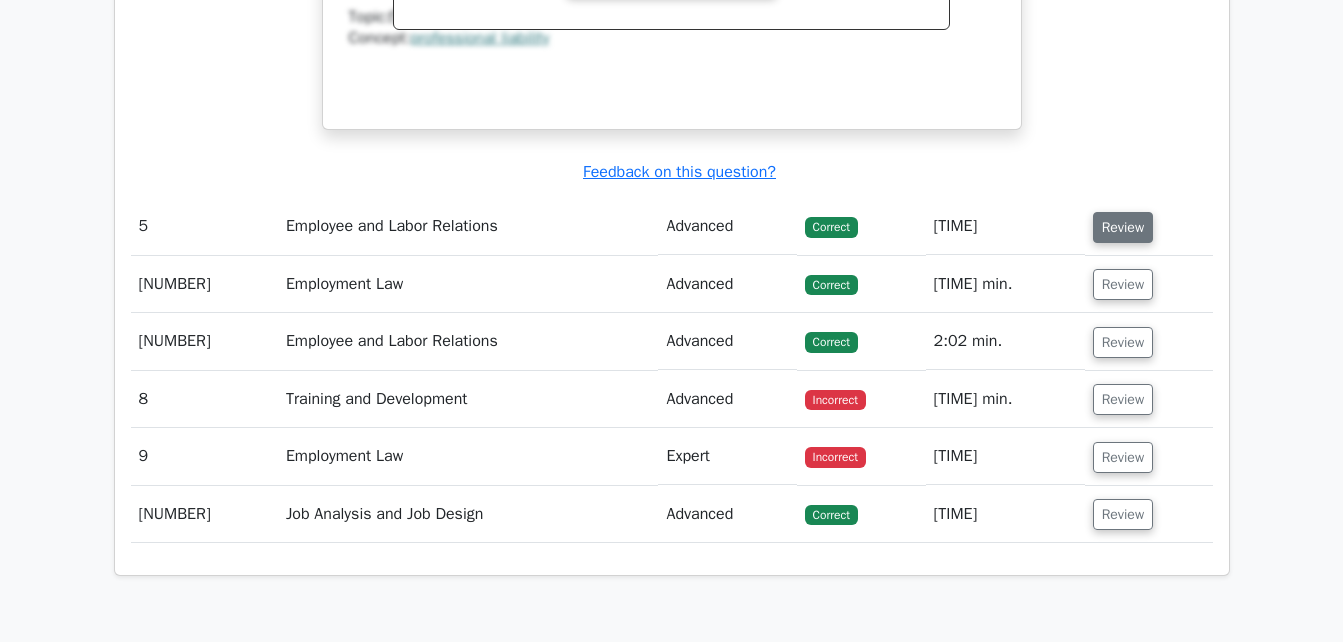 click on "Review" at bounding box center (1123, 227) 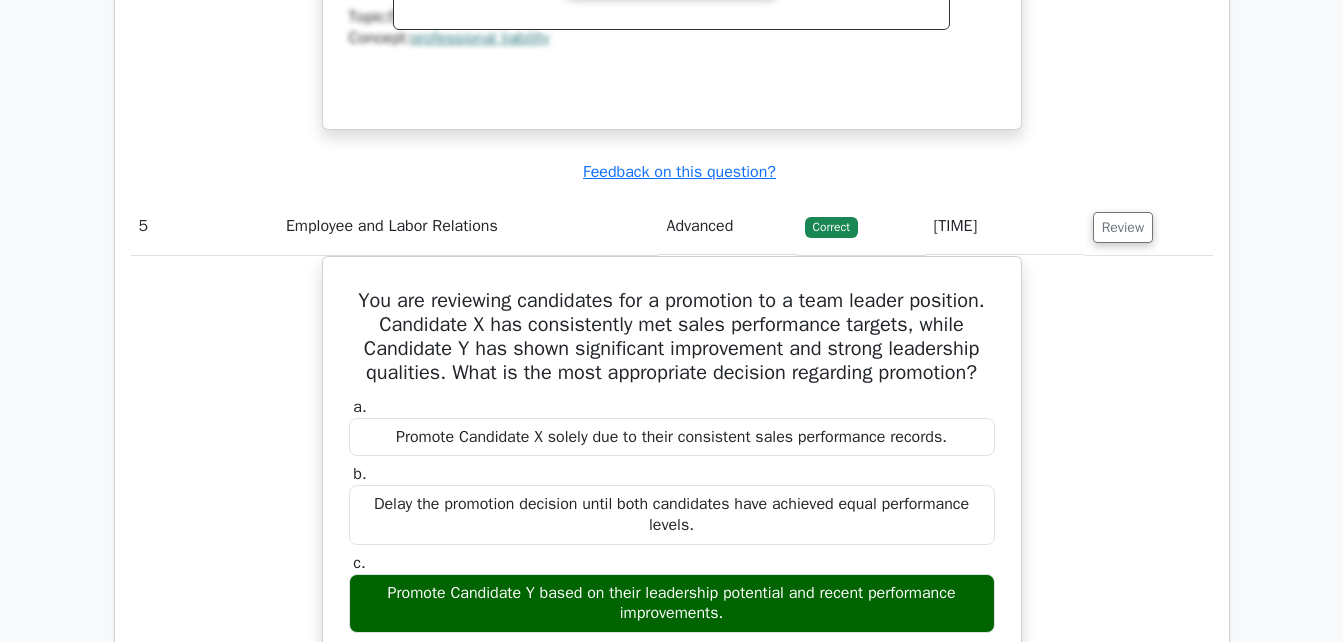 click on "You are reviewing candidates for a promotion to a team leader position. Candidate X has consistently met sales performance targets, while Candidate Y has shown significant improvement and strong leadership qualities. What is the most appropriate decision regarding promotion?
a.
Promote Candidate X solely due to their consistent sales performance records.
b." at bounding box center (672, 612) 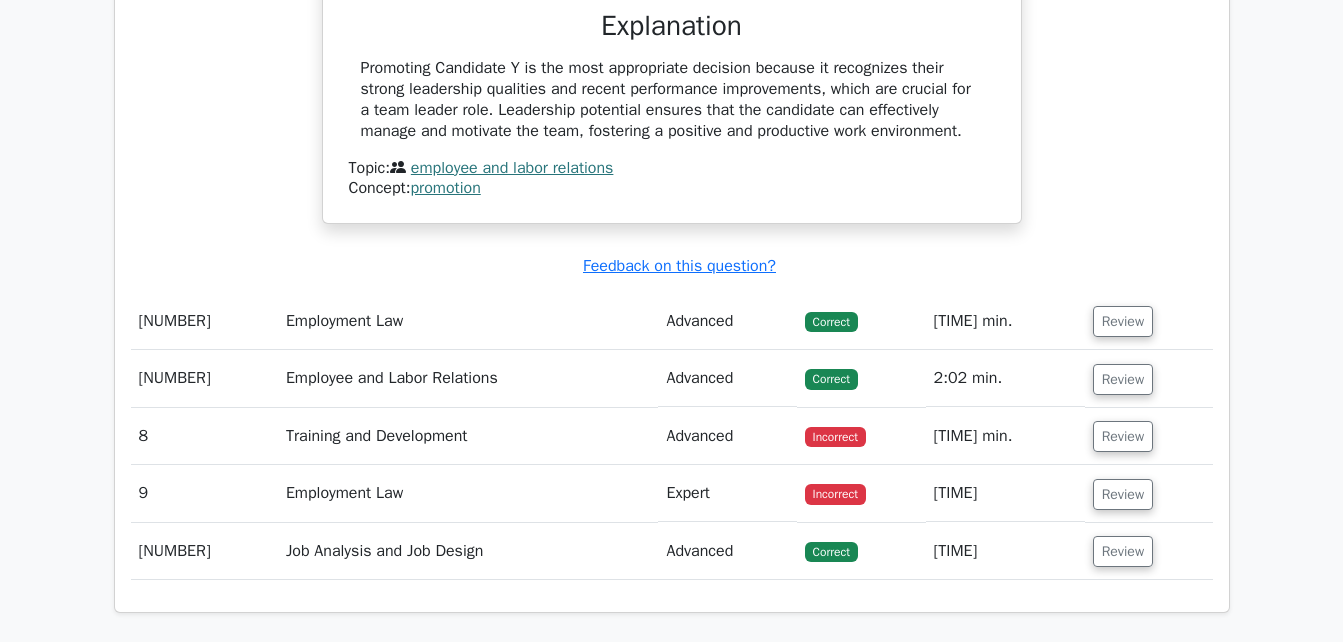 scroll, scrollTop: 5560, scrollLeft: 0, axis: vertical 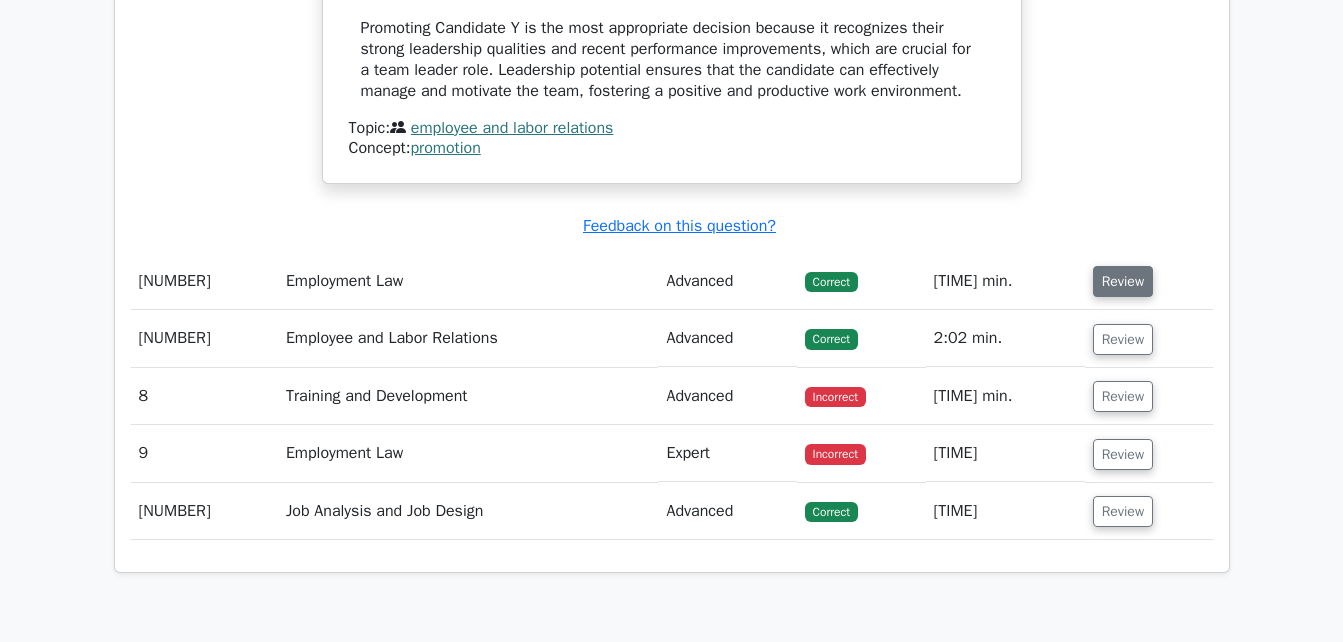 click on "Review" at bounding box center [1123, 281] 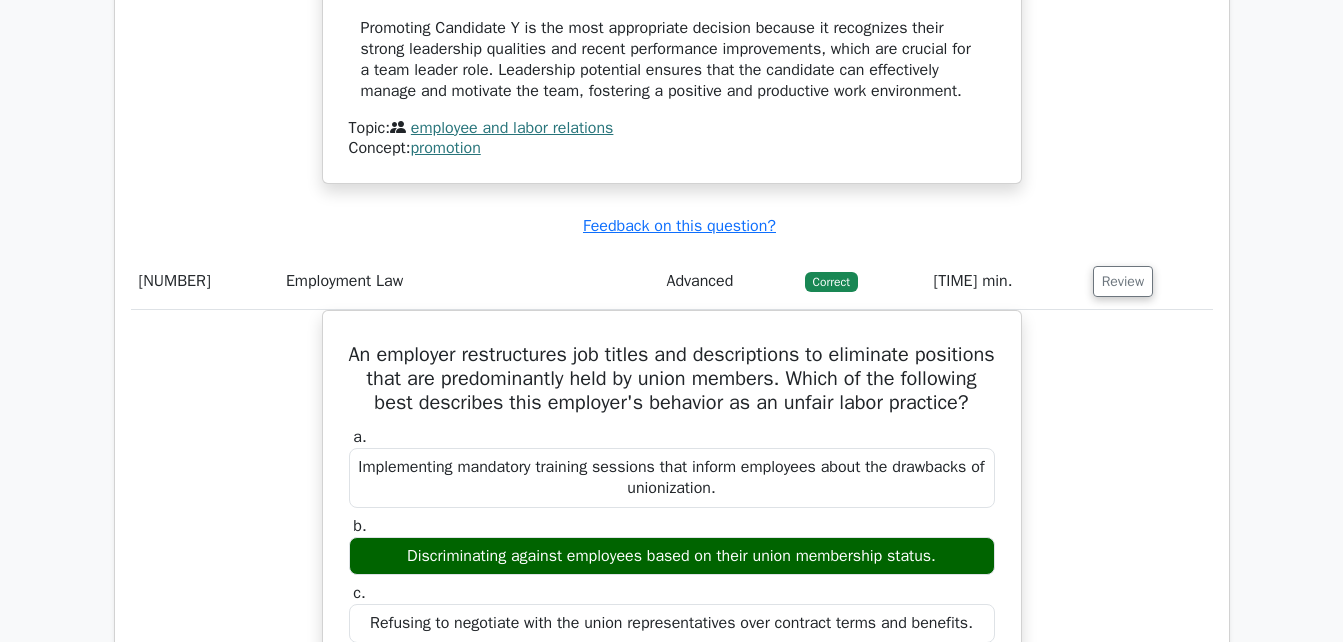 click on "You are reviewing candidates for a promotion to a team leader position. Candidate X has consistently met sales performance targets, while Candidate Y has shown significant improvement and strong leadership qualities. What is the most appropriate decision regarding promotion?
a.
Promote Candidate X solely due to their consistent sales performance records.
b." at bounding box center (672, -148) 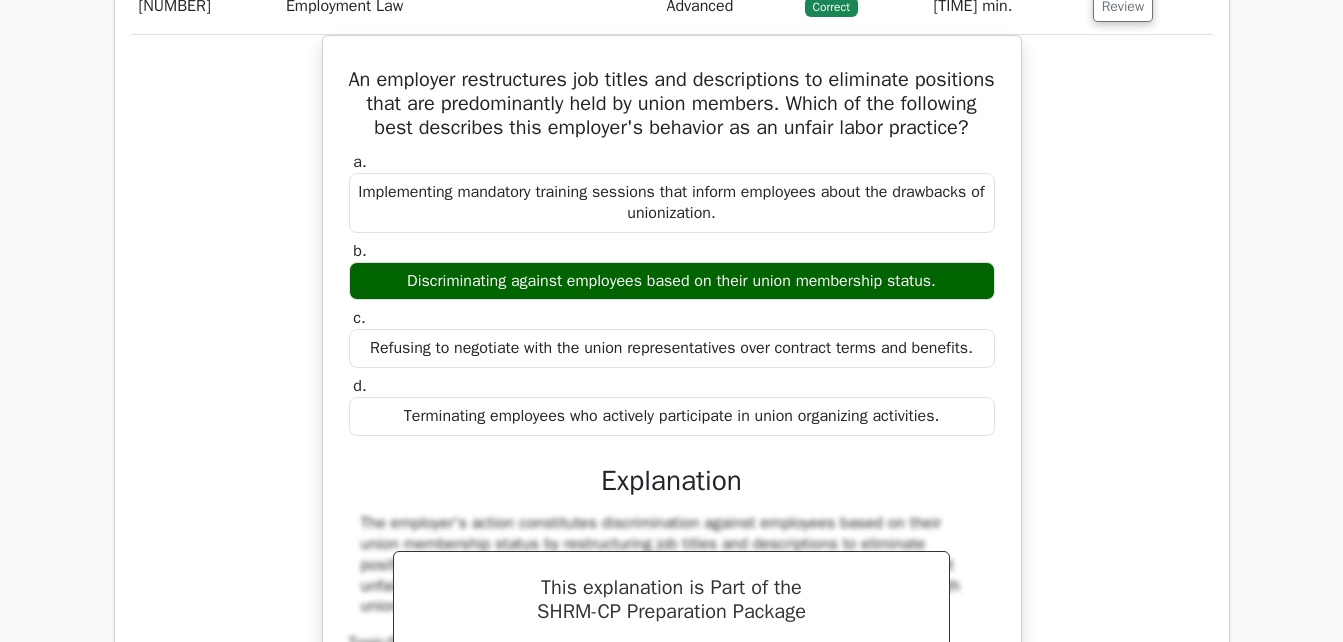 scroll, scrollTop: 5840, scrollLeft: 0, axis: vertical 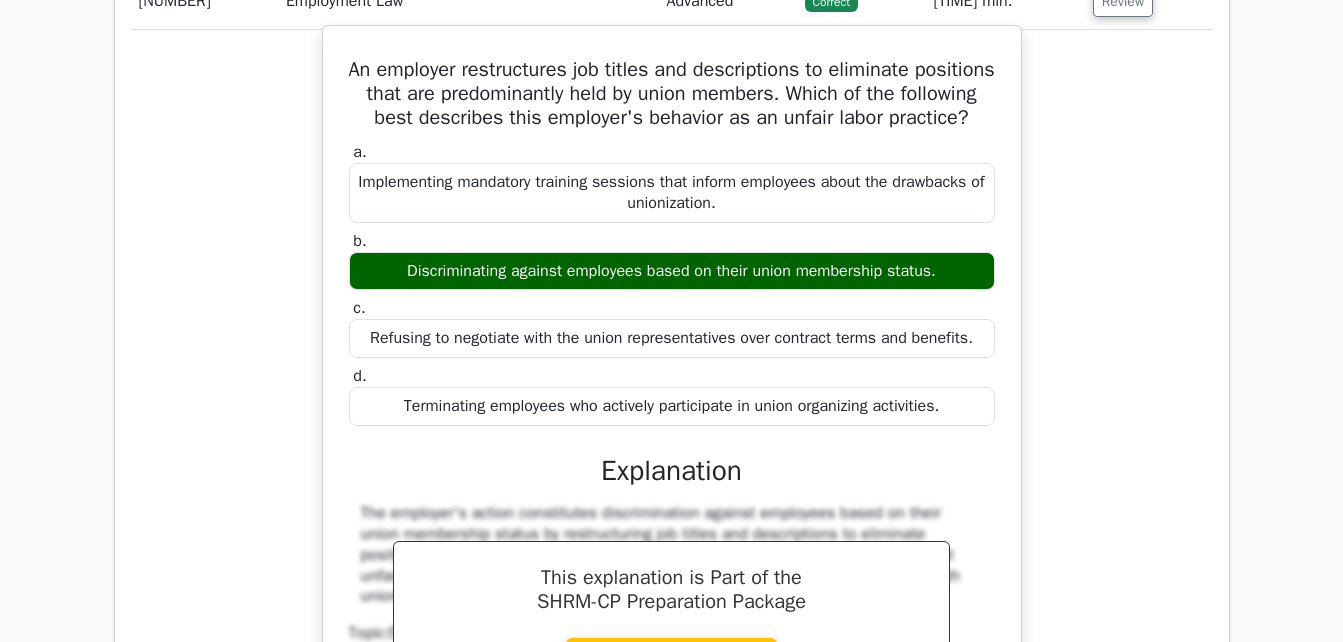 drag, startPoint x: 382, startPoint y: 141, endPoint x: 952, endPoint y: 510, distance: 679.0147 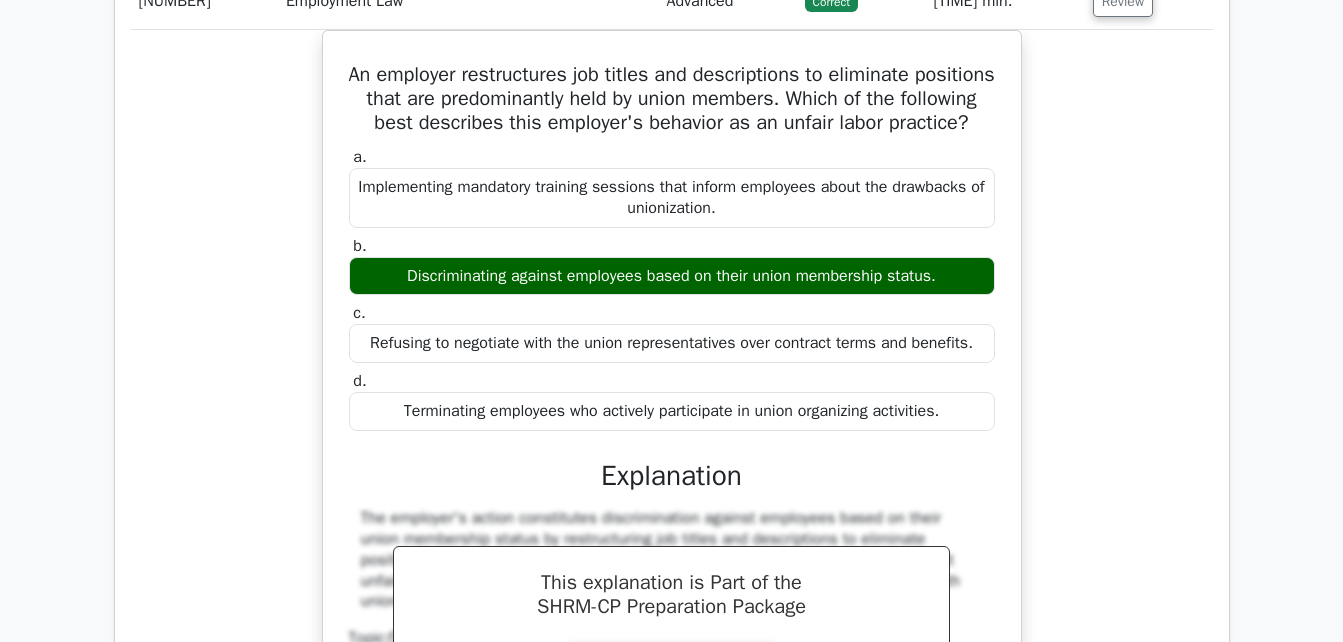click on "An employer restructures job titles and descriptions to eliminate positions that are predominantly held by union members. Which of the following best describes this employer's behavior as an unfair labor practice?
a.
Implementing mandatory training sessions that inform employees about the drawbacks of unionization.
b. c. d." at bounding box center [672, 433] 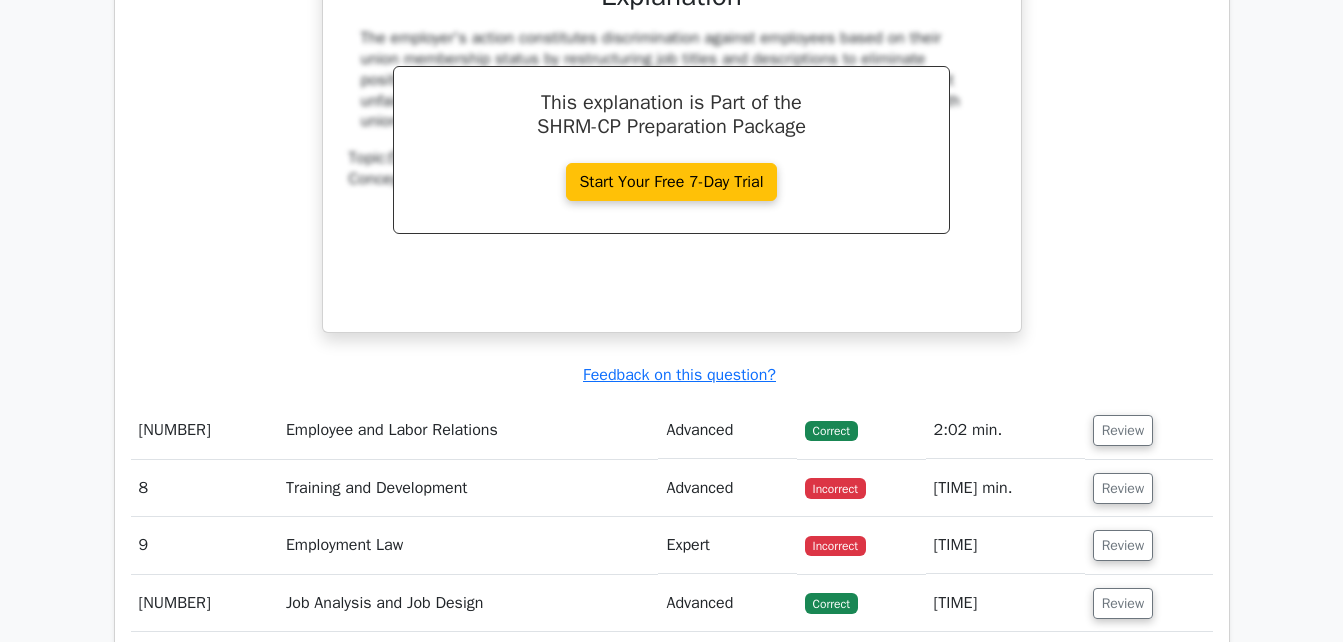 scroll, scrollTop: 6480, scrollLeft: 0, axis: vertical 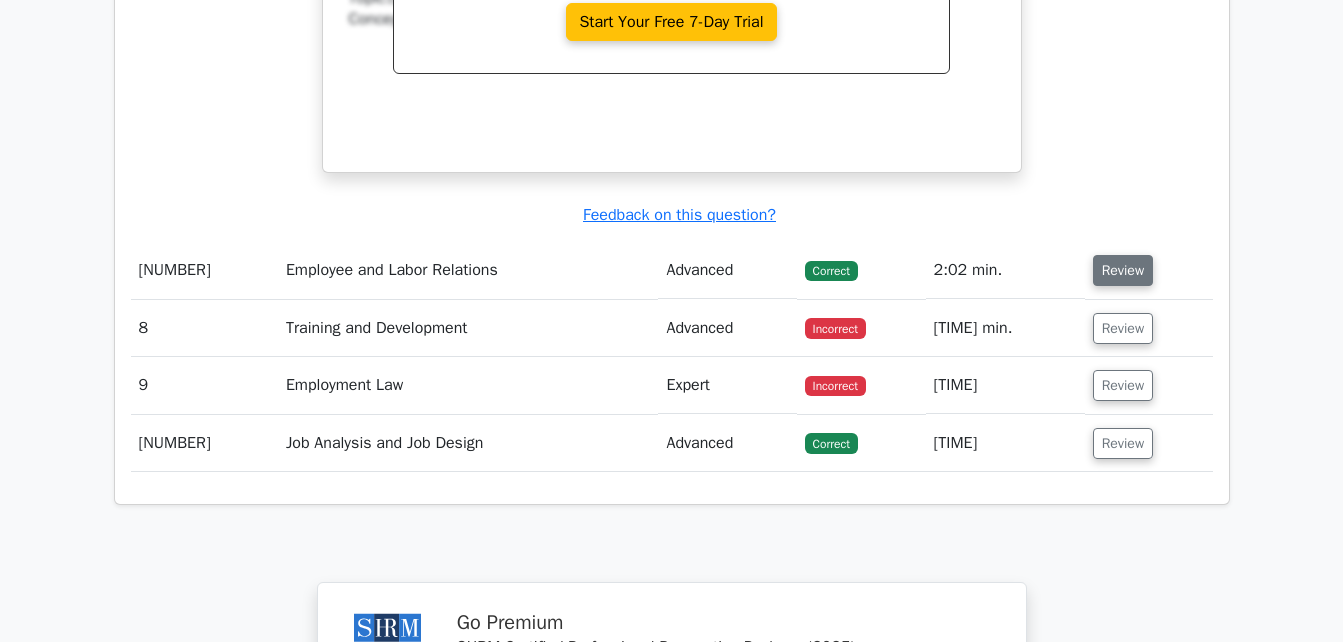 click on "Review" at bounding box center (1123, 270) 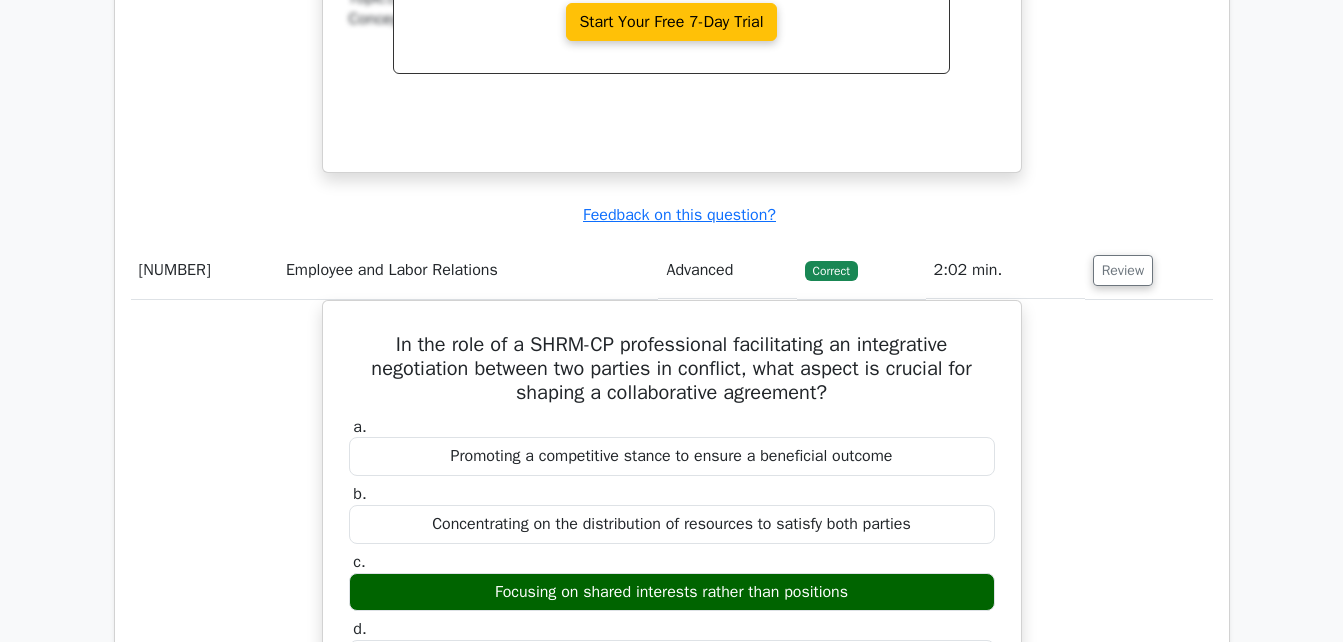 type 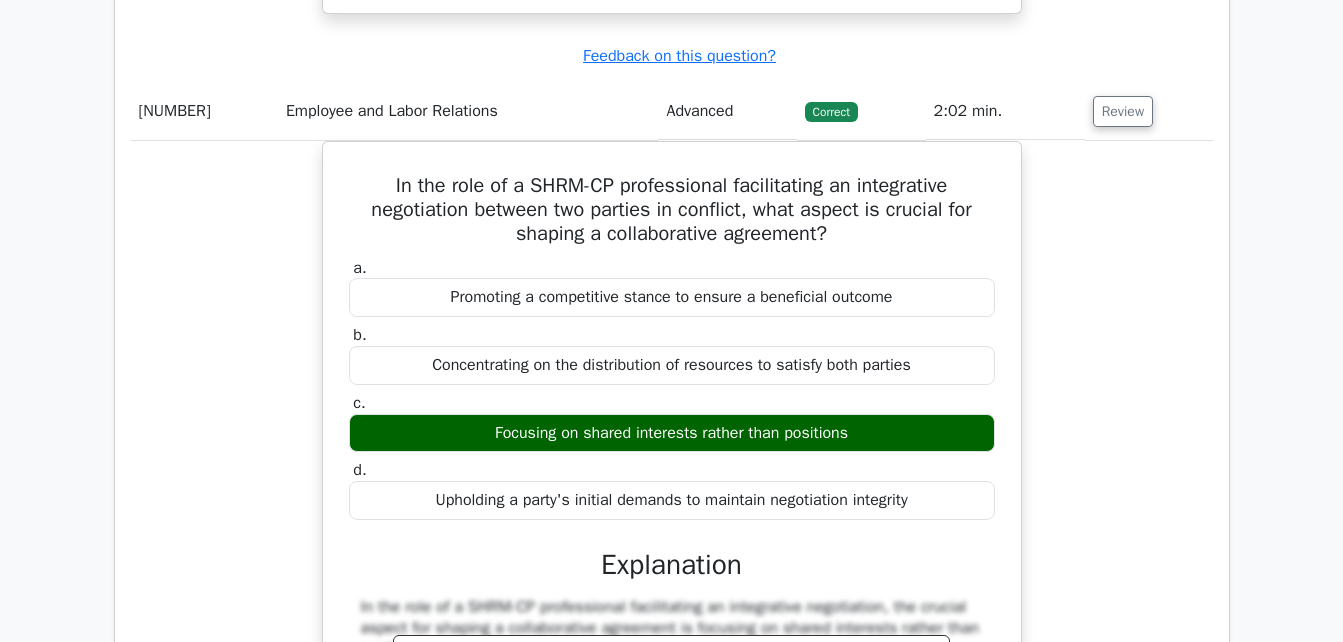 scroll, scrollTop: 6640, scrollLeft: 0, axis: vertical 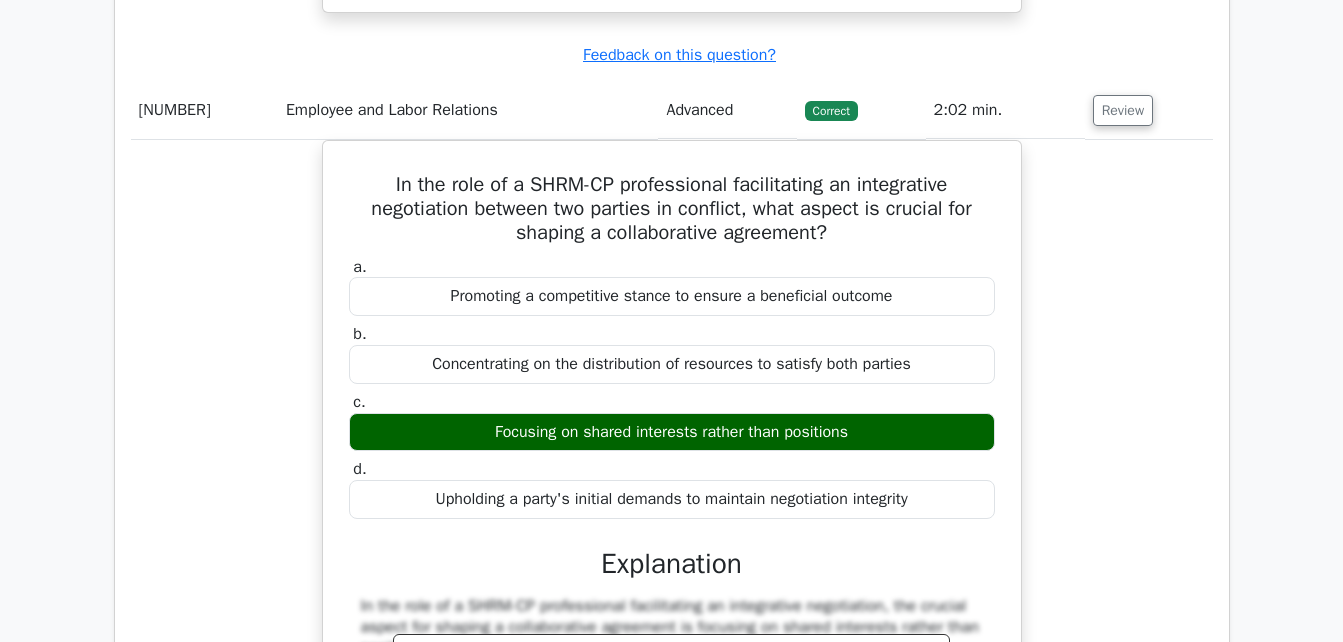 click on "Review" at bounding box center (1123, 110) 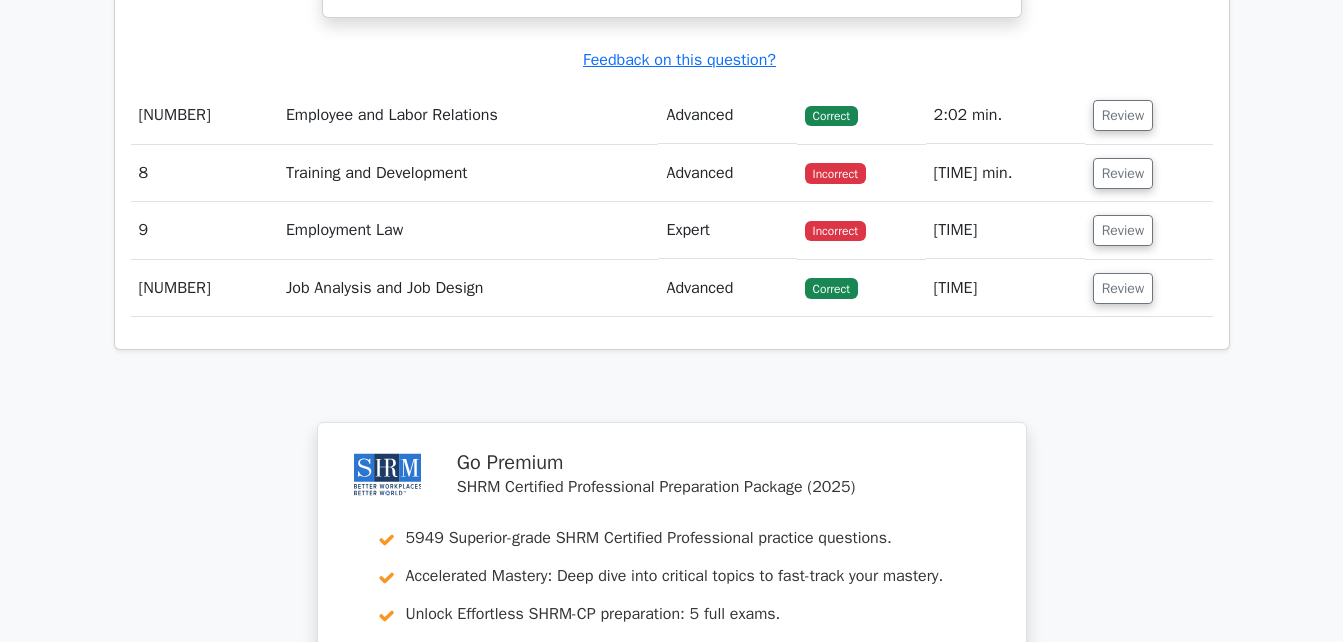 click on "Go Premium
SHRM Certified Professional Preparation Package (2025)
5949 Superior-grade  SHRM Certified Professional practice questions.
Accelerated Mastery: Deep dive into critical topics to fast-track your mastery.
Unlock Effortless SHRM-CP preparation: 5 full exams.
100% Satisfaction Guaranteed: Full refund with no questions if unsatisfied.
Bonus:  If you upgrade now you get upgraded access to  all courses Risk-Free Decision:" at bounding box center [671, -2781] 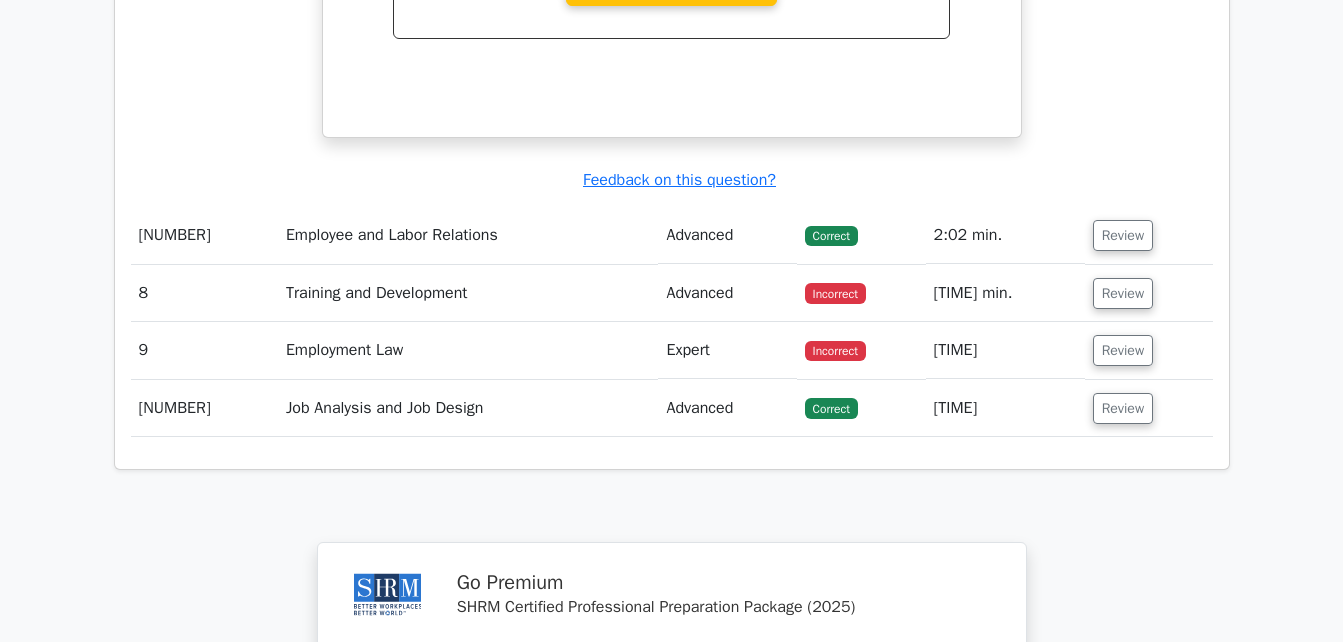 scroll, scrollTop: 6560, scrollLeft: 0, axis: vertical 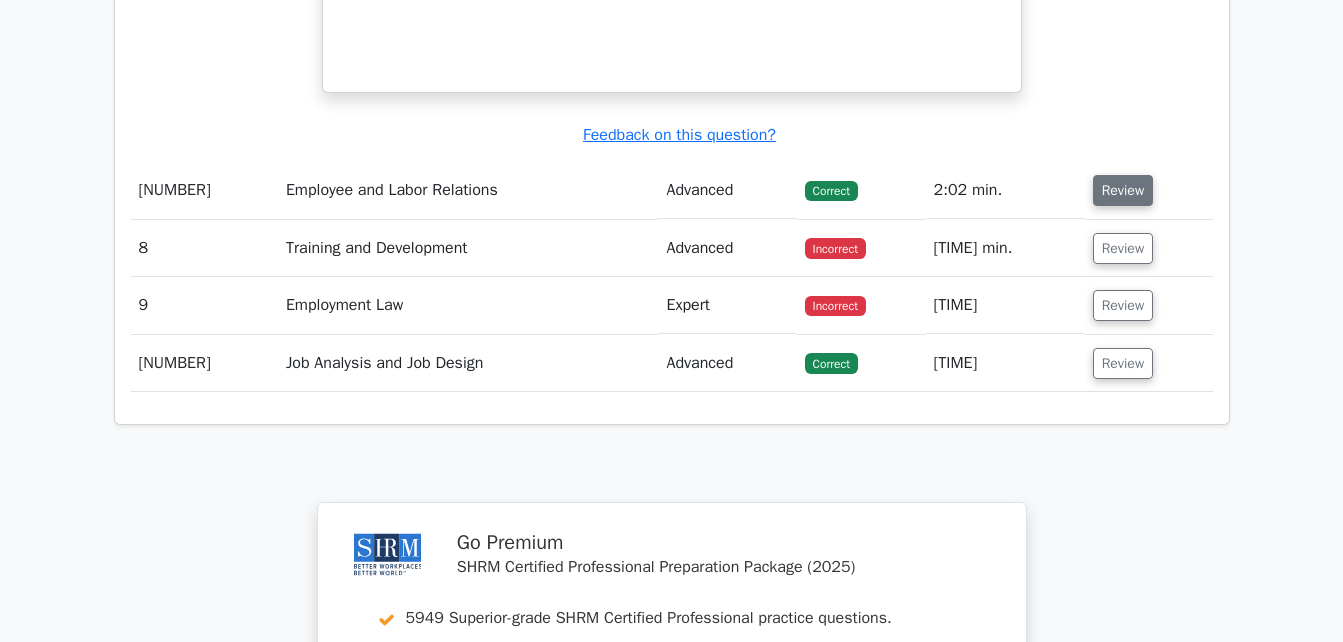 click on "Review" at bounding box center (1123, 190) 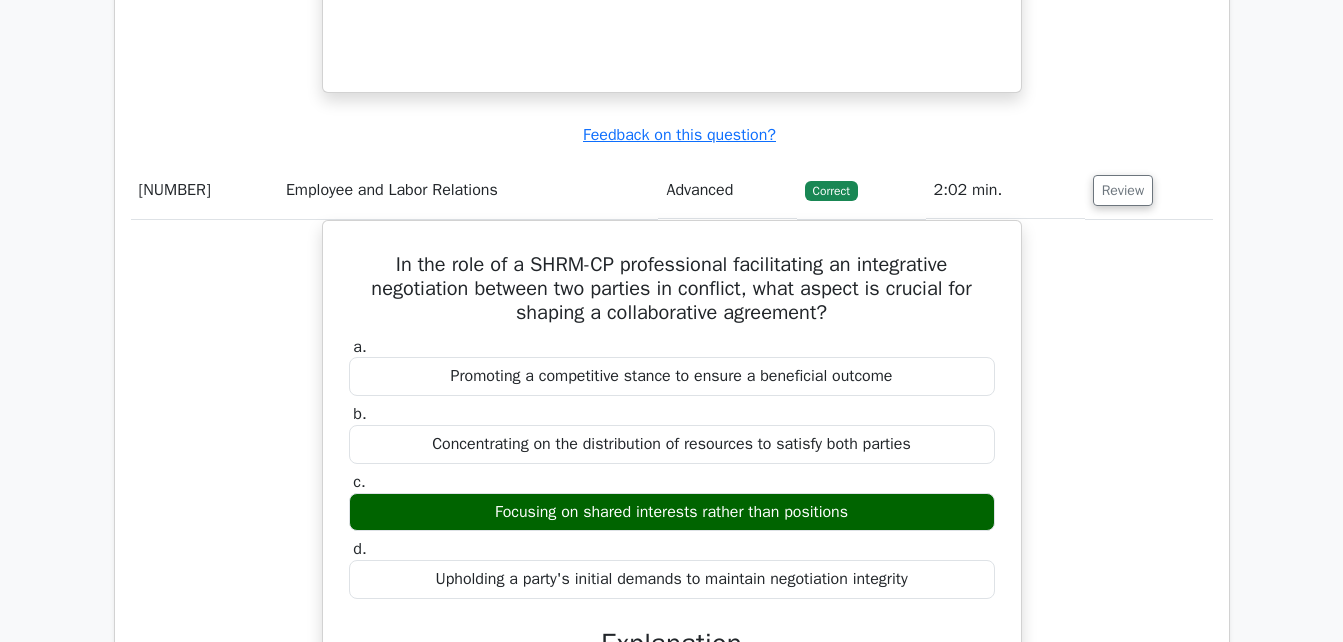 click on "Question Analysis
Question  #
Topic
Difficulty
Result
Time Spent
Action
1
Compensation and Benefits
Advanced
Correct
a. b." at bounding box center (672, -1903) 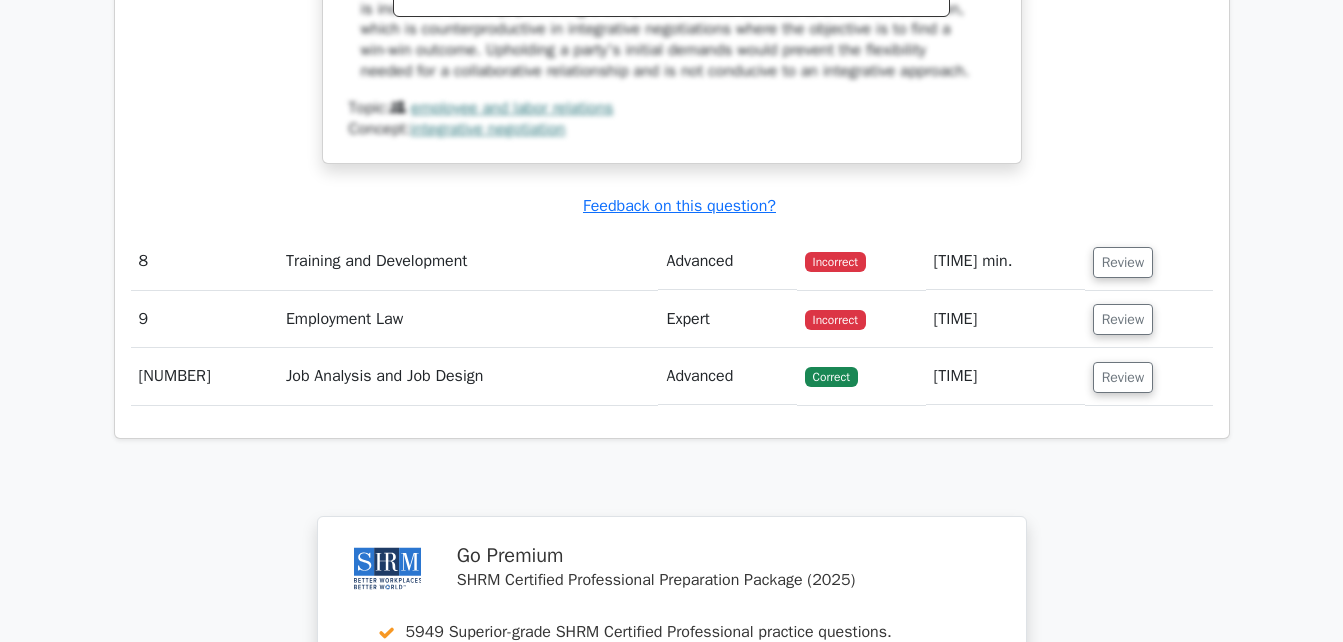 scroll, scrollTop: 7480, scrollLeft: 0, axis: vertical 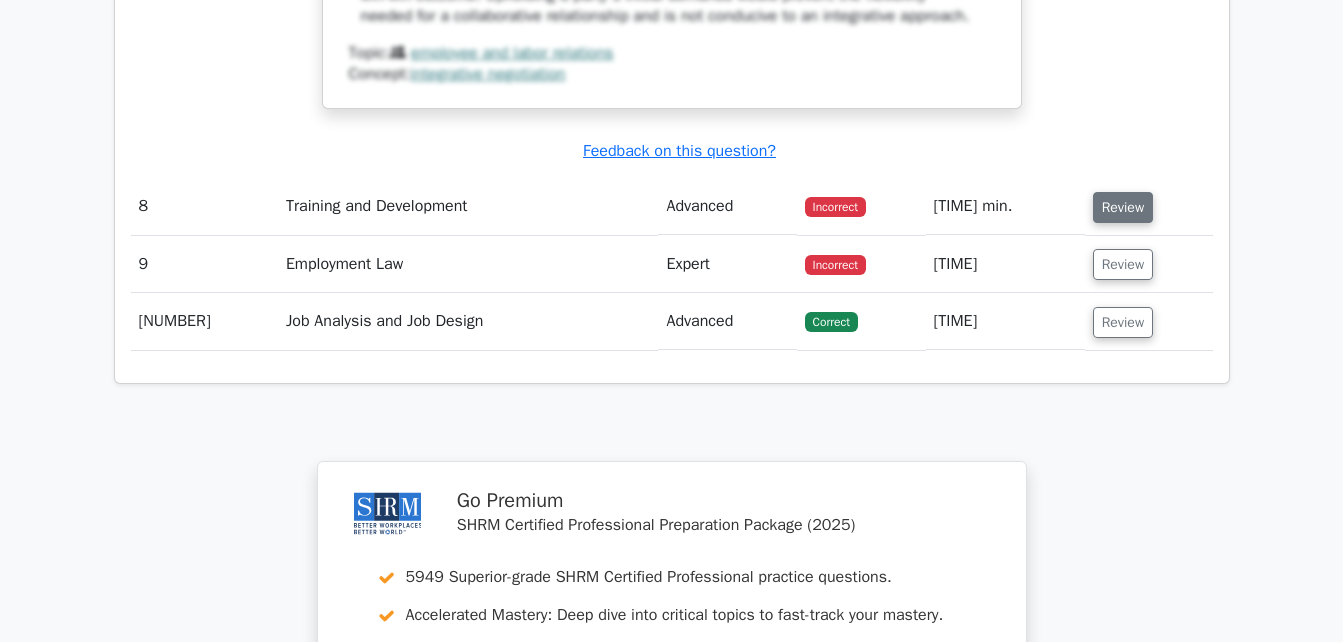 click on "Review" at bounding box center [1123, 207] 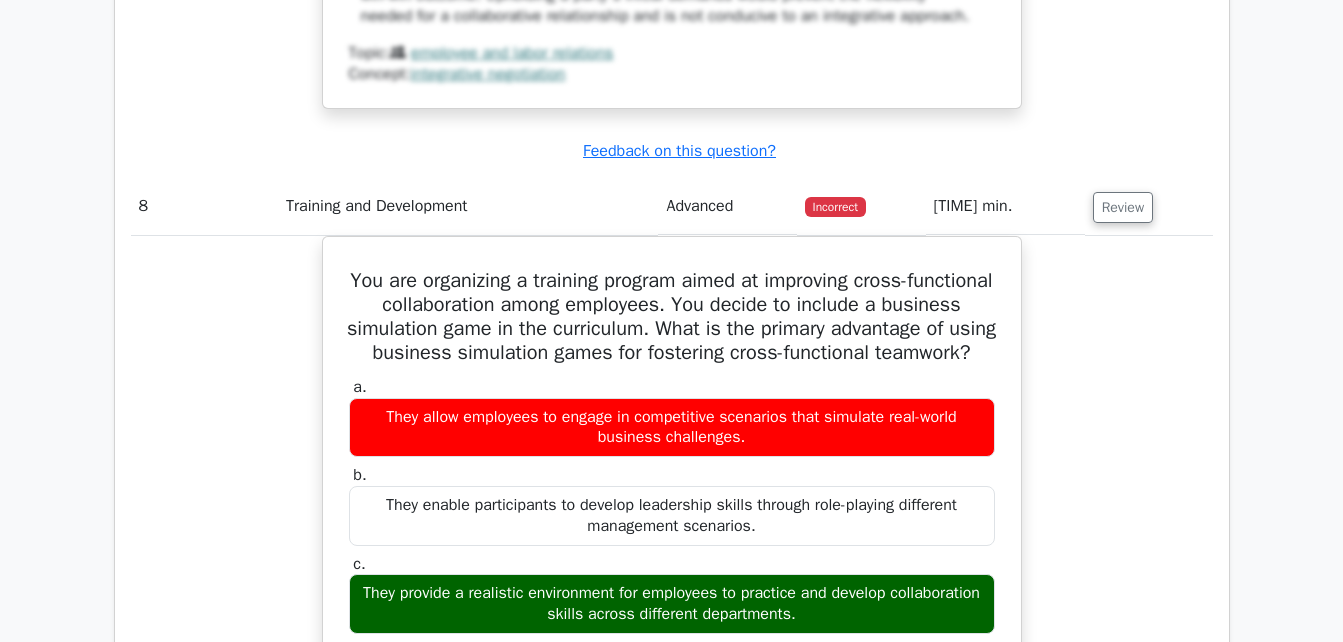 click on "You are organizing a training program aimed at improving cross-functional collaboration among employees. You decide to include a business simulation game in the curriculum. What is the primary advantage of using business simulation games for fostering cross-functional teamwork?
a.
They allow employees to engage in competitive scenarios that simulate real-world business challenges.
b. c." at bounding box center (672, 644) 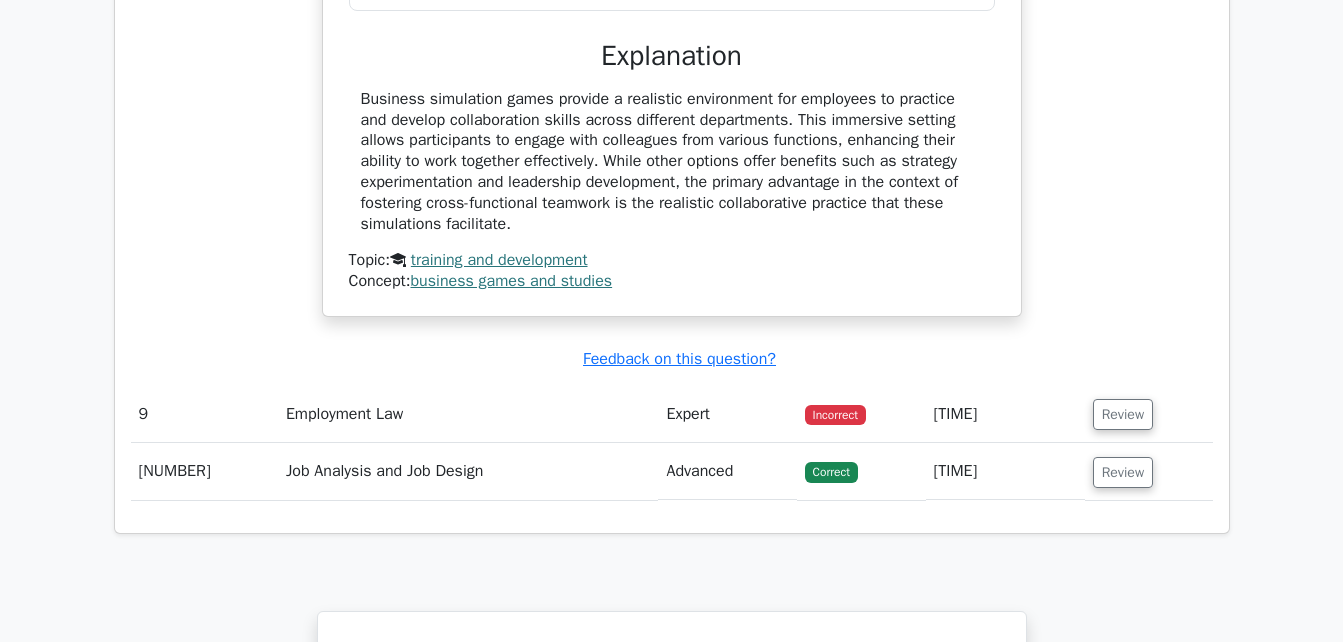 scroll, scrollTop: 8360, scrollLeft: 0, axis: vertical 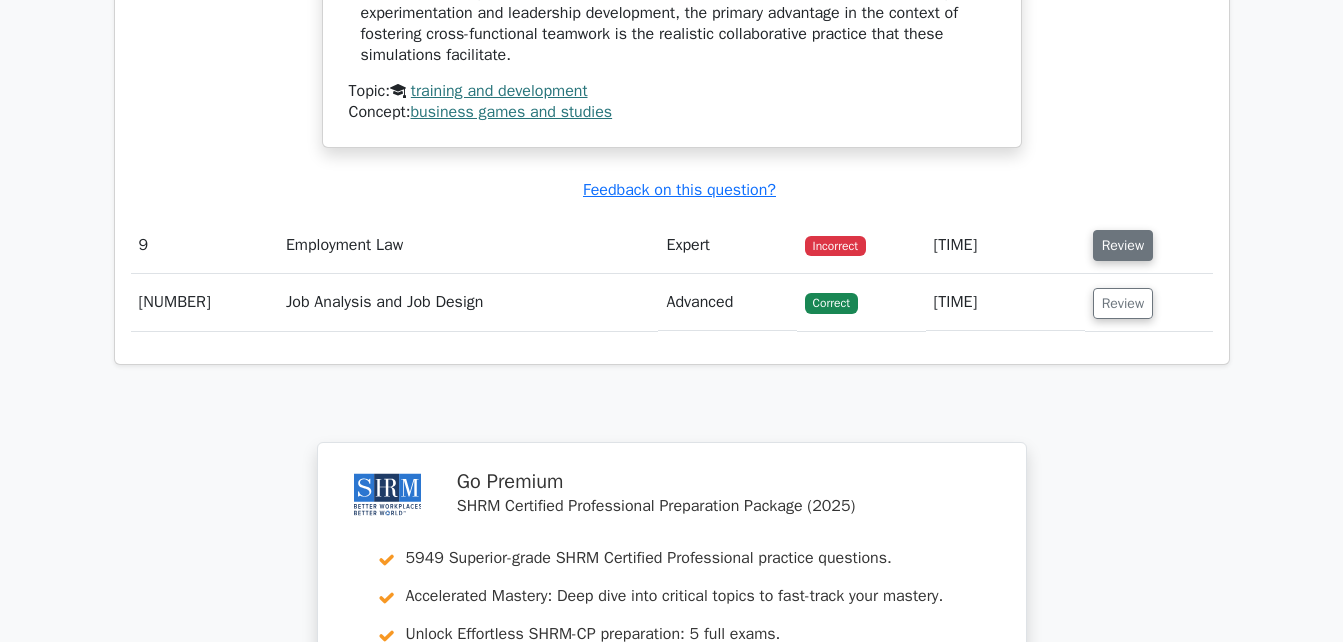click on "Review" at bounding box center [1123, 245] 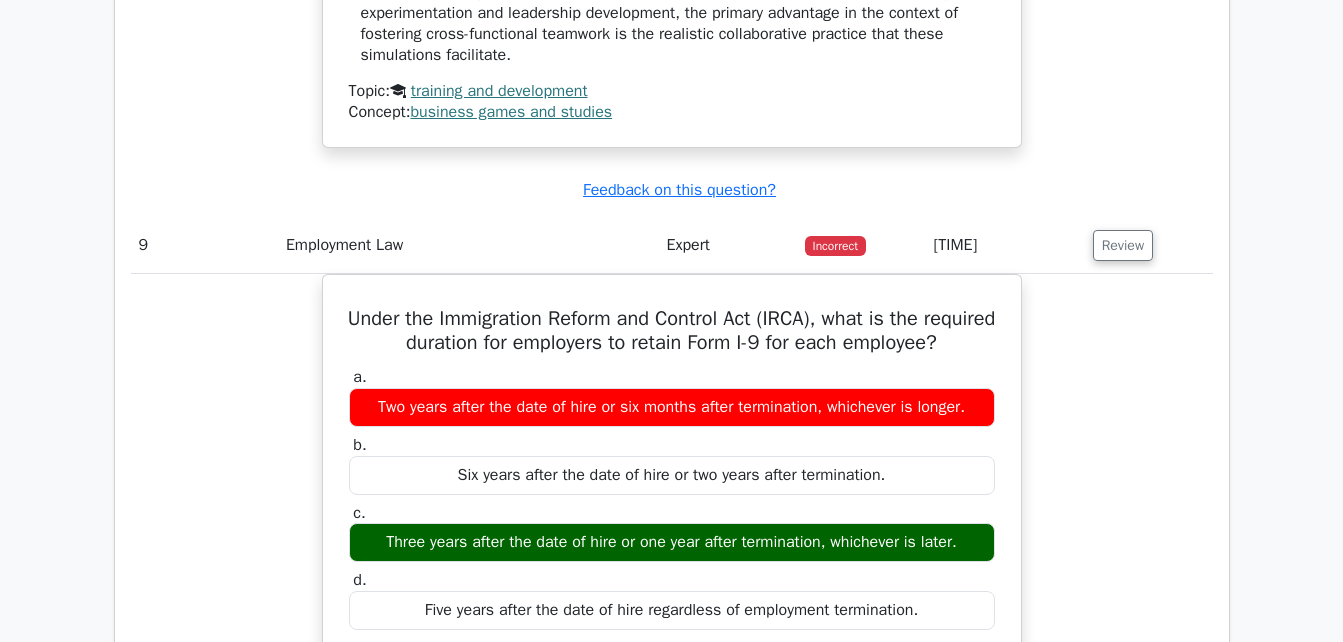click on "Under the Immigration Reform and Control Act (IRCA), what is the required duration for employers to retain Form I-9 for each employee?
a.
Two years after the date of hire or six months after termination, whichever is longer.
b.
c. d." at bounding box center (672, 655) 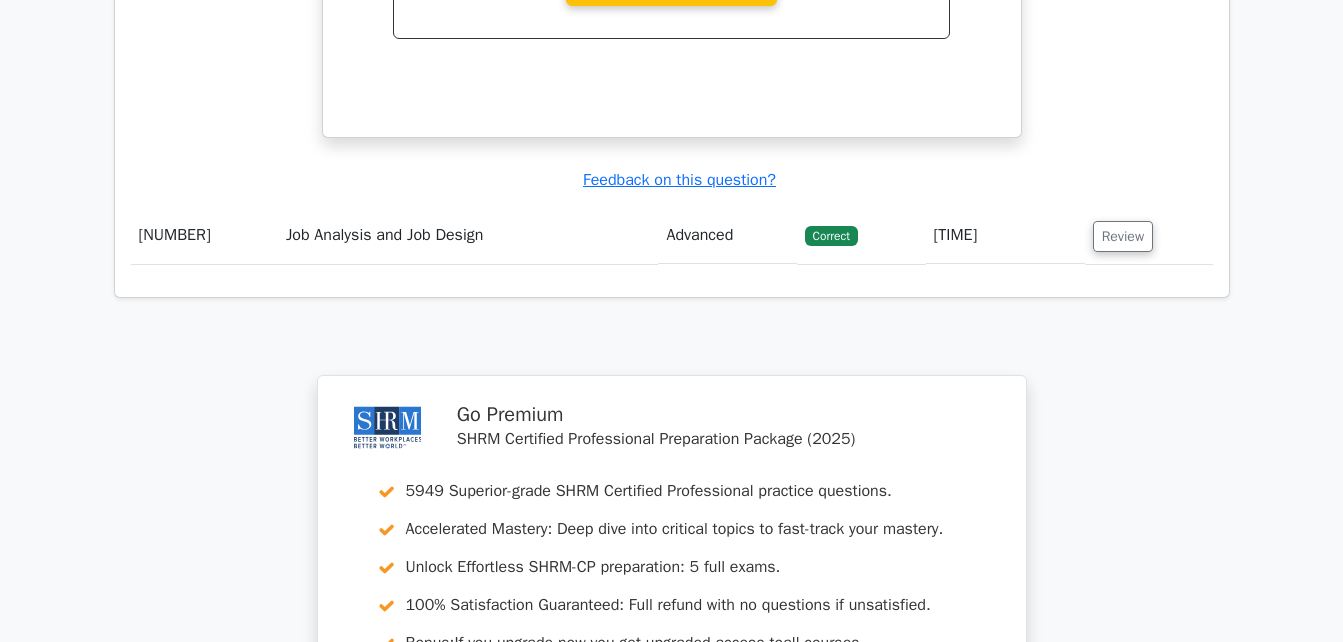 scroll, scrollTop: 9240, scrollLeft: 0, axis: vertical 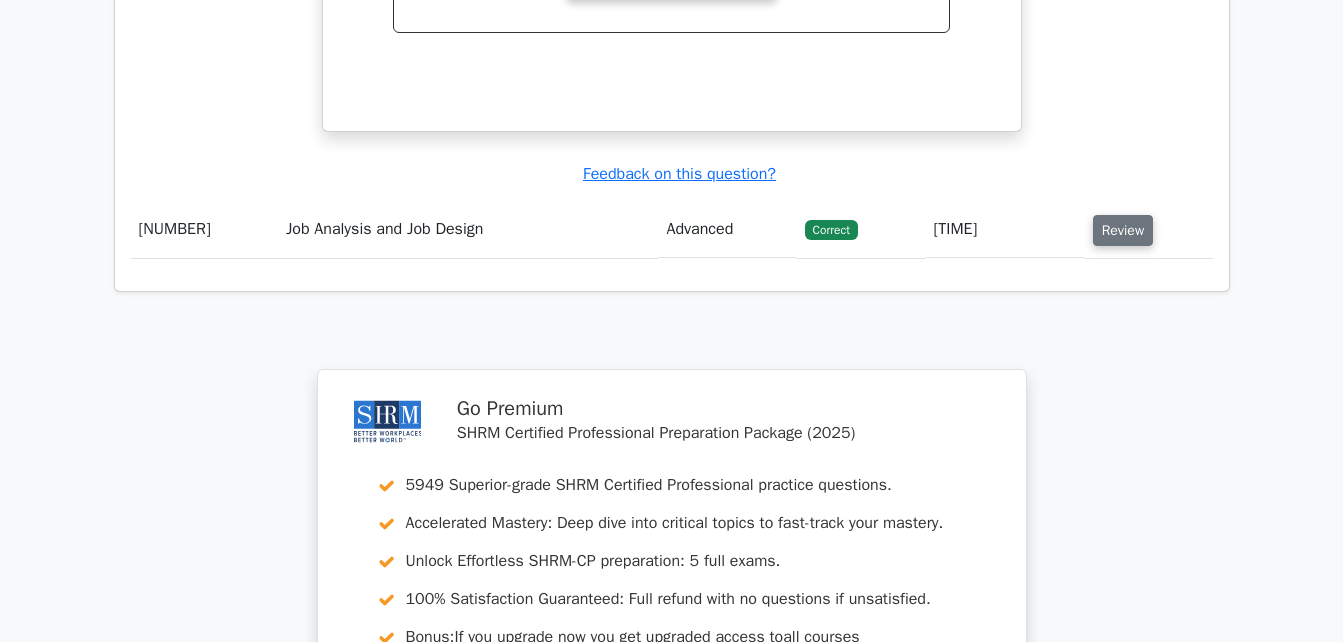 click on "Review" at bounding box center [1123, 230] 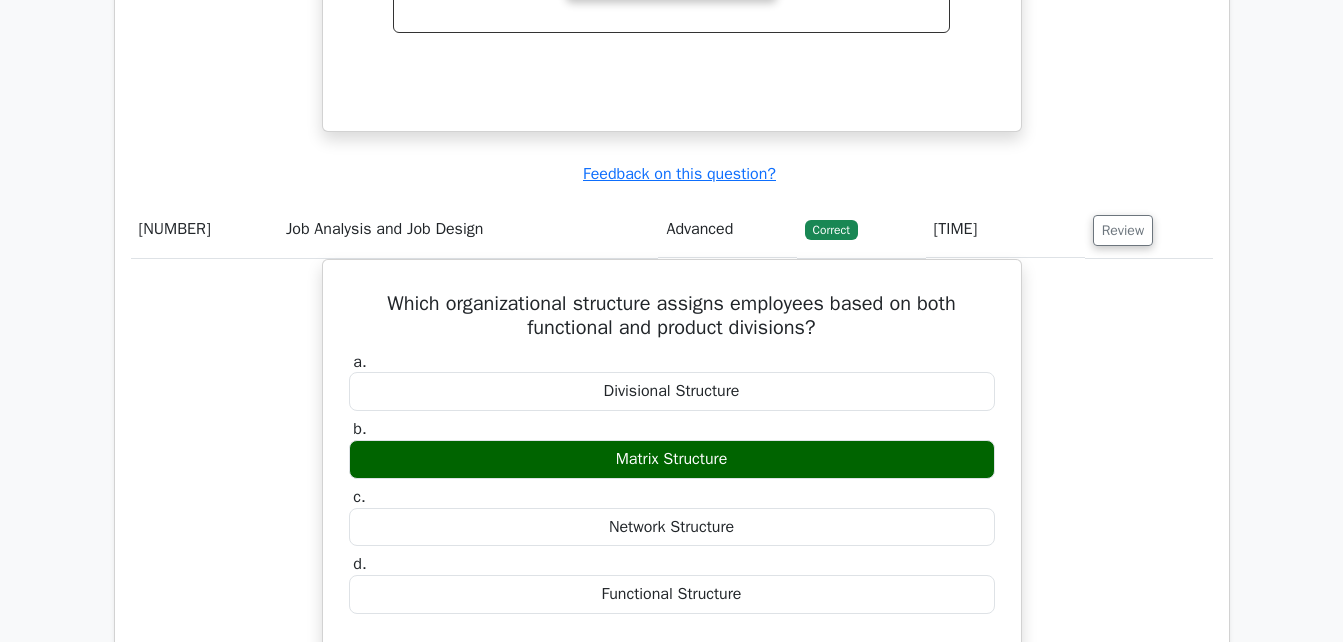 click on "Which organizational structure assigns employees based on both functional and product divisions?
a.
Divisional Structure
b.
c." at bounding box center (672, 640) 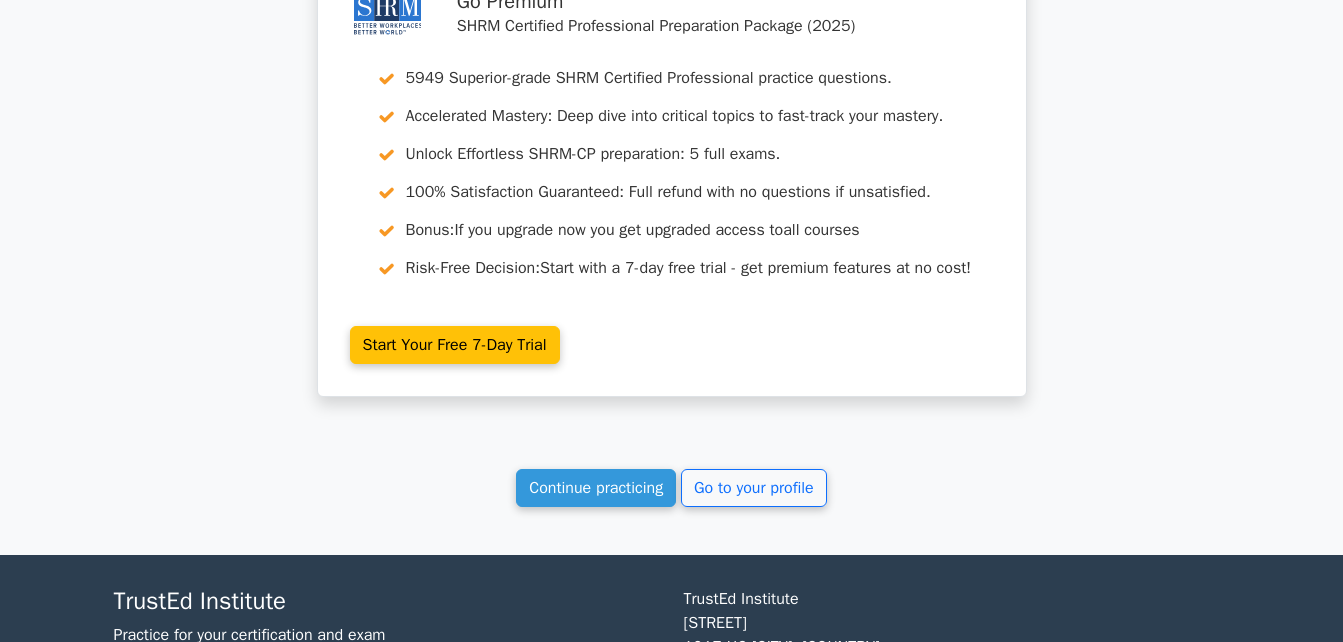 scroll, scrollTop: 10680, scrollLeft: 0, axis: vertical 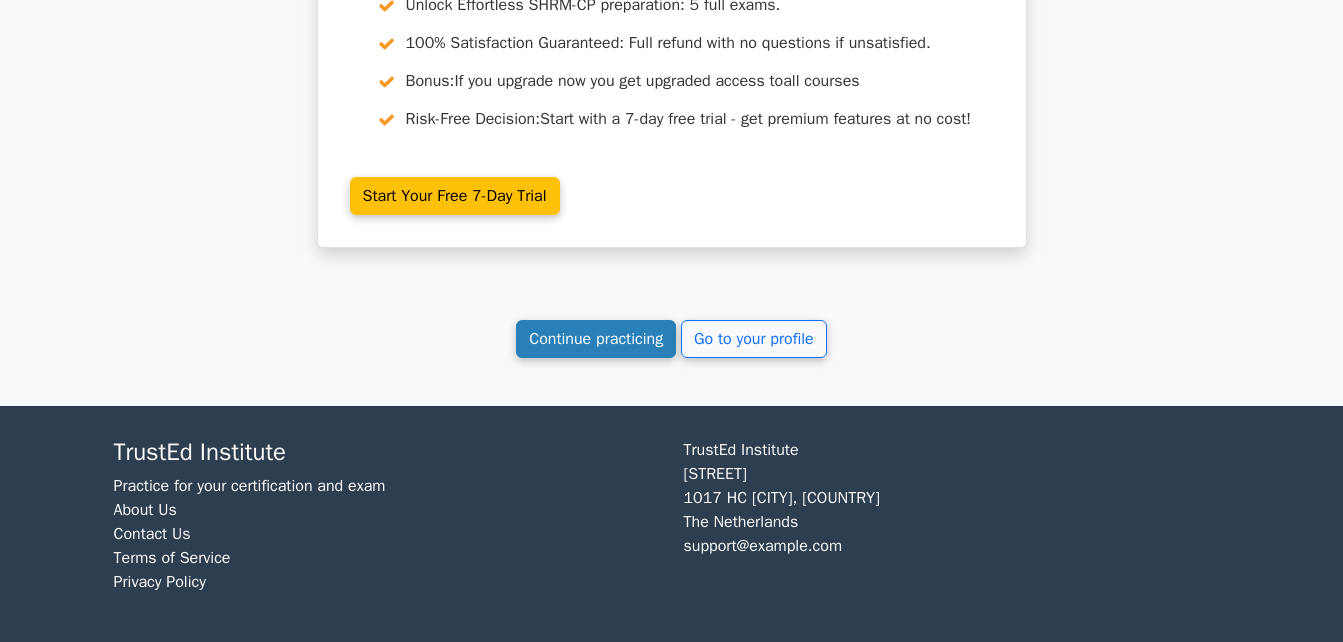 click on "Continue practicing" at bounding box center [596, 339] 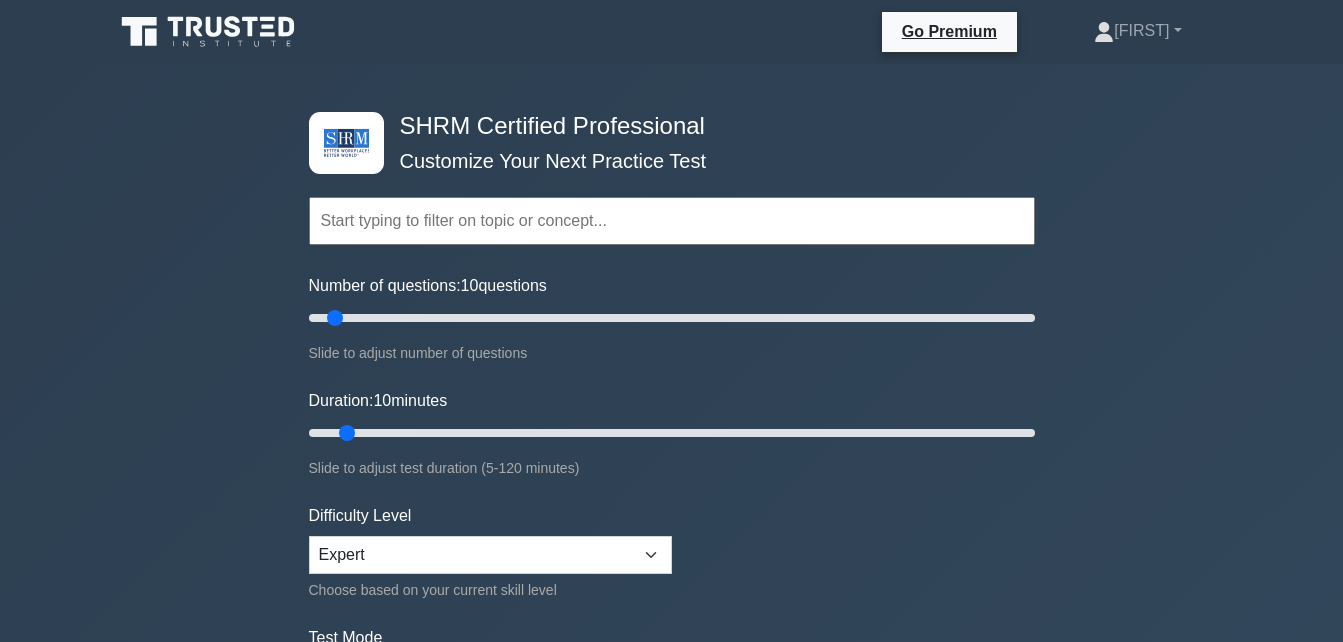 scroll, scrollTop: 0, scrollLeft: 0, axis: both 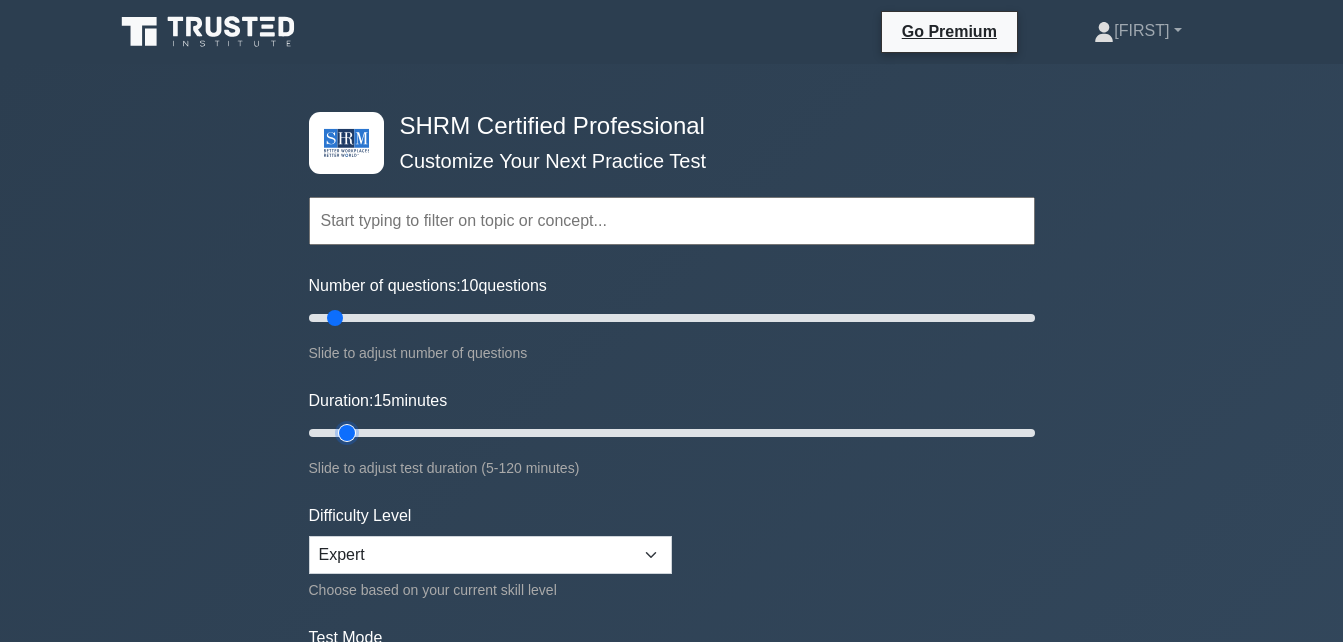 type on "15" 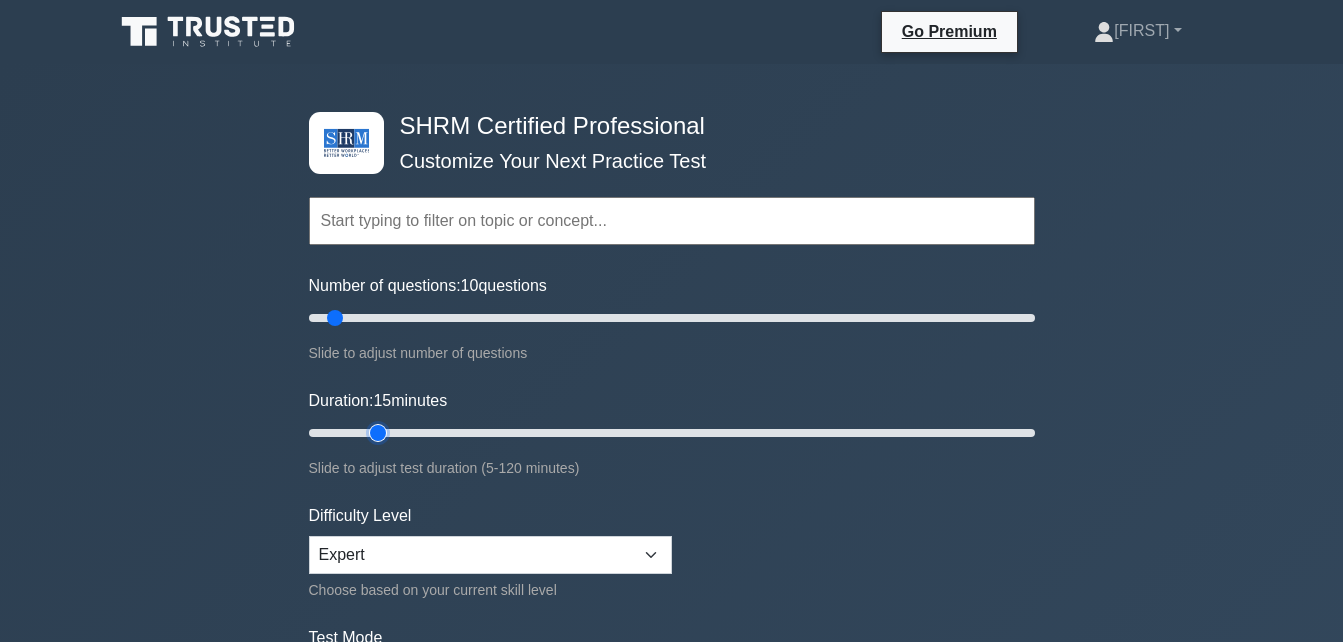 click on "Duration:  15  minutes" at bounding box center (672, 433) 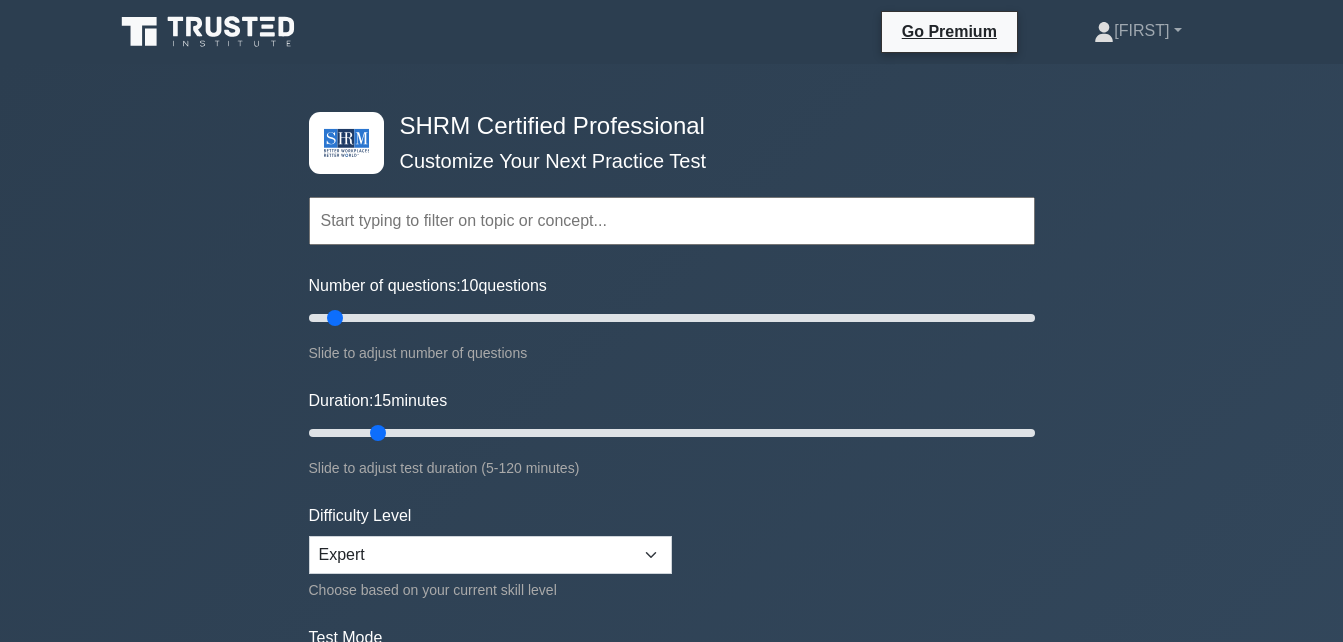 click on "Topics
Change Management
Compensation and Benefits
Employee and Labor Relations
Employment Law
Globalization
HR Career Planning
Human Resource Information Systems (HRIS)
Job Analysis and Job Design
Metrics and Measurement of HR" at bounding box center (672, 445) 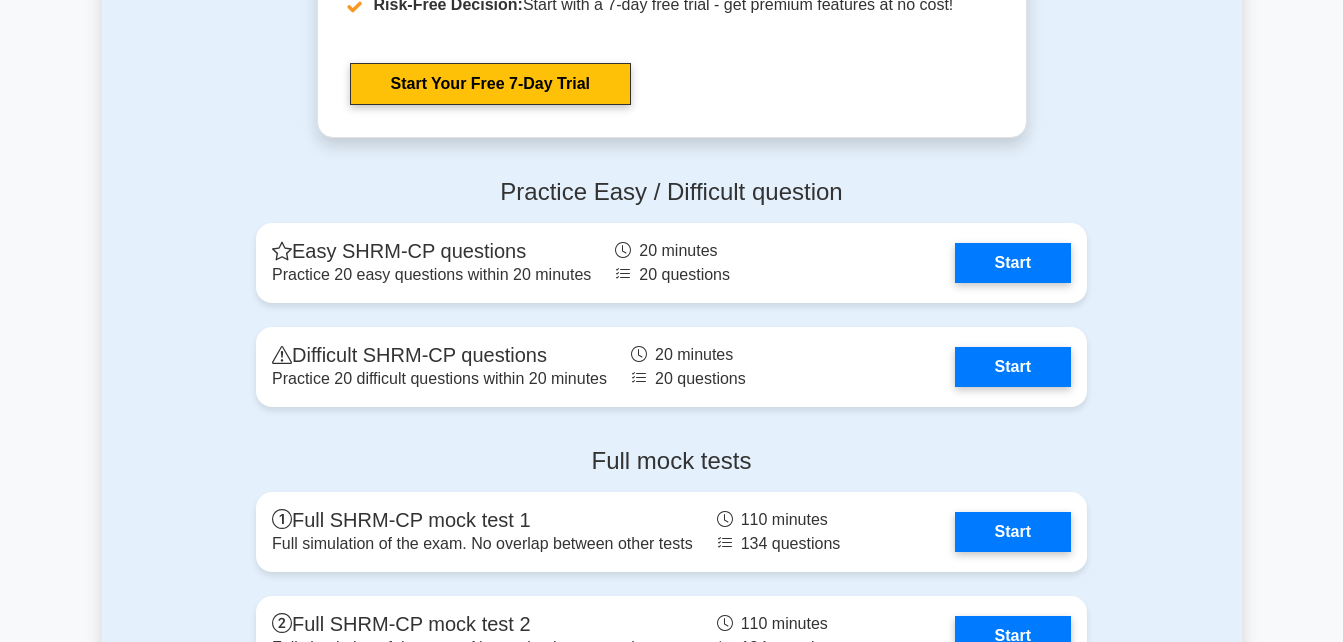 scroll, scrollTop: 4000, scrollLeft: 0, axis: vertical 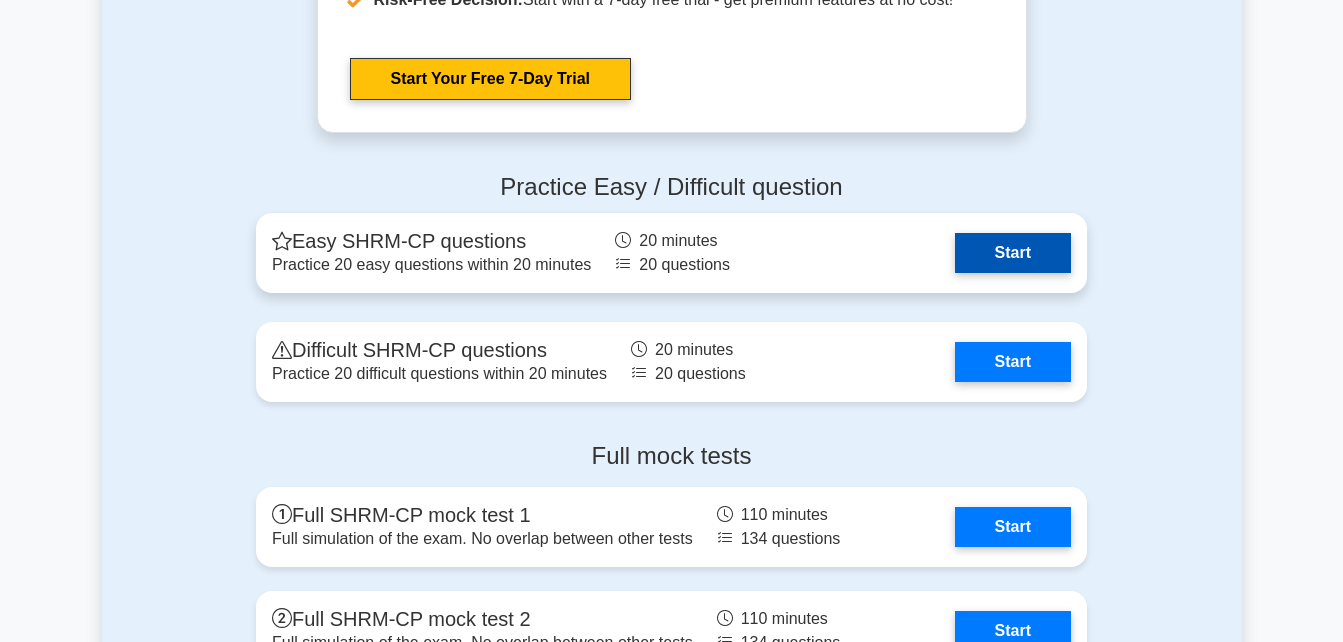 click on "Start" at bounding box center (1013, 253) 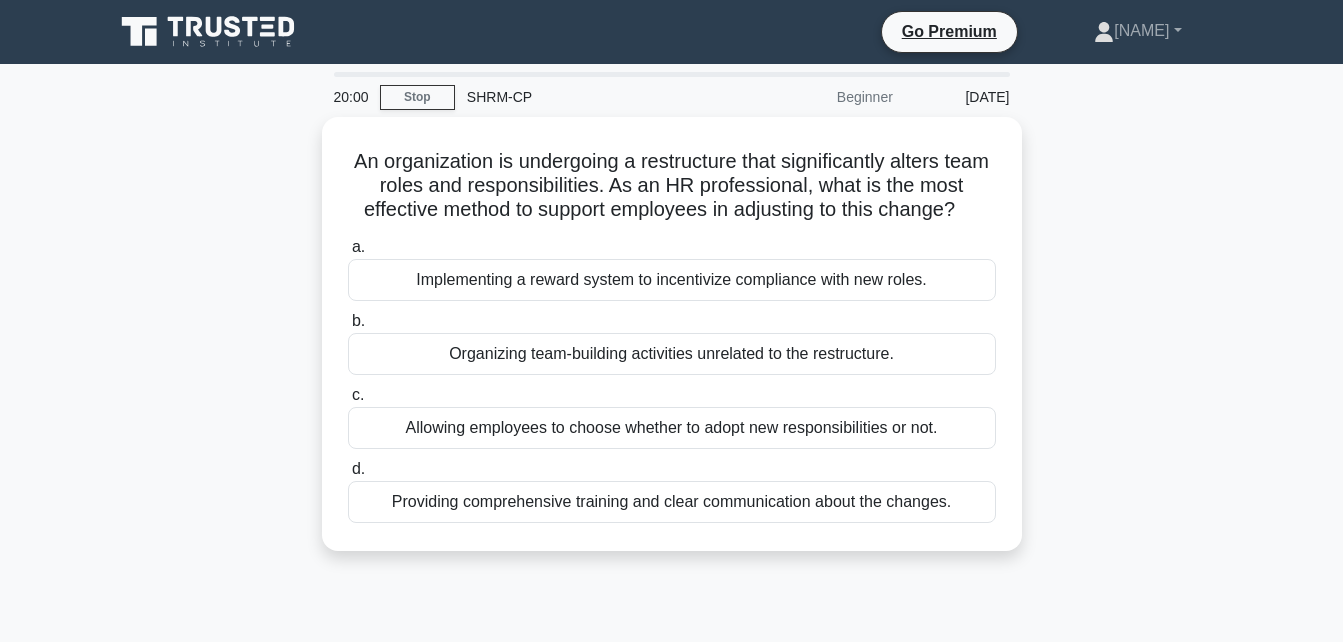 scroll, scrollTop: 0, scrollLeft: 0, axis: both 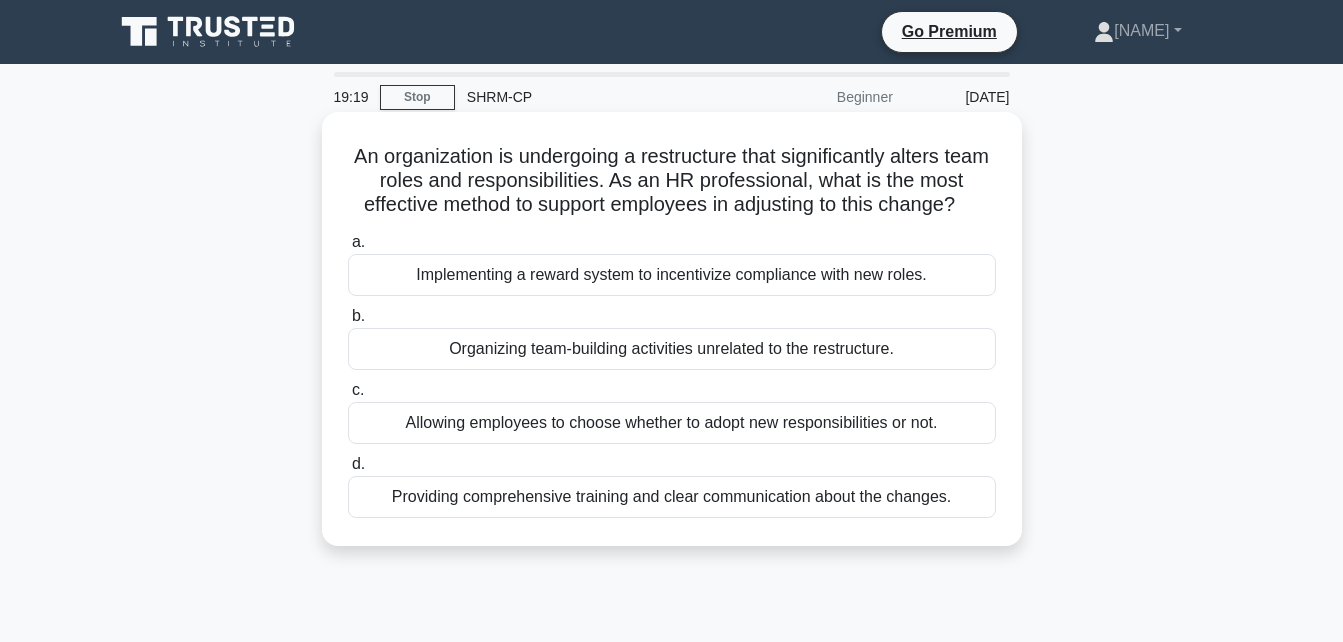 click on "Providing comprehensive training and clear communication about the changes." at bounding box center (672, 497) 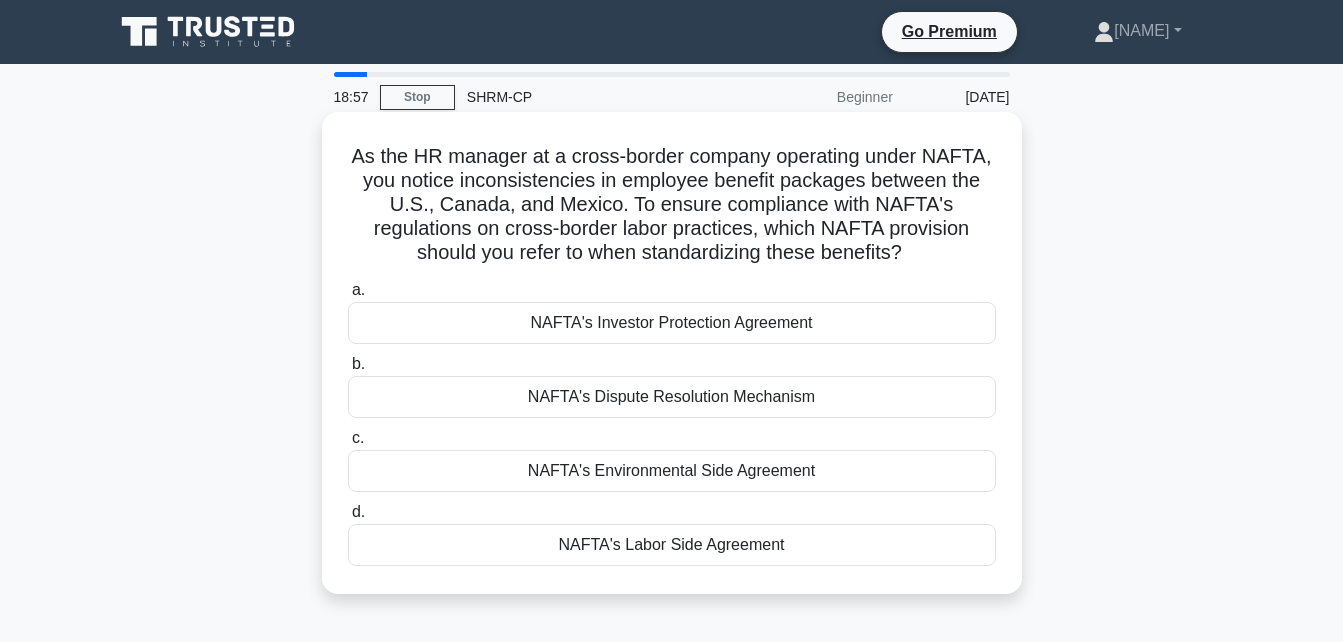 click on "NAFTA's Labor Side Agreement" at bounding box center [672, 545] 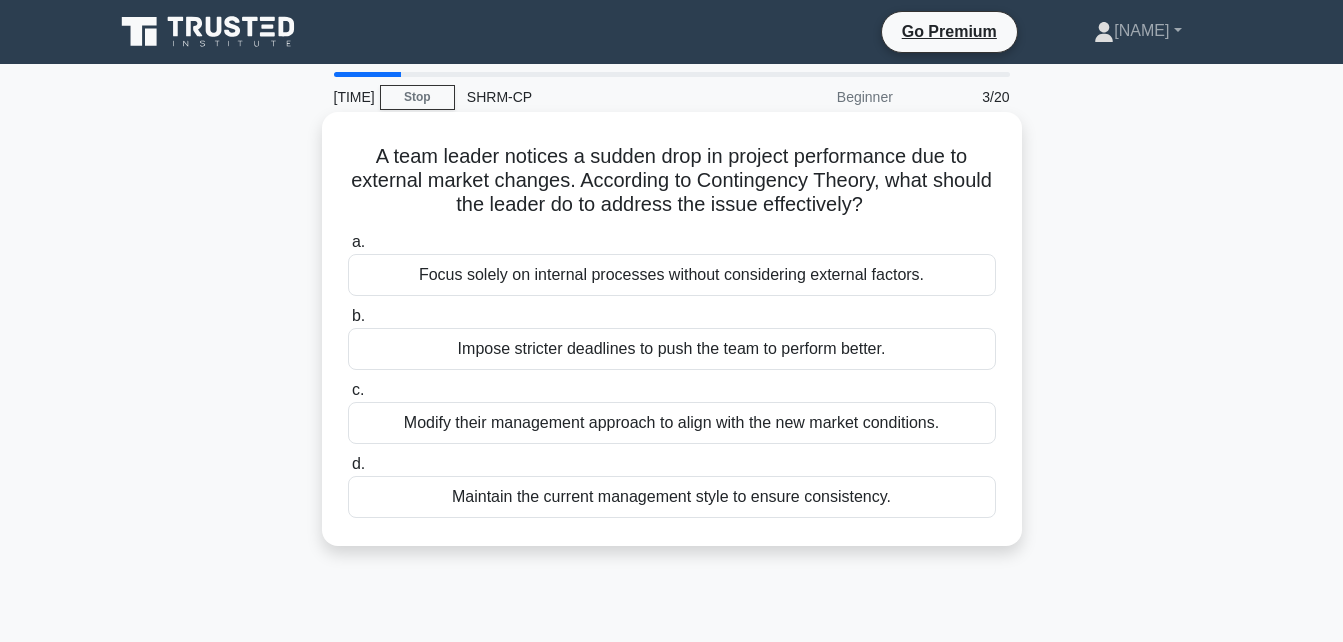 click on "Modify their management approach to align with the new market conditions." at bounding box center (672, 423) 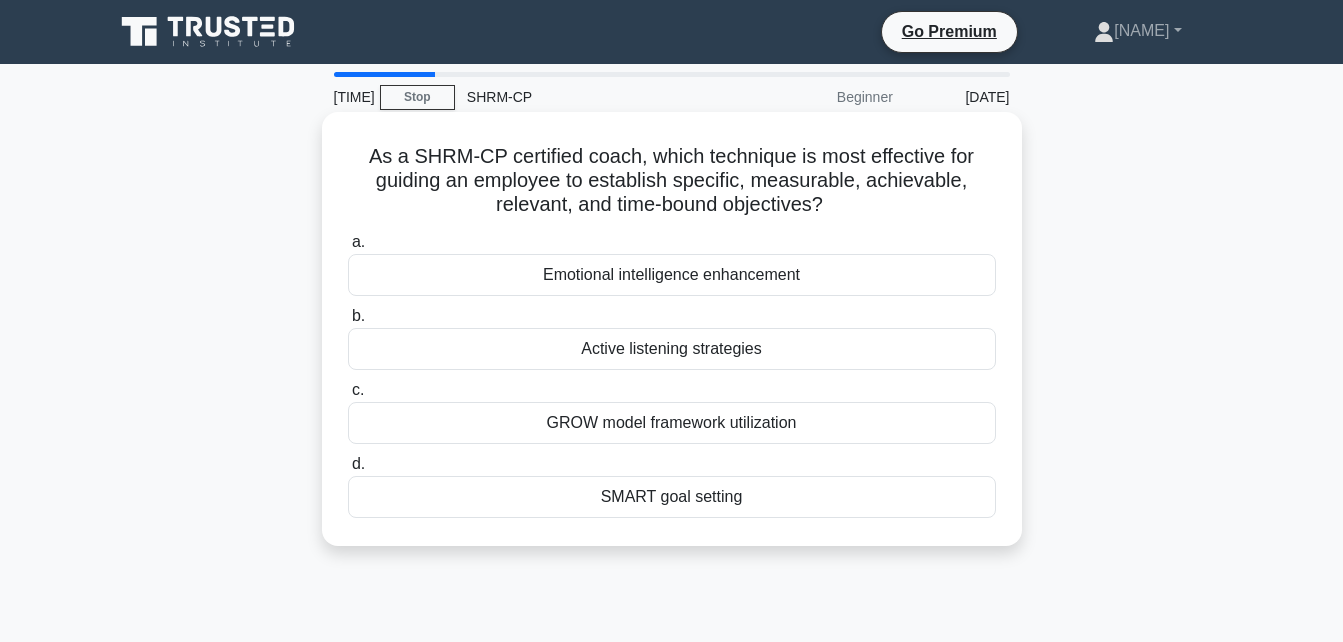 click on "SMART goal setting" at bounding box center [672, 497] 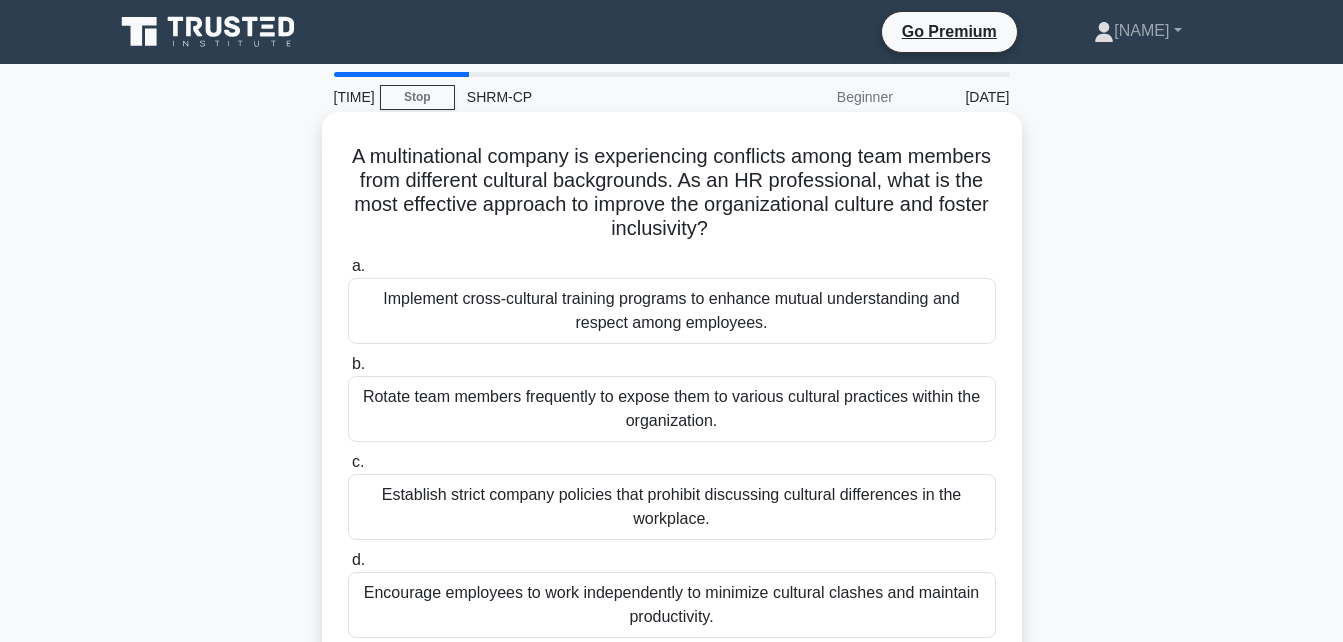 click on "Implement cross-cultural training programs to enhance mutual understanding and respect among employees." at bounding box center (672, 311) 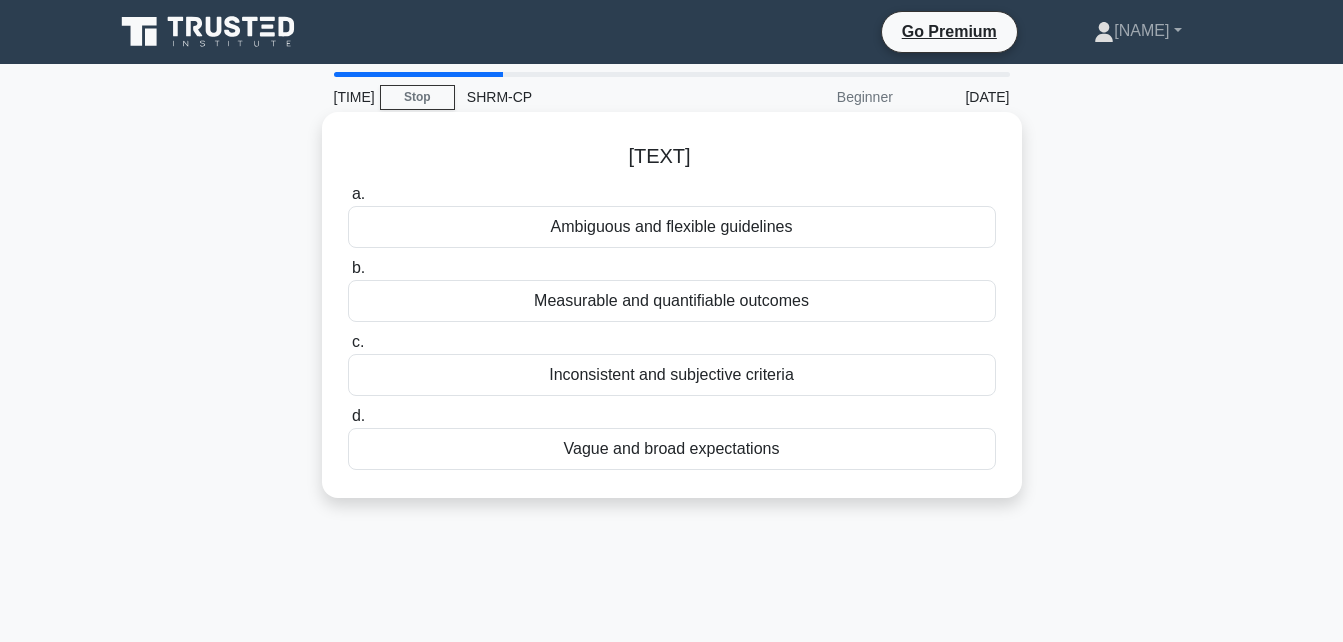 click on "Measurable and quantifiable outcomes" at bounding box center (672, 301) 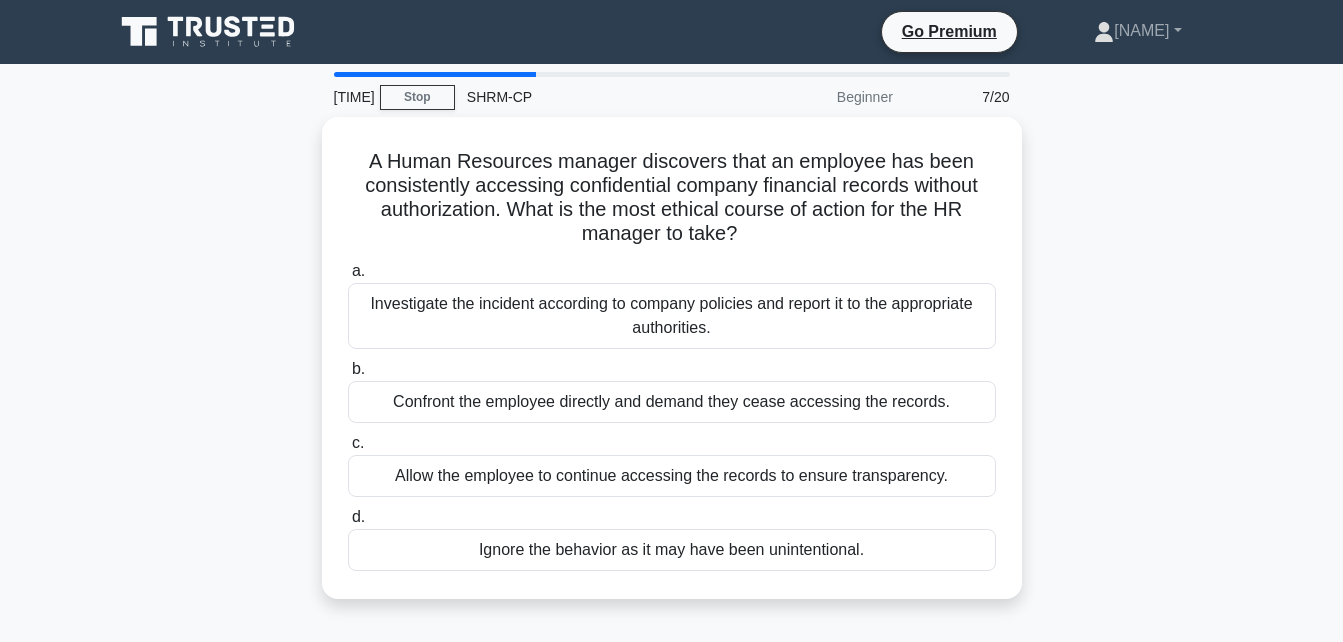 click on "Investigate the incident according to company policies and report it to the appropriate authorities." at bounding box center [672, 316] 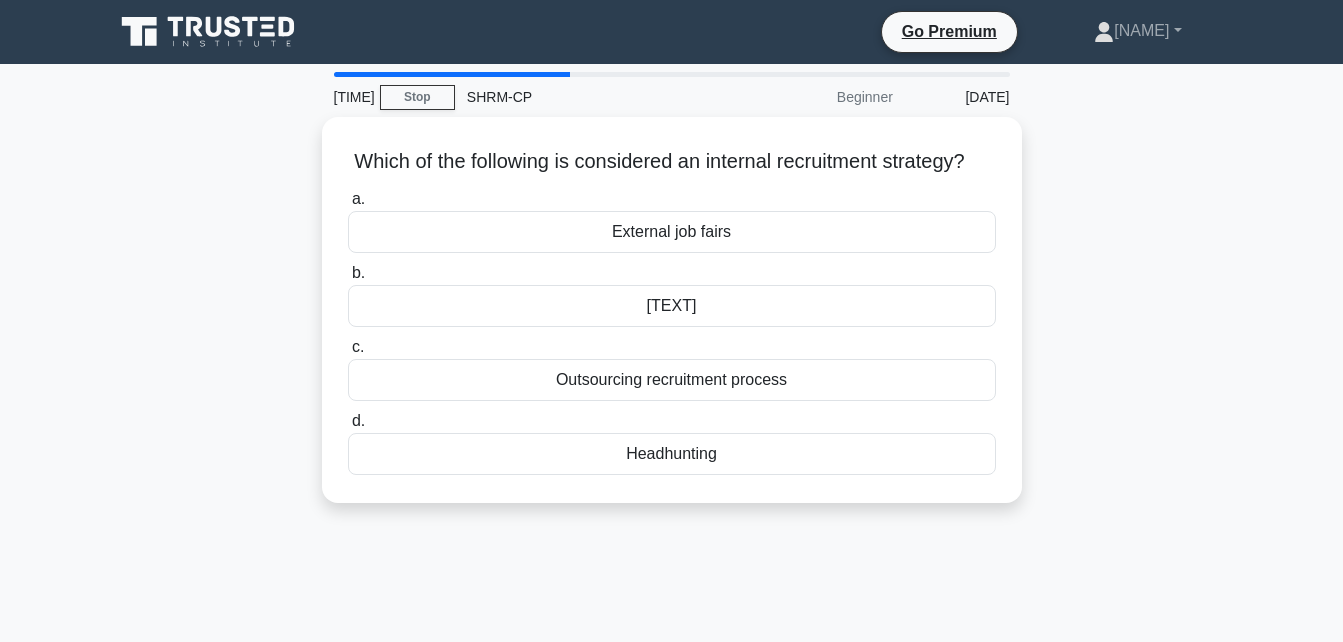 click on "Internal job posting" at bounding box center (672, 306) 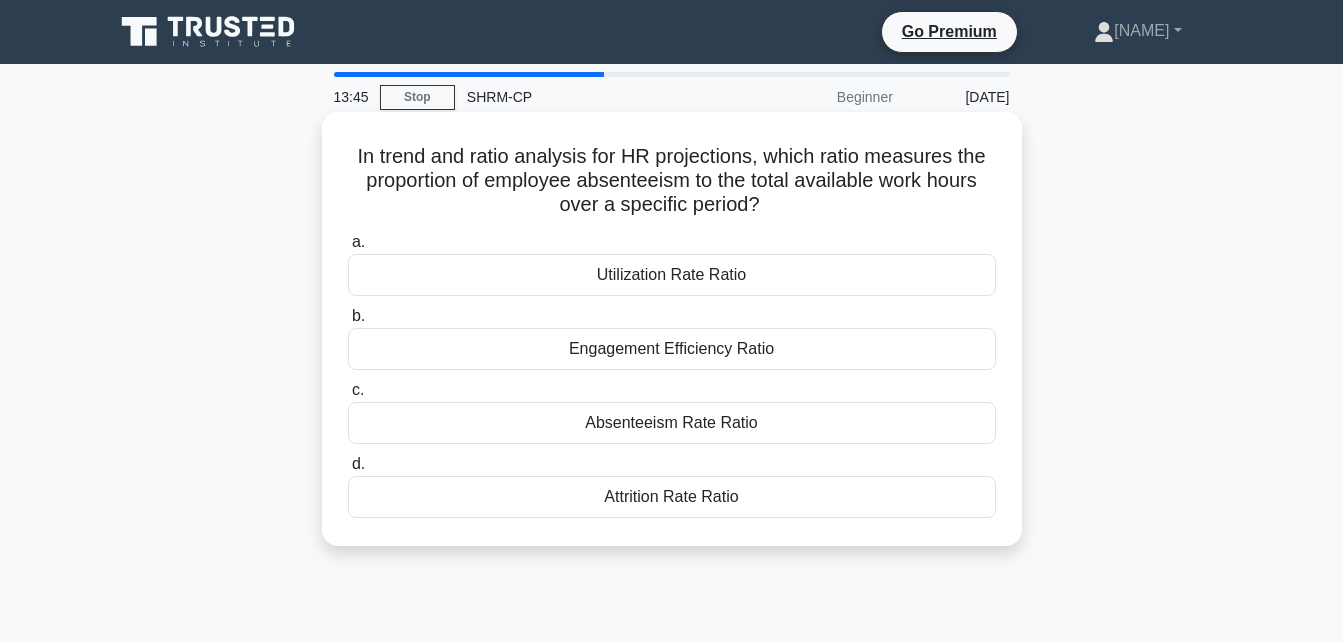 click on "Absenteeism Rate Ratio" at bounding box center (672, 423) 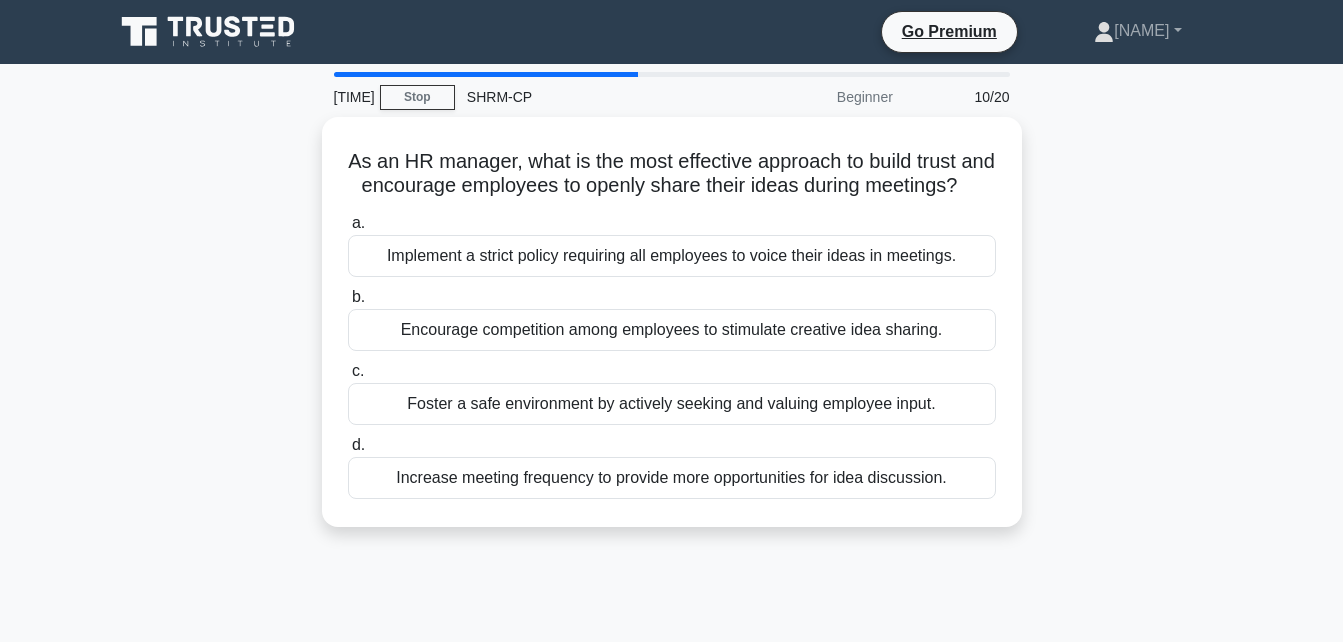click on "Foster a safe environment by actively seeking and valuing employee input." at bounding box center (672, 404) 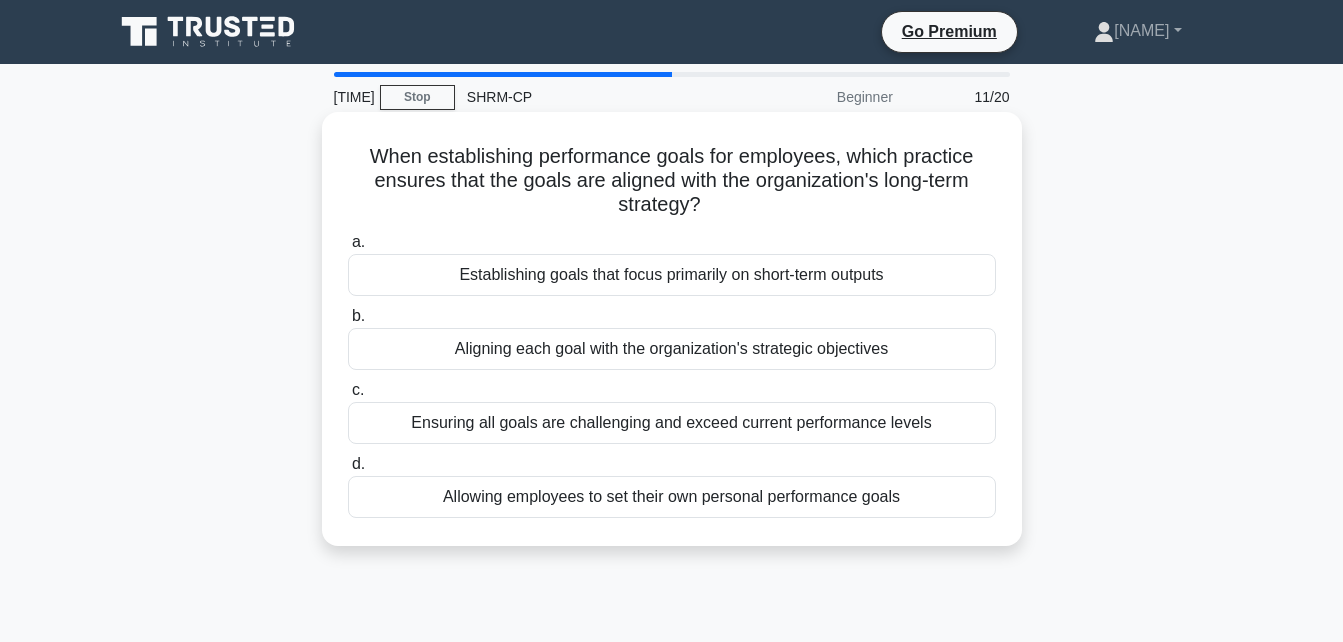 click on "Aligning each goal with the organization's strategic objectives" at bounding box center (672, 349) 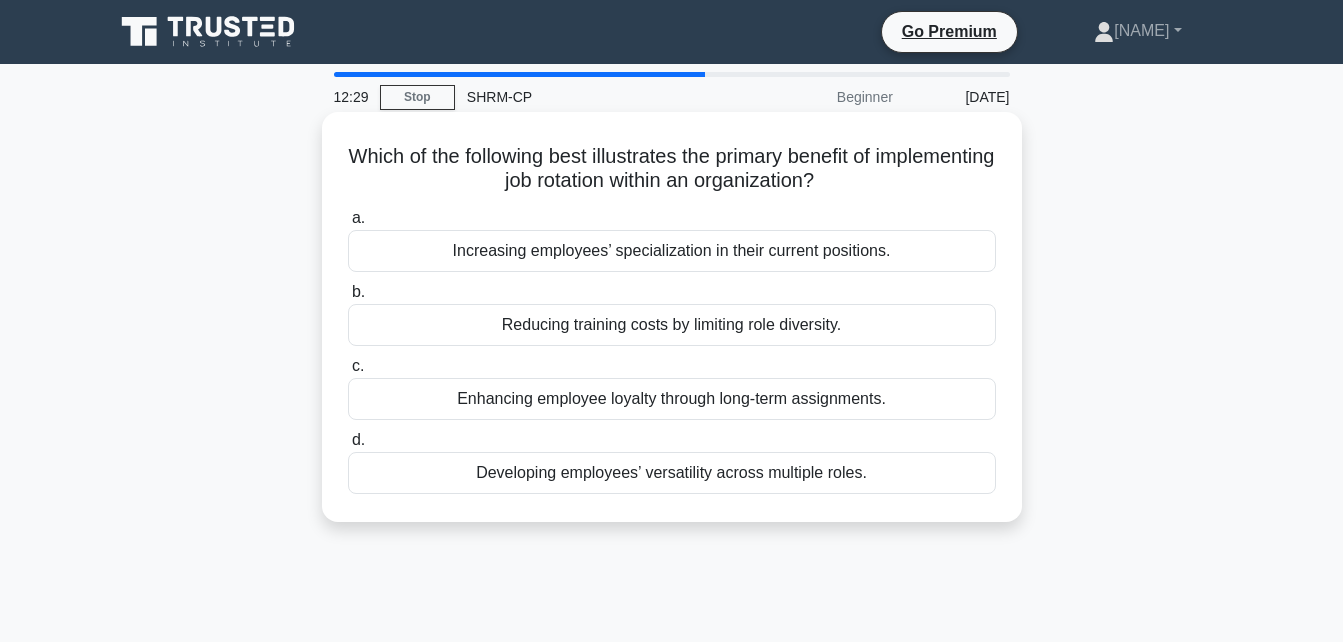 click on "Increasing employees’ specialization in their current positions." at bounding box center [672, 251] 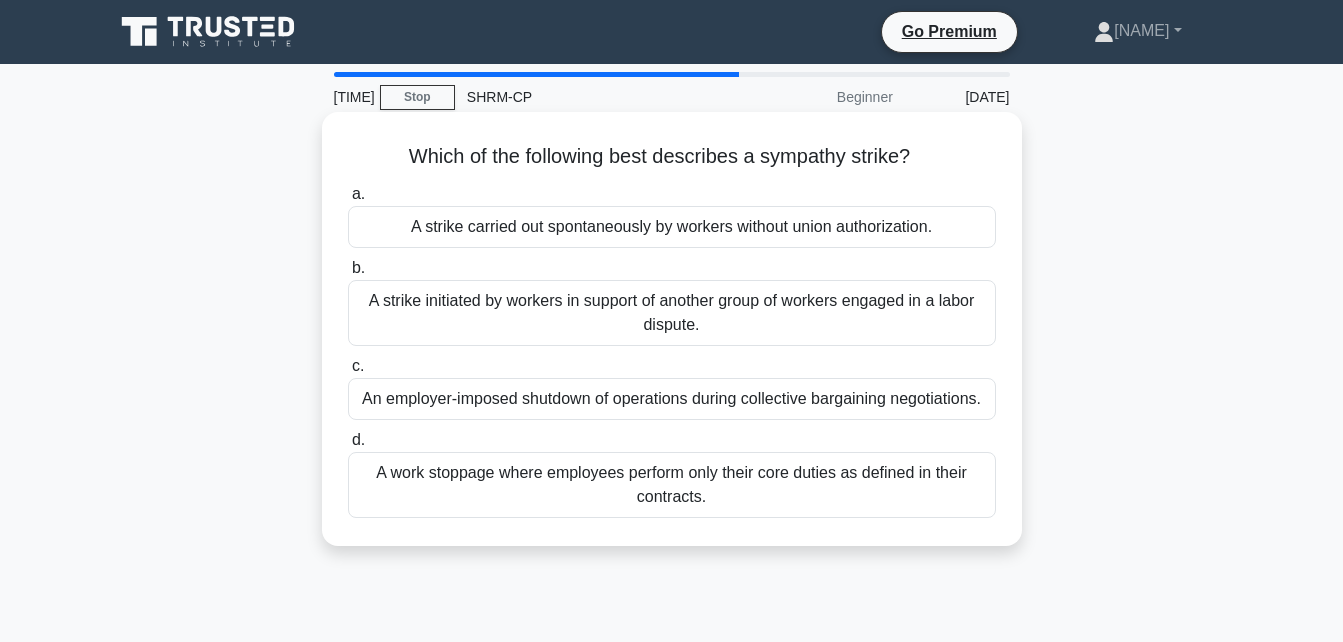 click on "A strike initiated by workers in support of another group of workers engaged in a labor dispute." at bounding box center [672, 313] 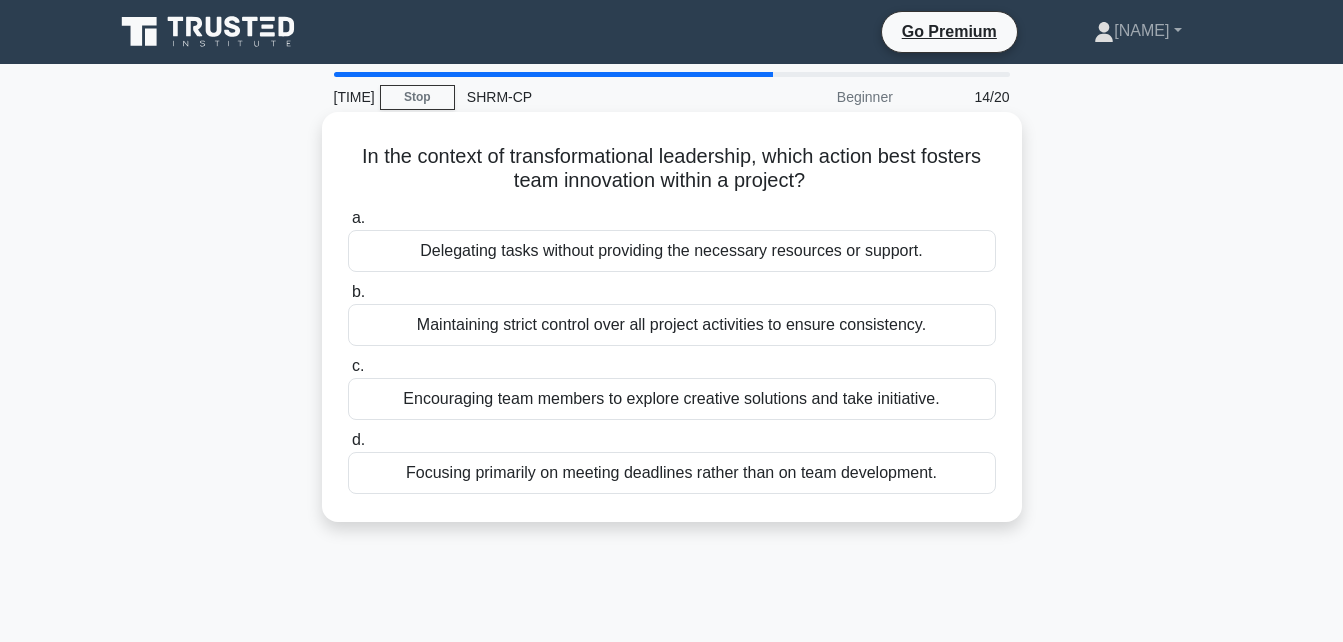 click on "Encouraging team members to explore creative solutions and take initiative." at bounding box center [672, 399] 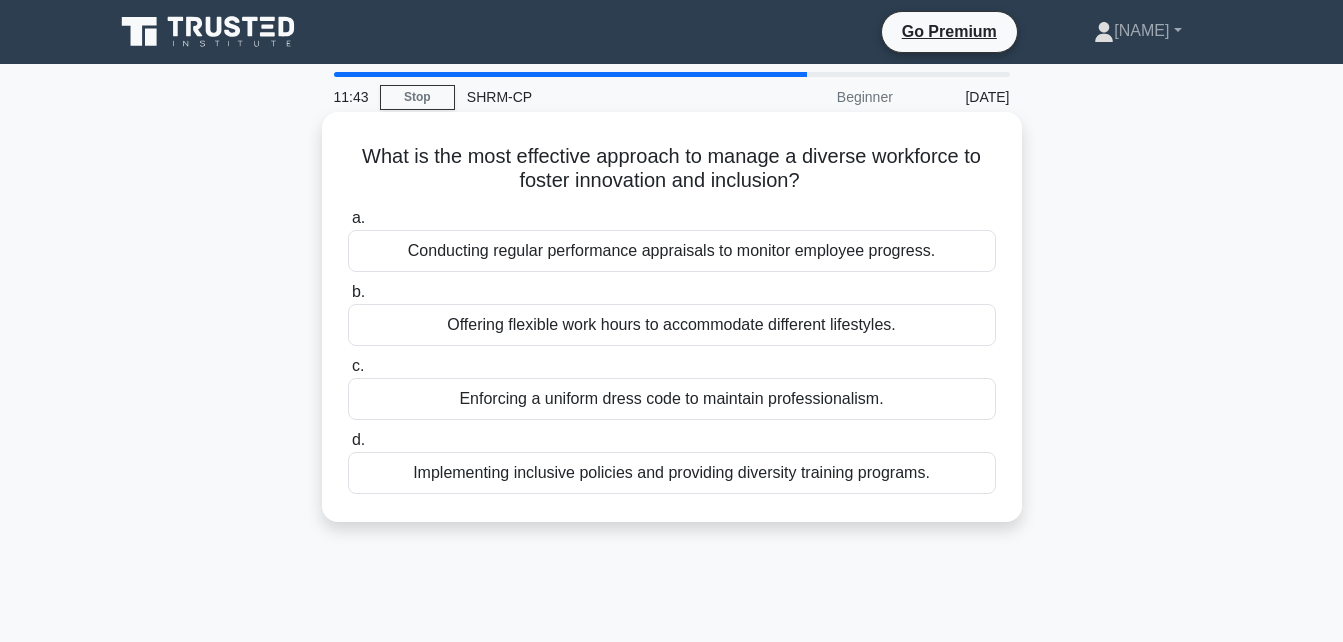 click on "Implementing inclusive policies and providing diversity training programs." at bounding box center (672, 473) 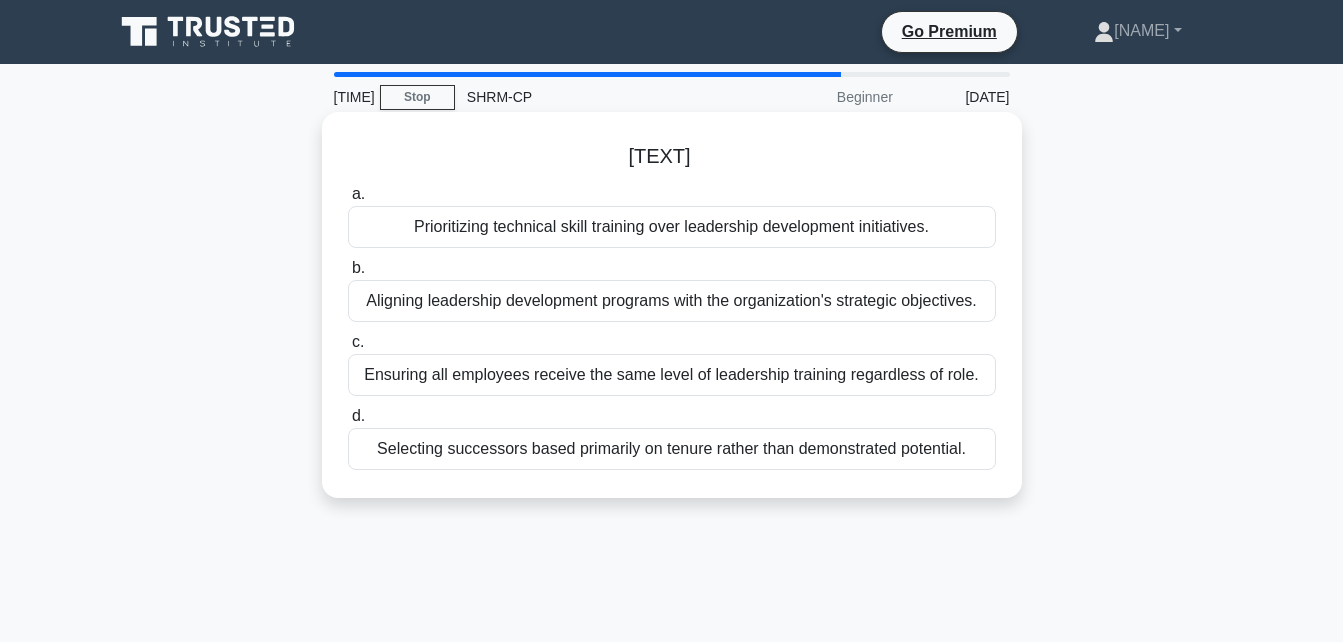 click on "Aligning leadership development programs with the organization's strategic objectives." at bounding box center [672, 301] 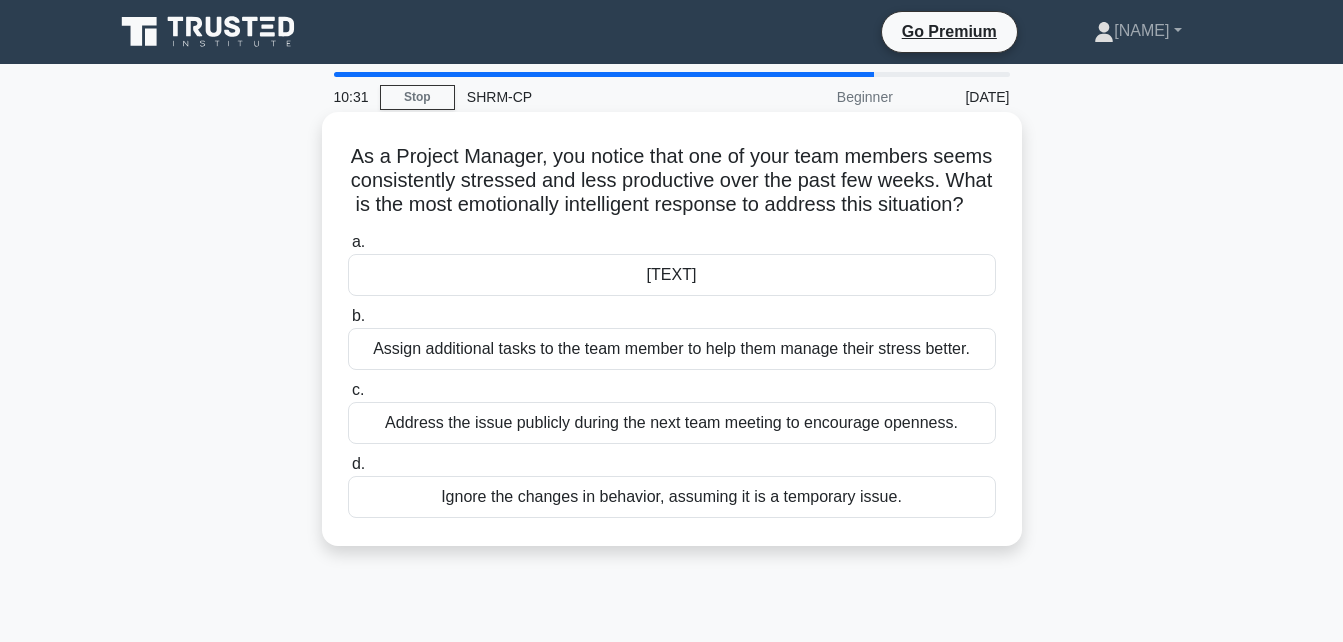 click on "Have a private conversation with the team member to express concern and offer support." at bounding box center [672, 275] 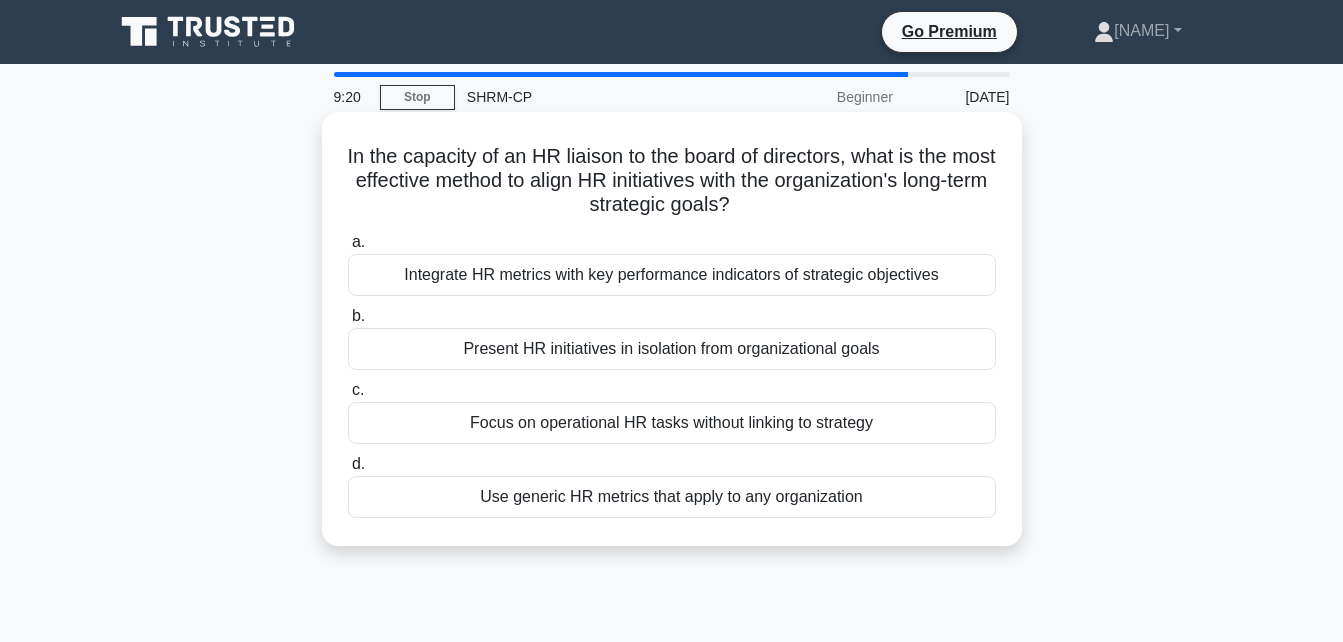 click on "Integrate HR metrics with key performance indicators of strategic objectives" at bounding box center [672, 275] 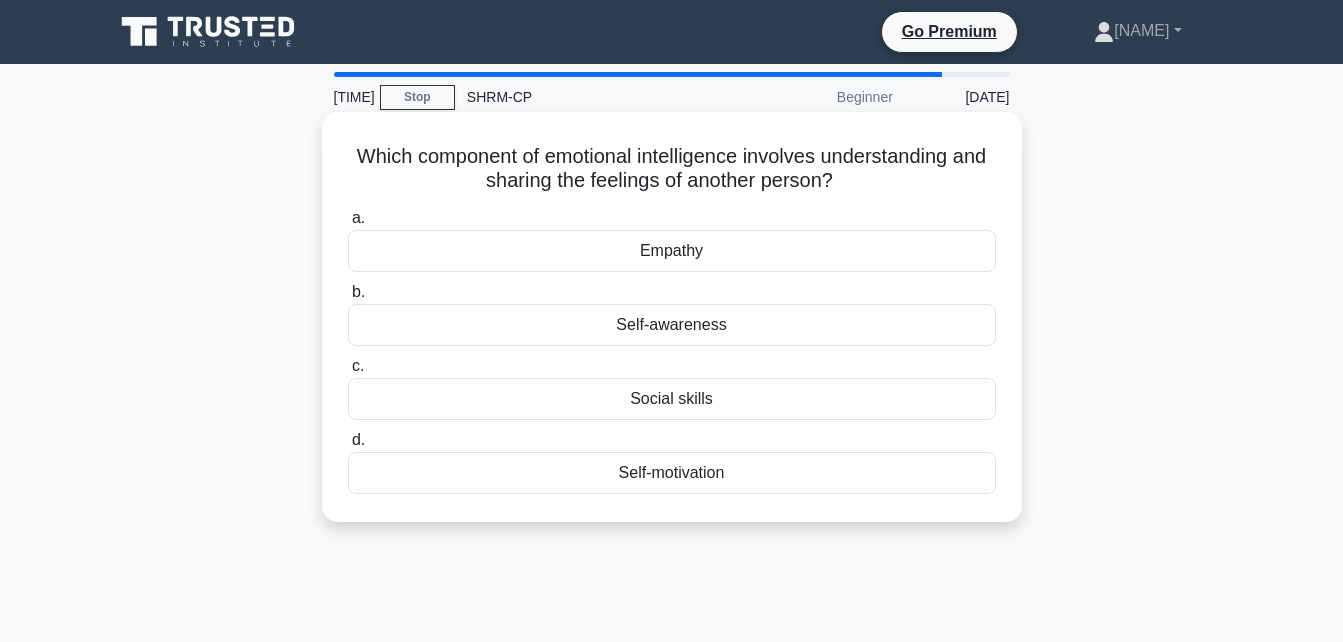 click on "Empathy" at bounding box center (672, 251) 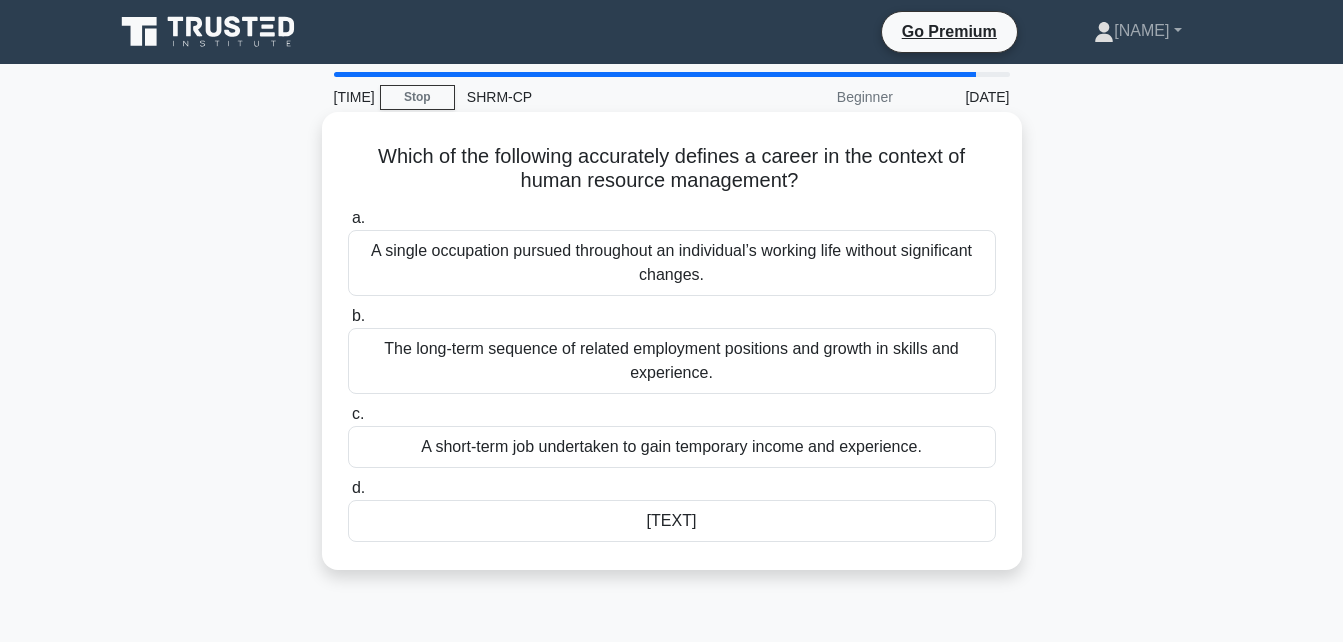 click on "The process of acquiring various unrelated jobs over a person's professional lifetime." at bounding box center (672, 521) 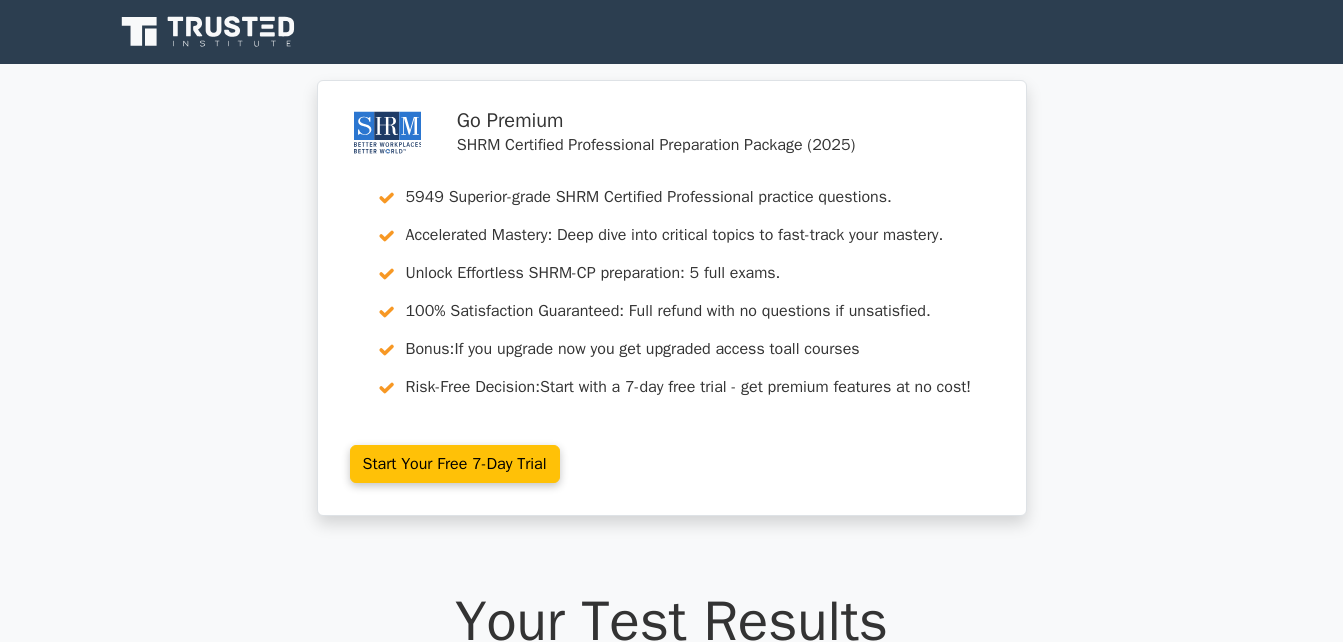 scroll, scrollTop: 0, scrollLeft: 0, axis: both 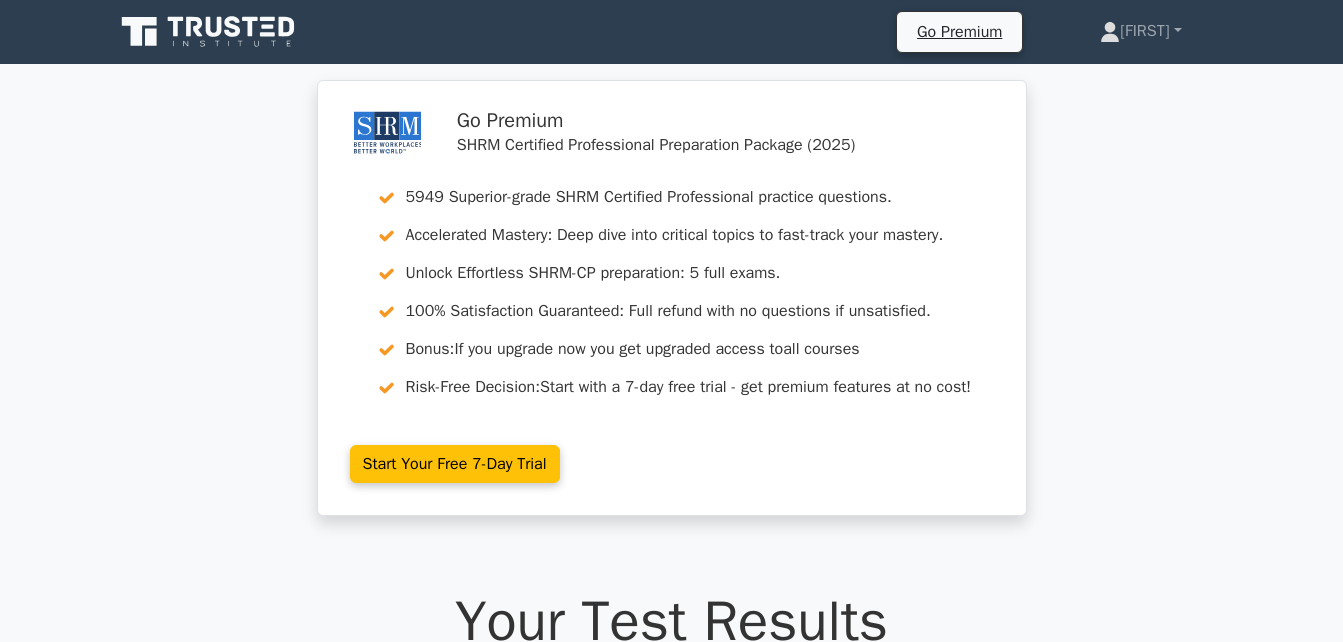 click on "Go Premium
SHRM Certified Professional Preparation Package (2025)
5949 Superior-grade  SHRM Certified Professional practice questions.
Accelerated Mastery: Deep dive into critical topics to fast-track your mastery.
Unlock Effortless SHRM-CP preparation: 5 full exams.
100% Satisfaction Guaranteed: Full refund with no questions if unsatisfied.
Bonus:  If you upgrade now you get upgraded access to  all courses" at bounding box center (671, 309) 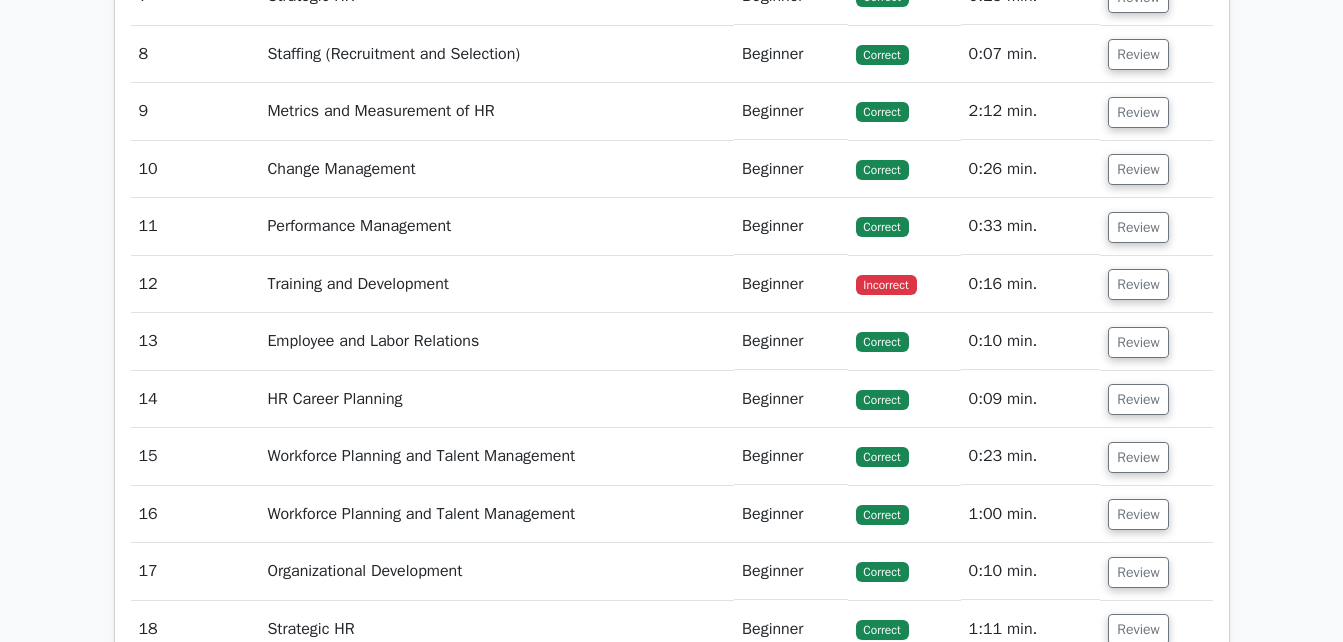 scroll, scrollTop: 3040, scrollLeft: 0, axis: vertical 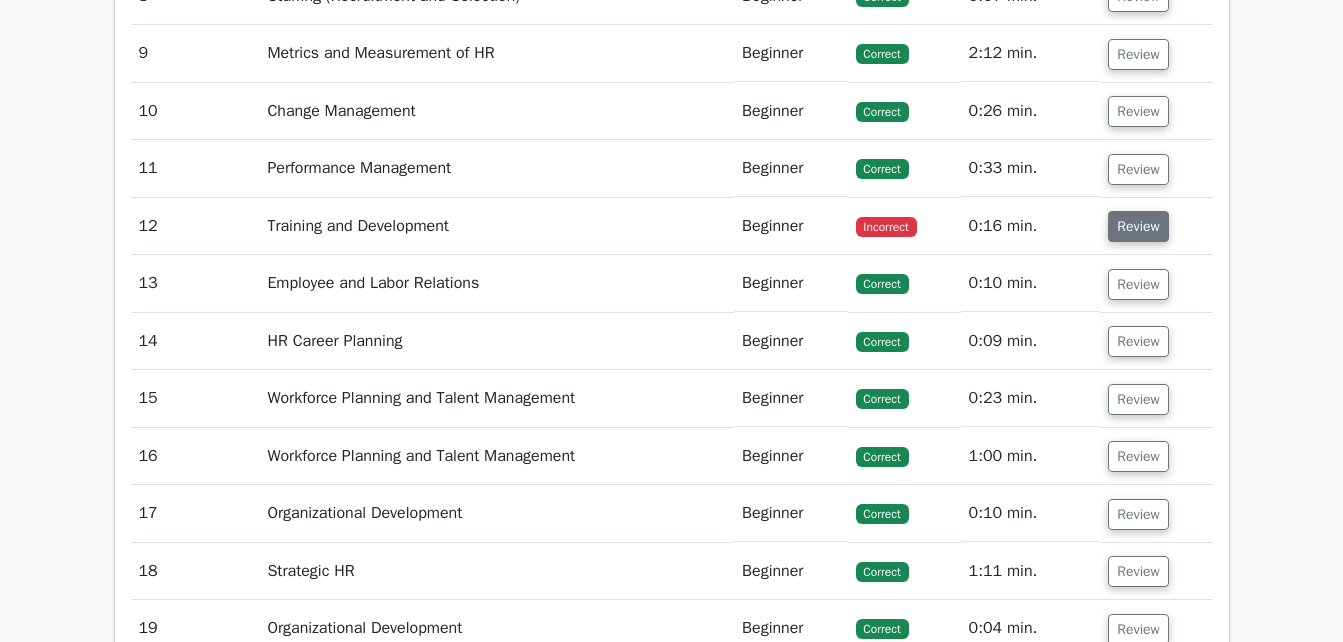 click on "Review" at bounding box center (1138, 226) 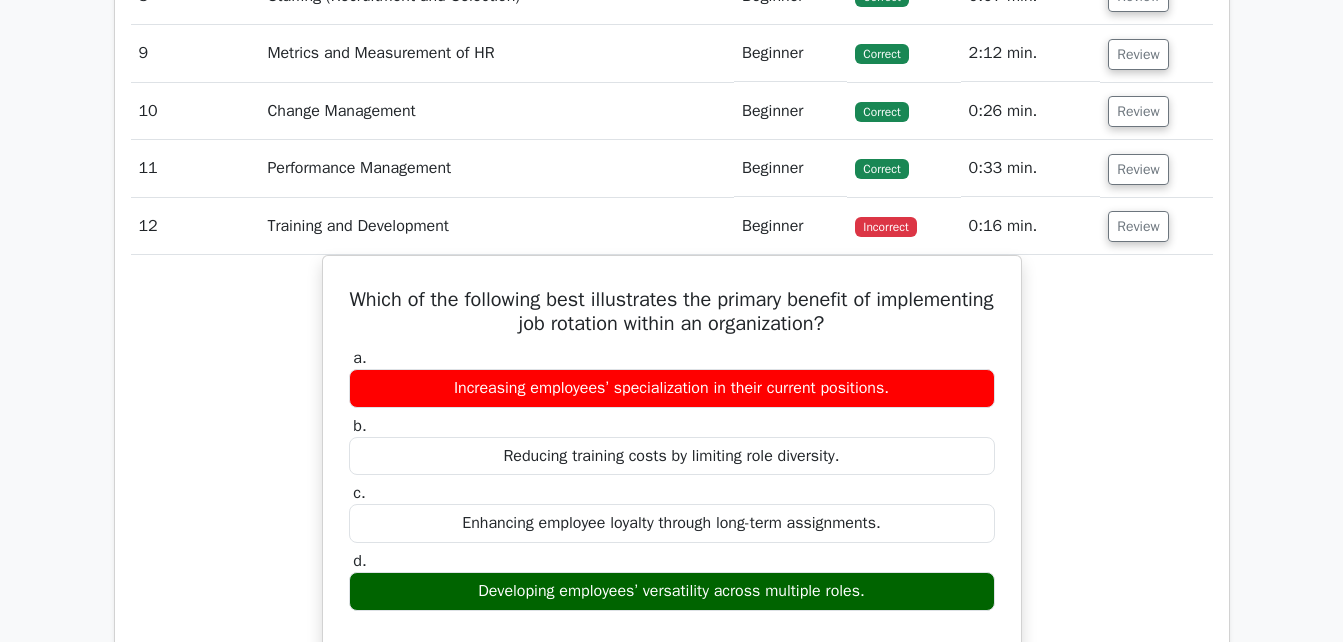 type 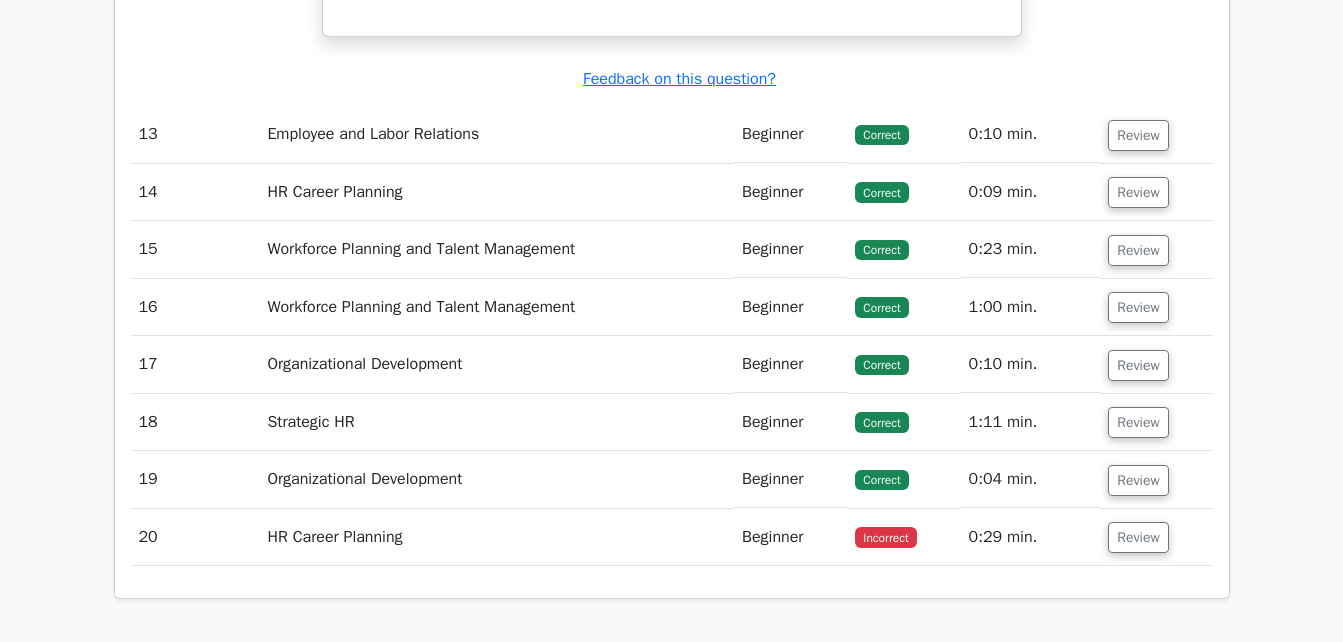 scroll, scrollTop: 4000, scrollLeft: 0, axis: vertical 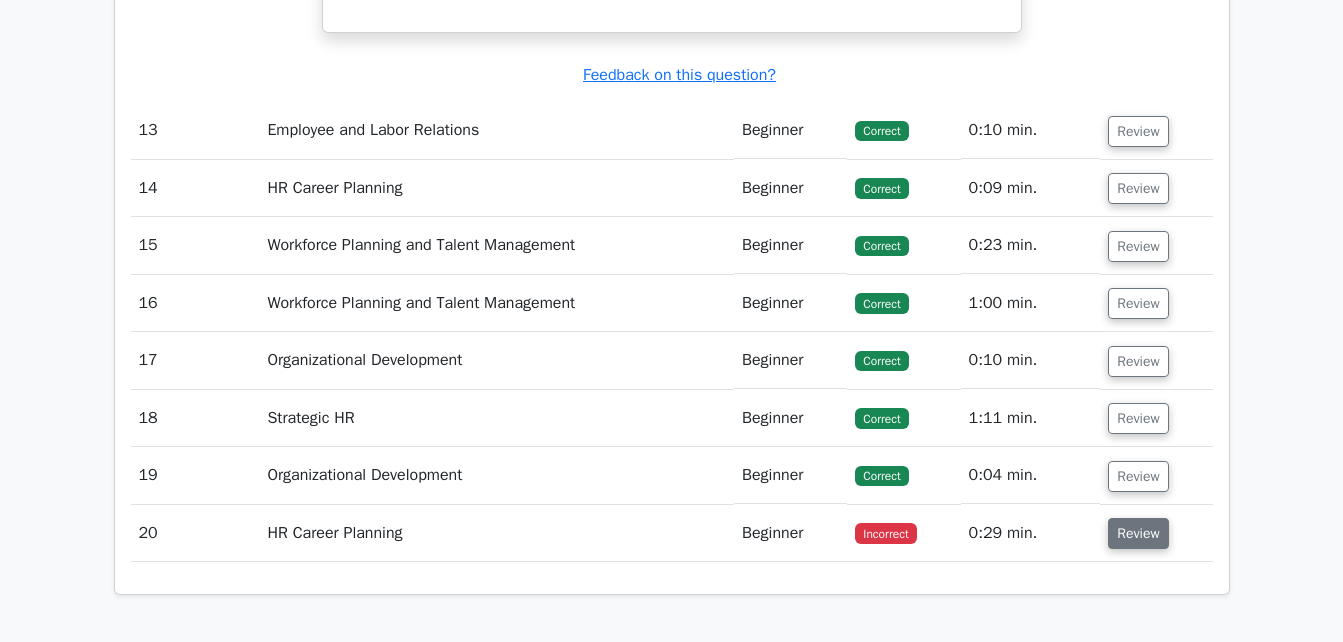 click on "Review" at bounding box center (1138, 533) 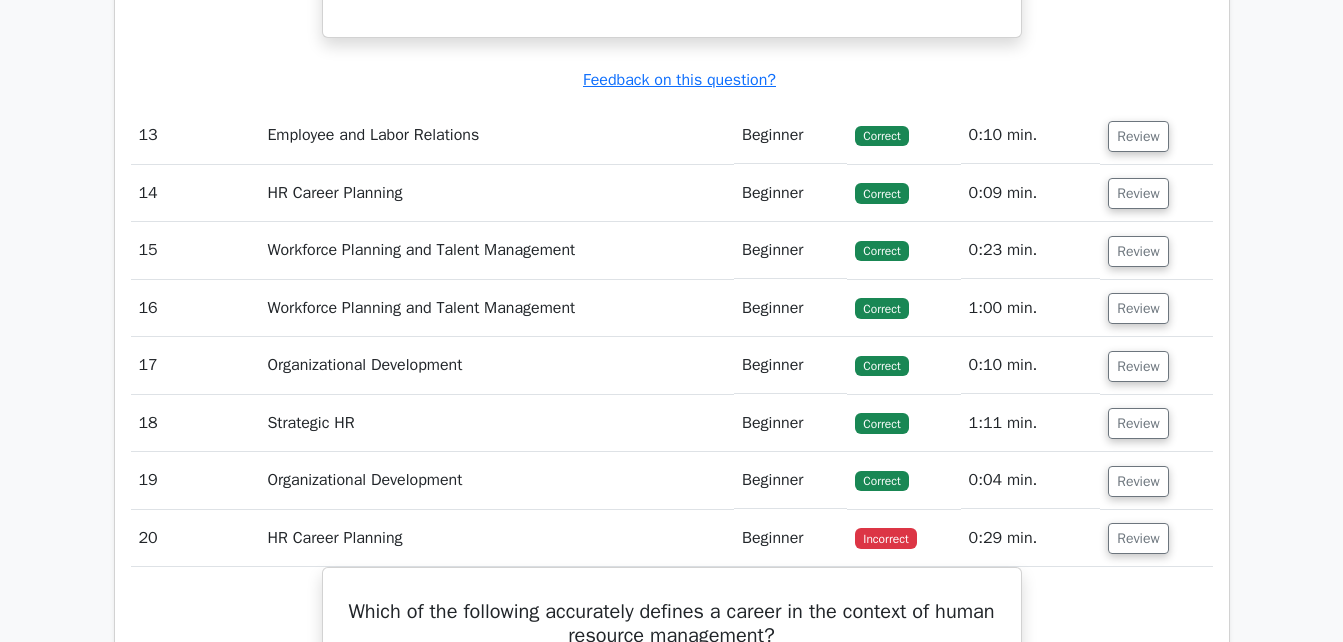 click on "Go Premium
SHRM Certified Professional Preparation Package (2025)
5949 Superior-grade  SHRM Certified Professional practice questions.
Accelerated Mastery: Deep dive into critical topics to fast-track your mastery.
Unlock Effortless SHRM-CP preparation: 5 full exams.
100% Satisfaction Guaranteed: Full refund with no questions if unsatisfied.
Bonus:  If you upgrade now you get upgraded access to  all courses Risk-Free Decision:" at bounding box center [671, -961] 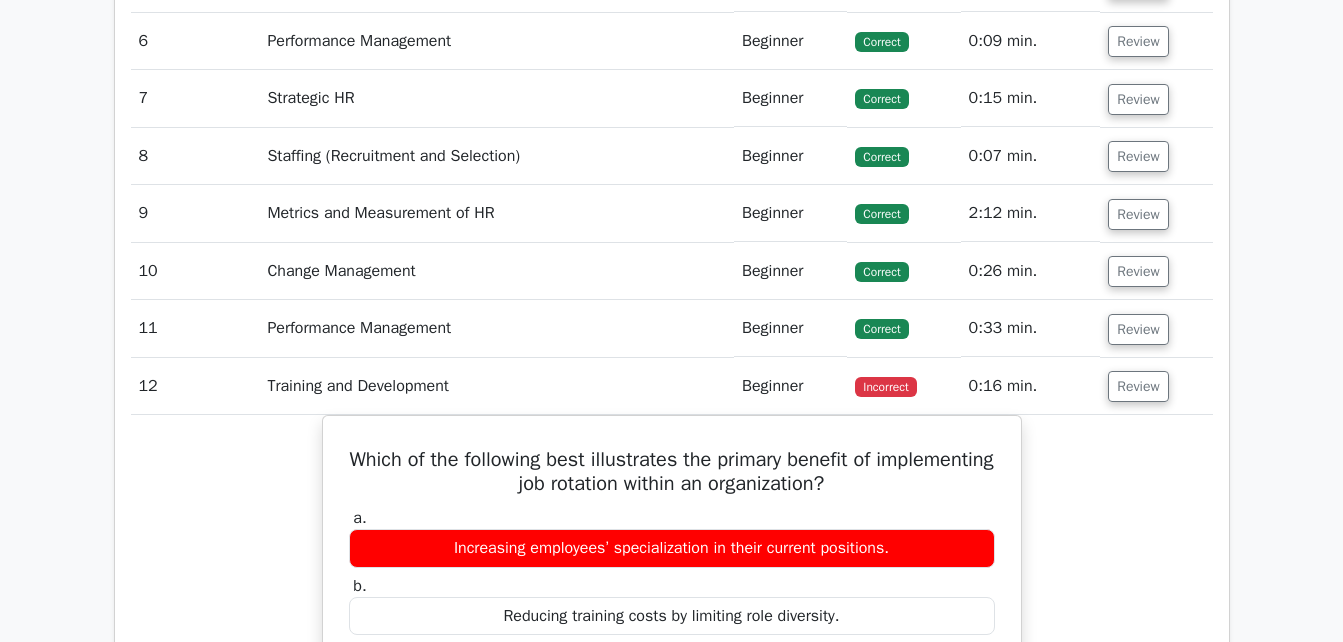 scroll, scrollTop: 2880, scrollLeft: 0, axis: vertical 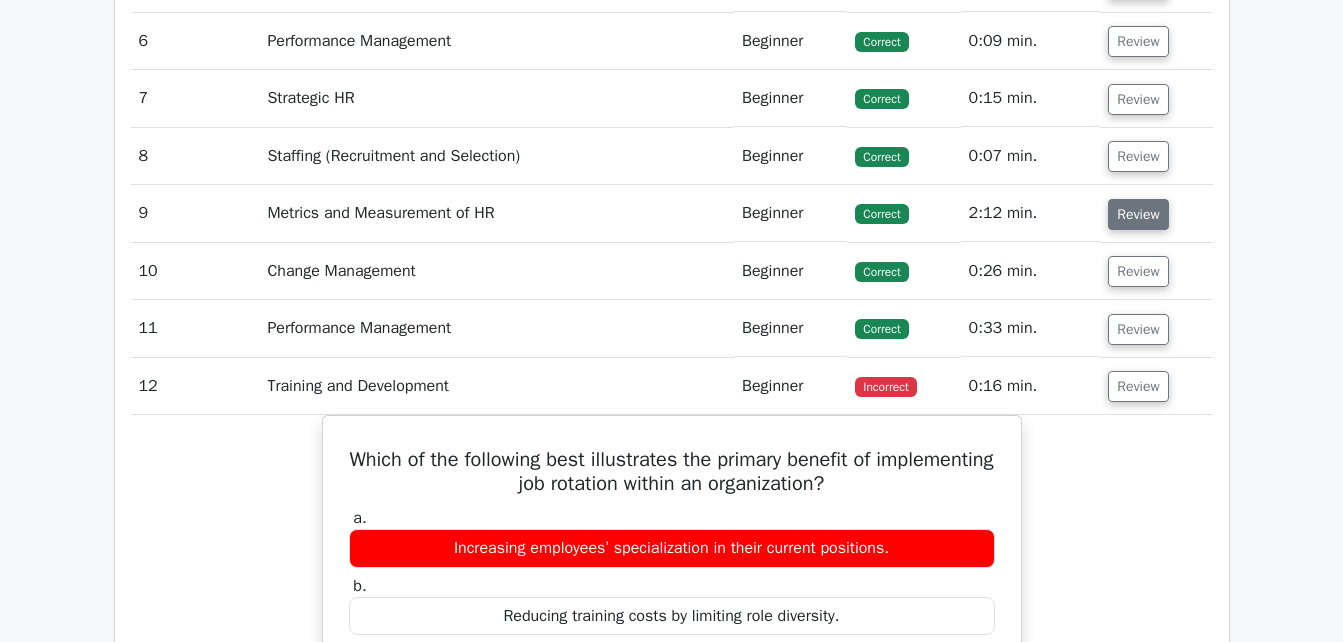 click on "Review" at bounding box center (1138, 214) 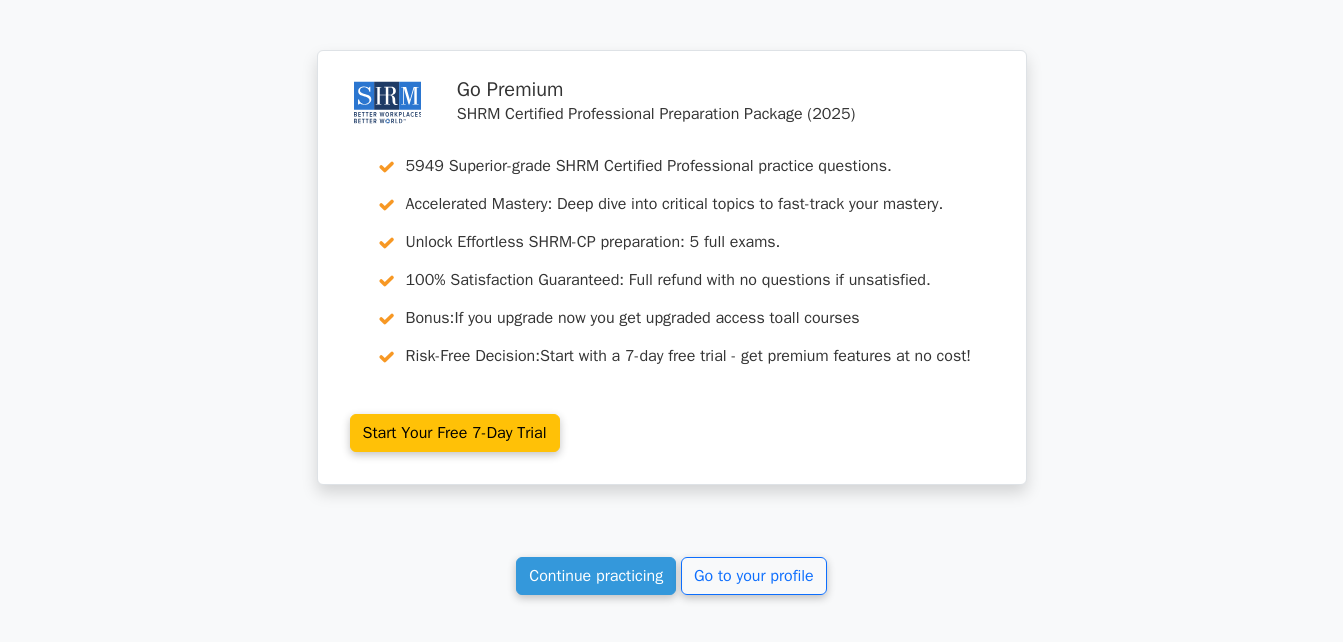 scroll, scrollTop: 6216, scrollLeft: 0, axis: vertical 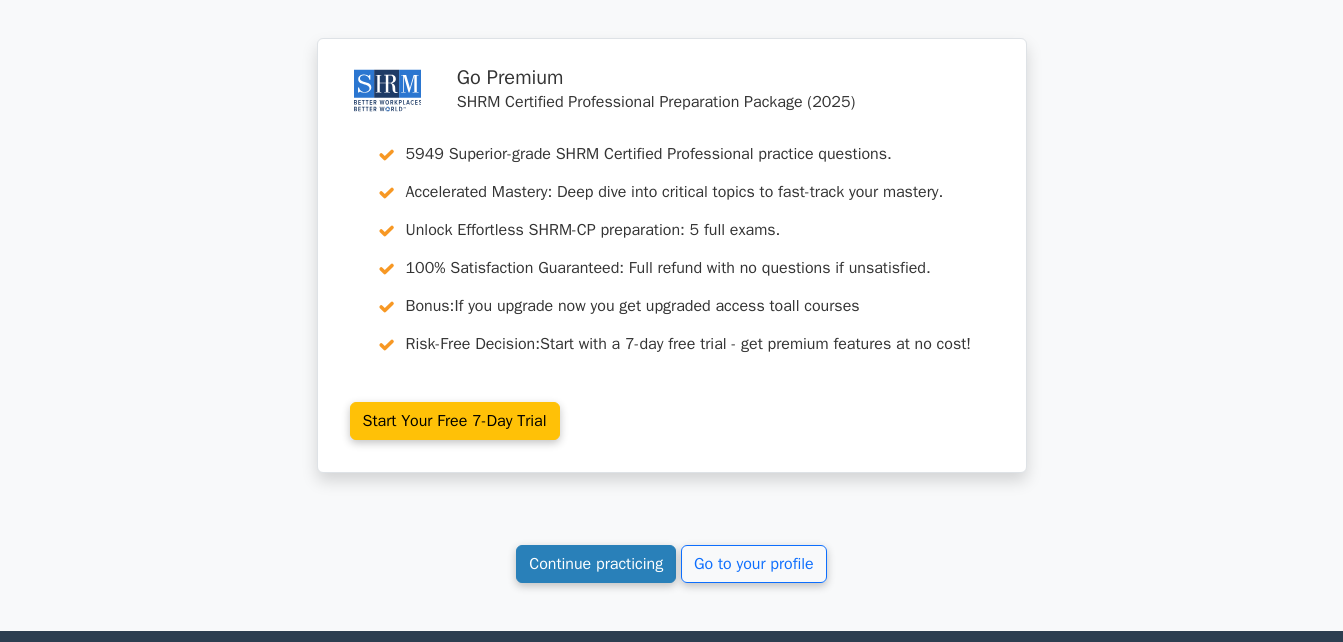 click on "Continue practicing" at bounding box center (596, 564) 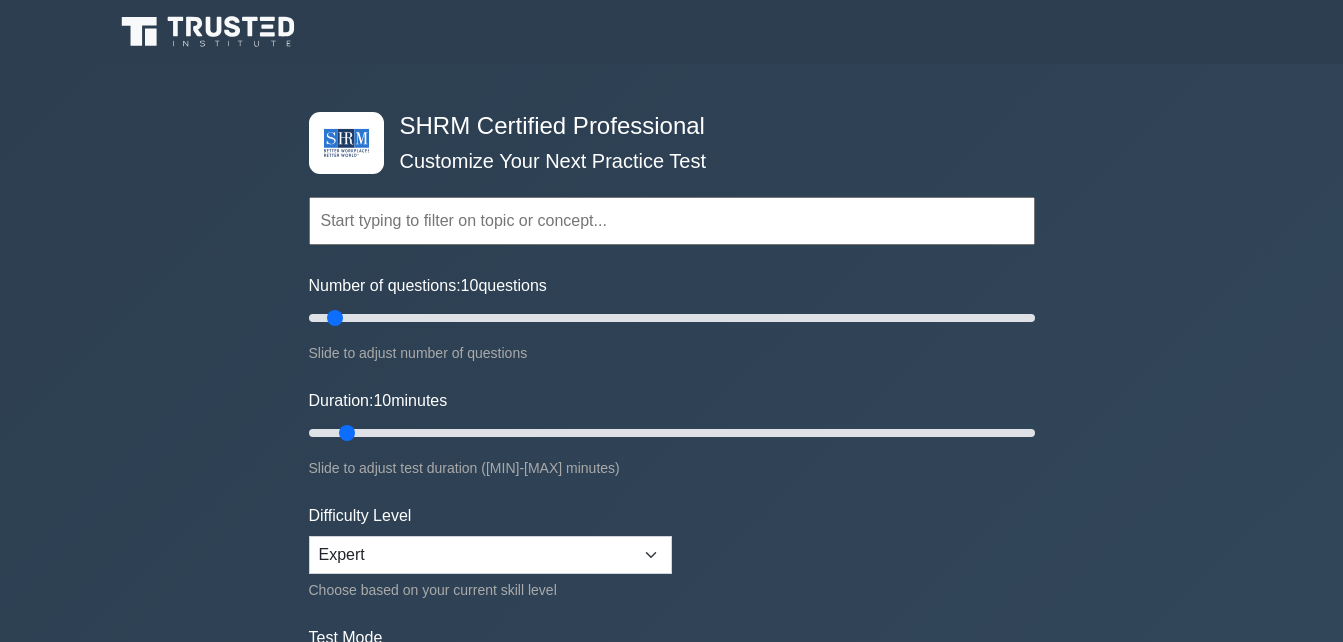 scroll, scrollTop: 0, scrollLeft: 0, axis: both 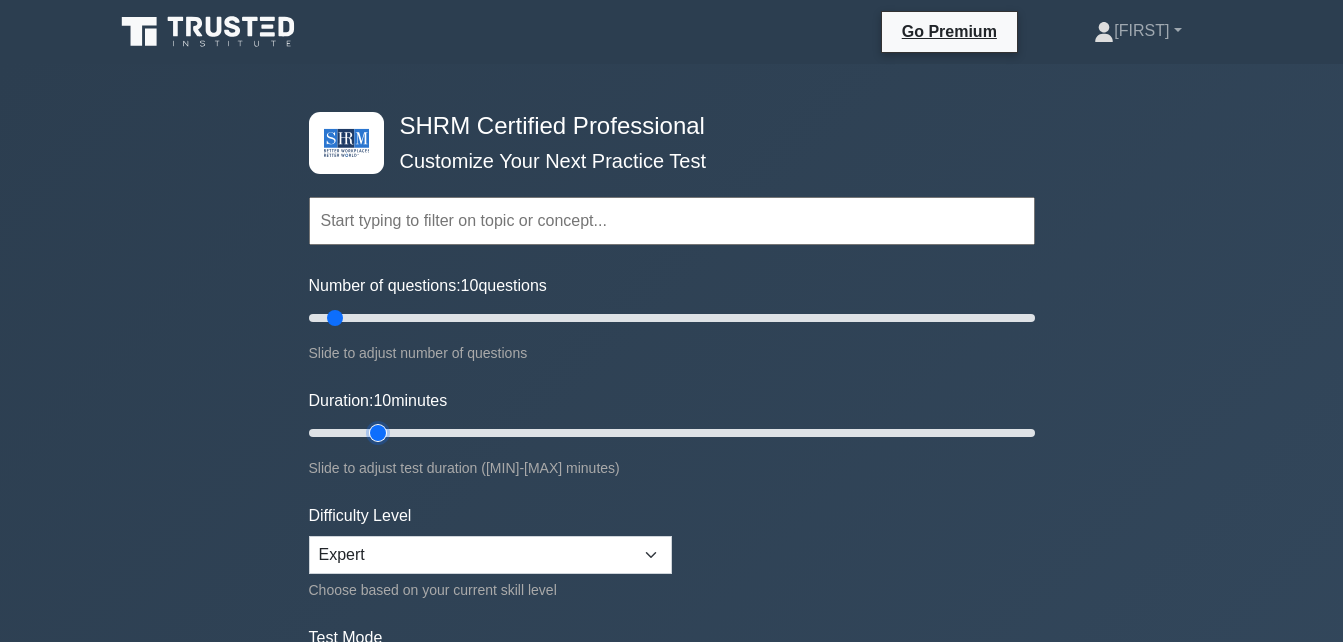 type on "15" 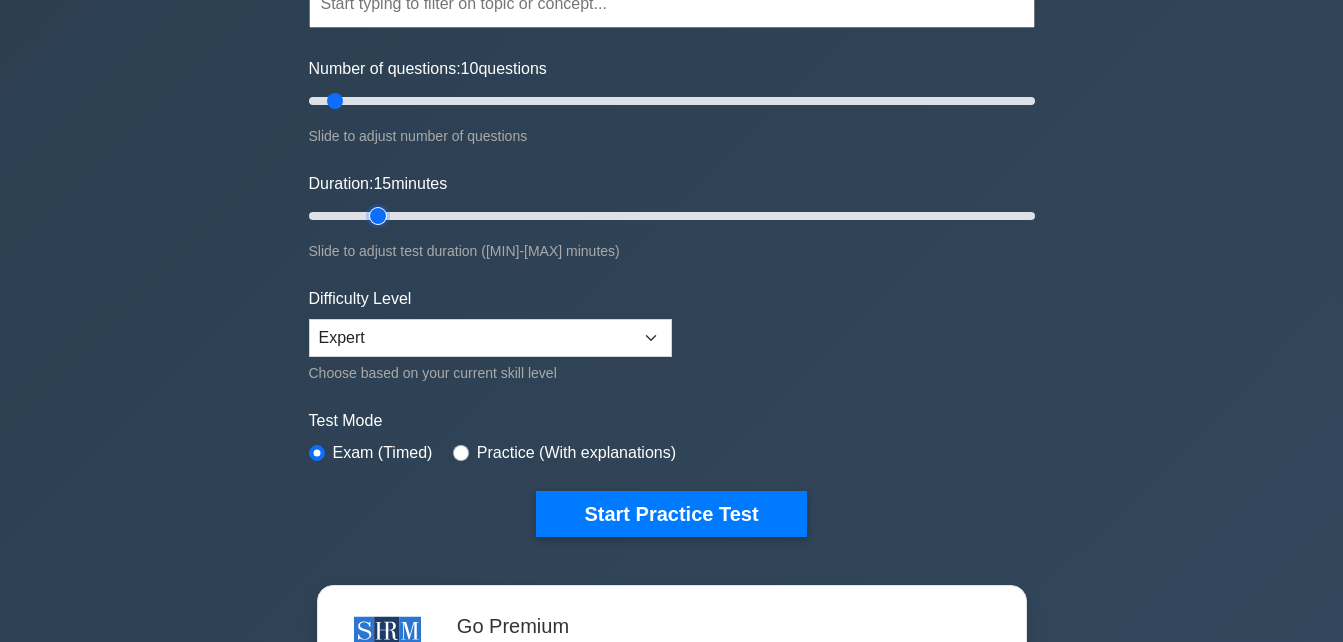 scroll, scrollTop: 279, scrollLeft: 0, axis: vertical 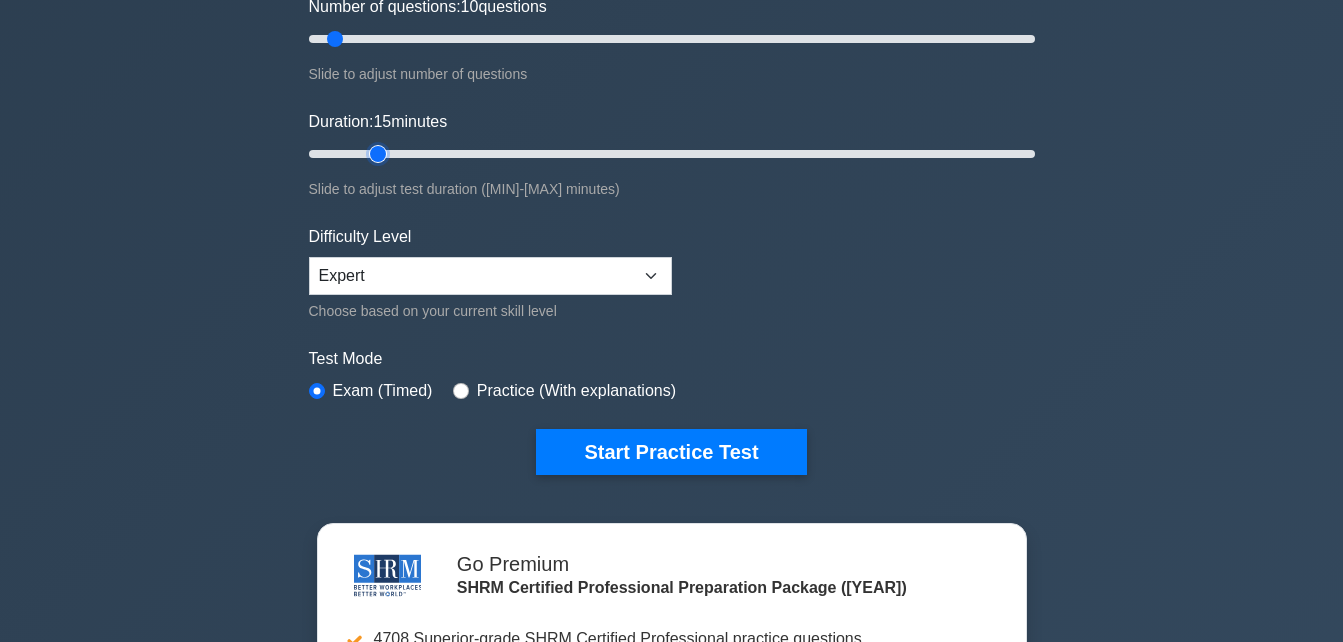 click on "Start Practice Test" at bounding box center (671, 452) 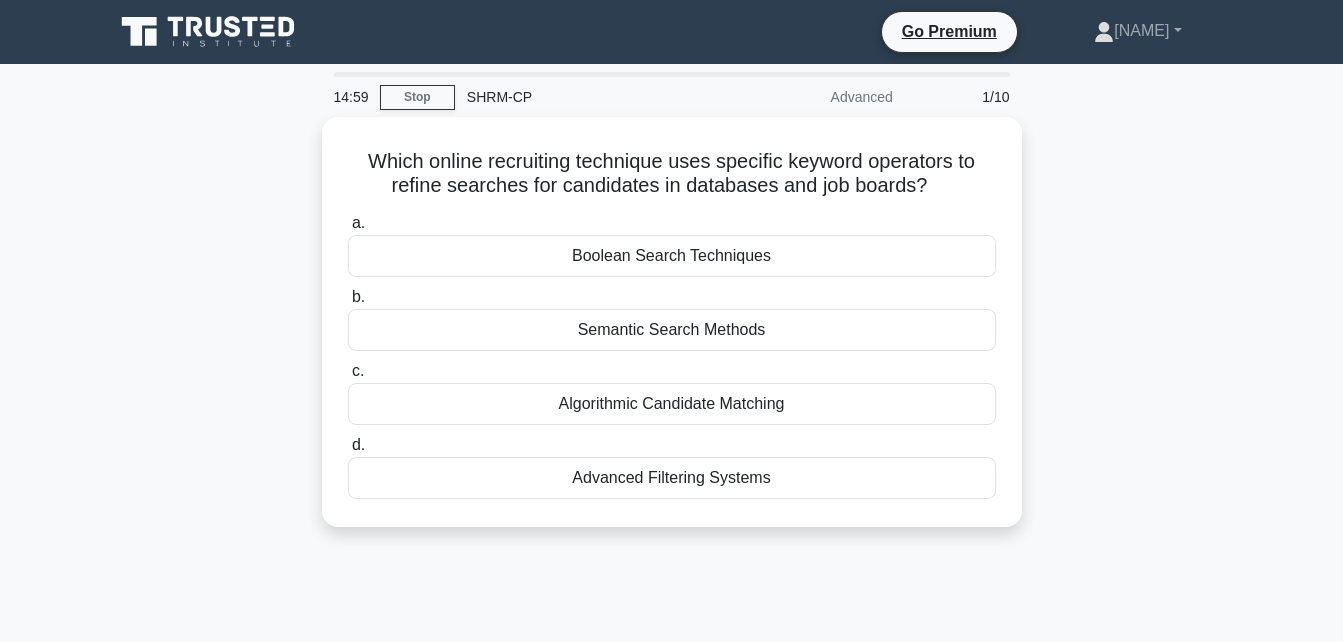 scroll, scrollTop: 0, scrollLeft: 0, axis: both 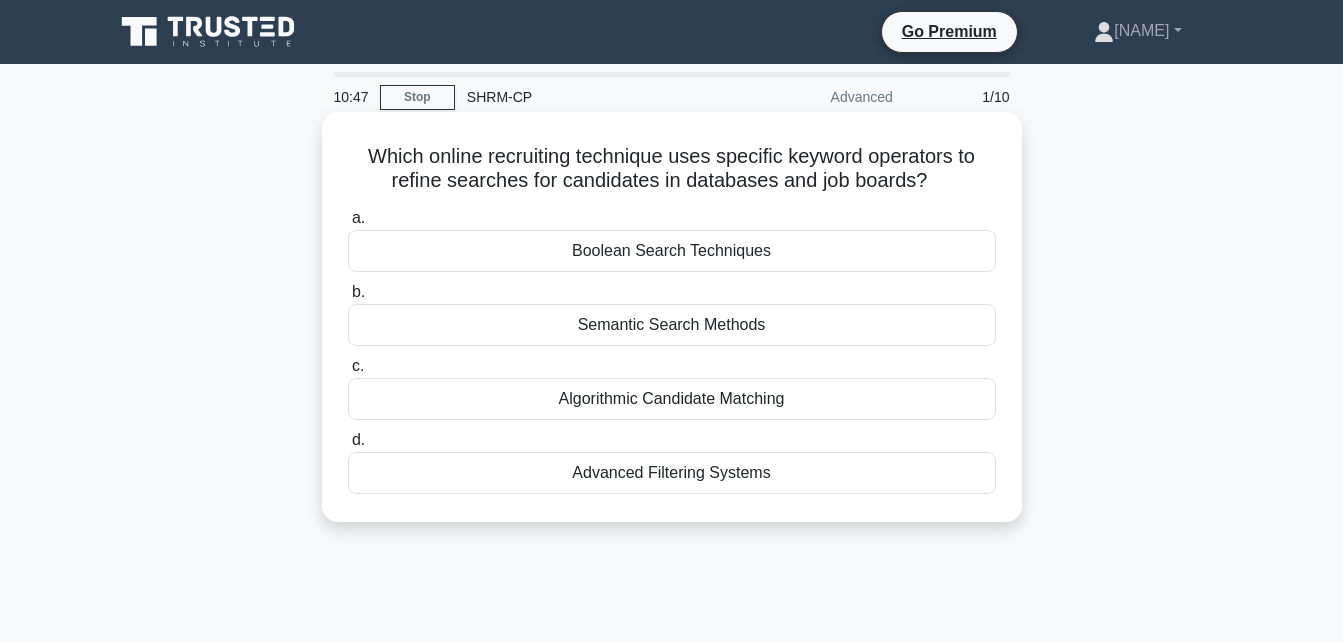 click on "Boolean Search Techniques" at bounding box center [672, 251] 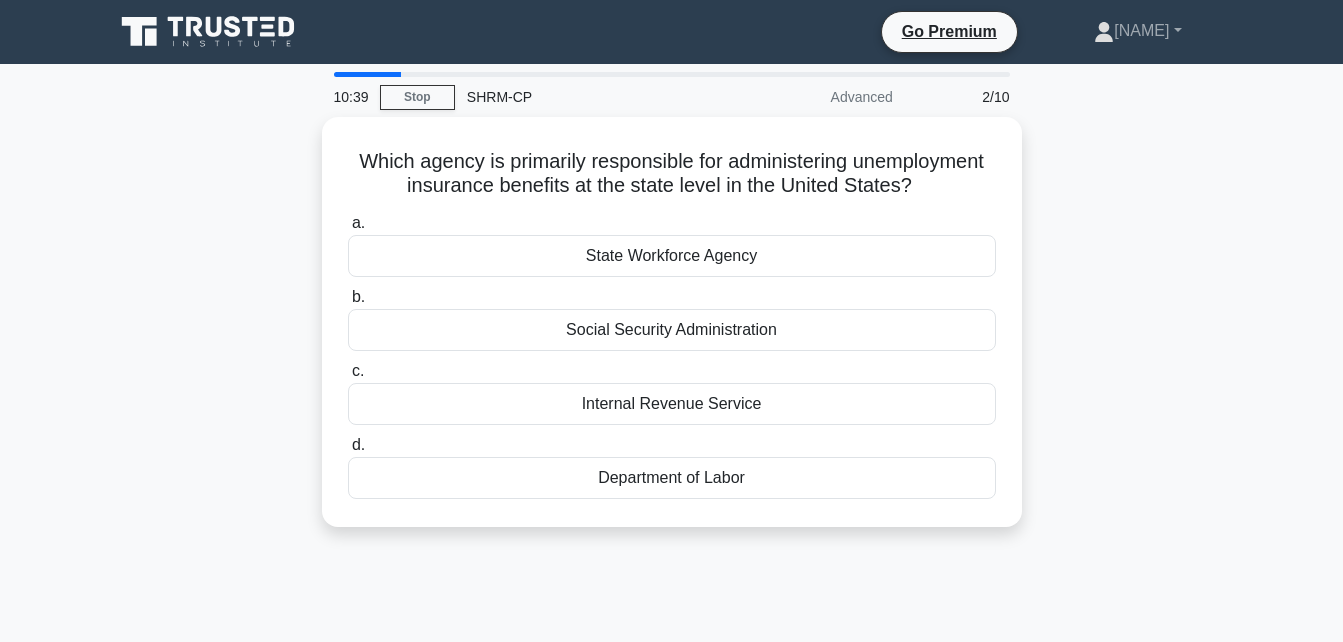 click on "State Workforce Agency" at bounding box center (672, 256) 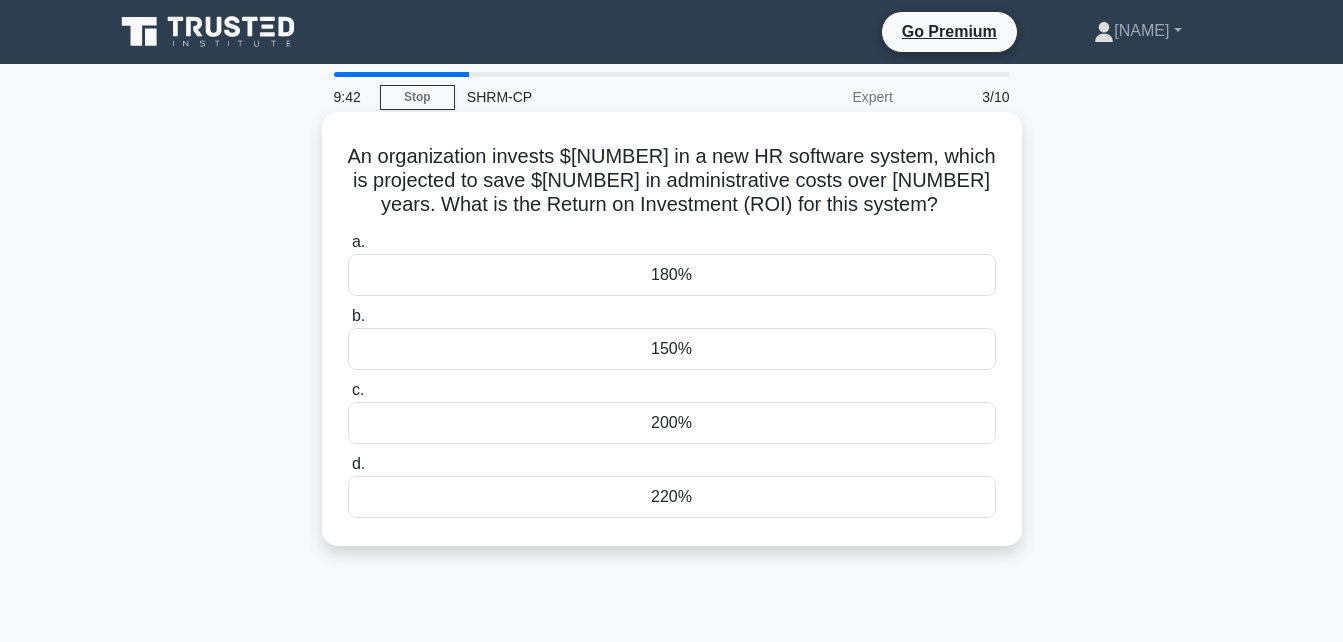 click on "180%" at bounding box center [672, 275] 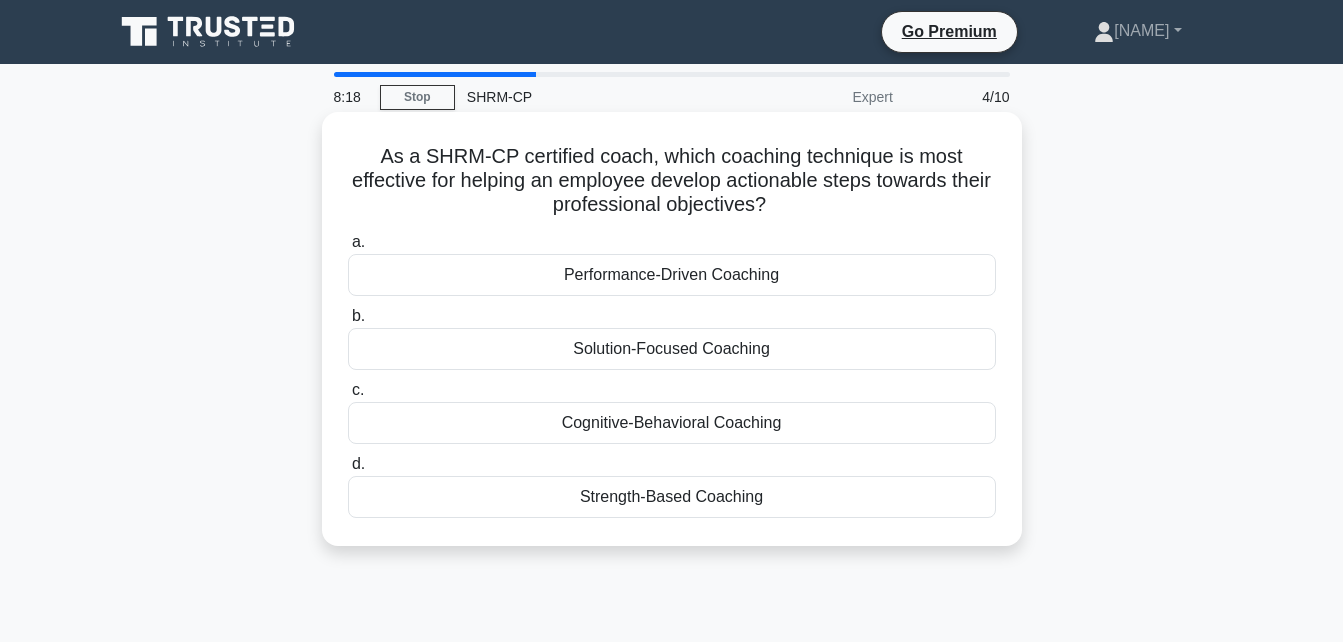 click on "Performance-Driven Coaching" at bounding box center [672, 275] 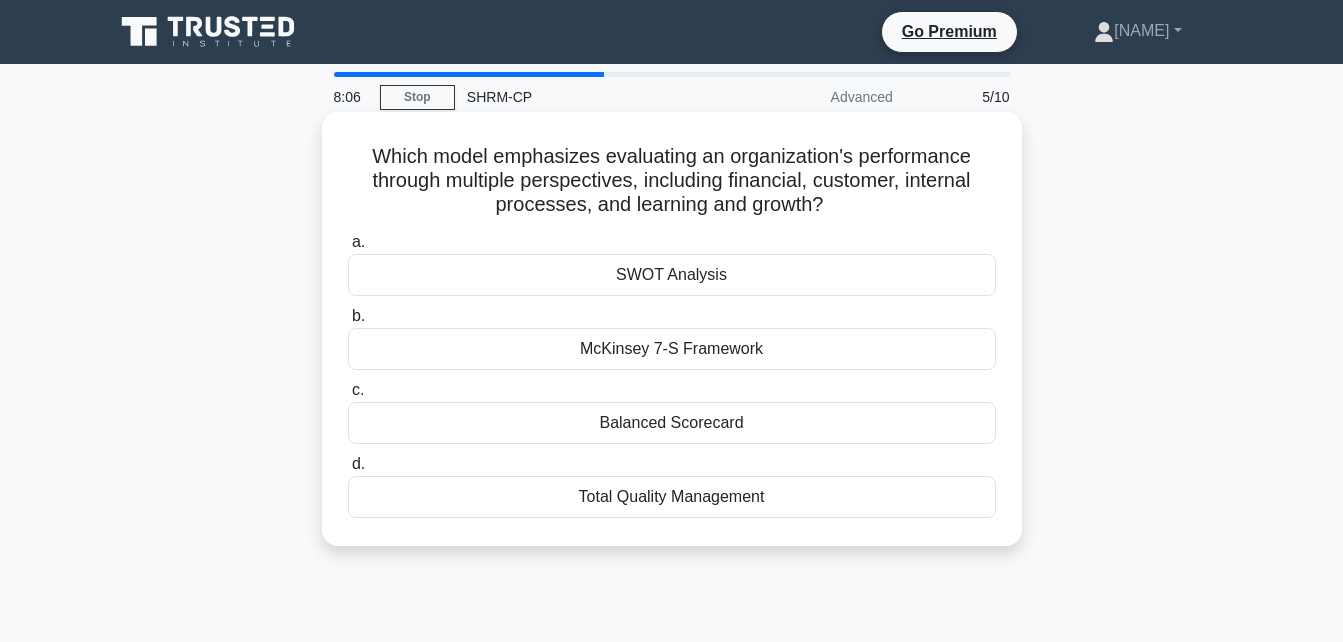 click on "Balanced Scorecard" at bounding box center (672, 423) 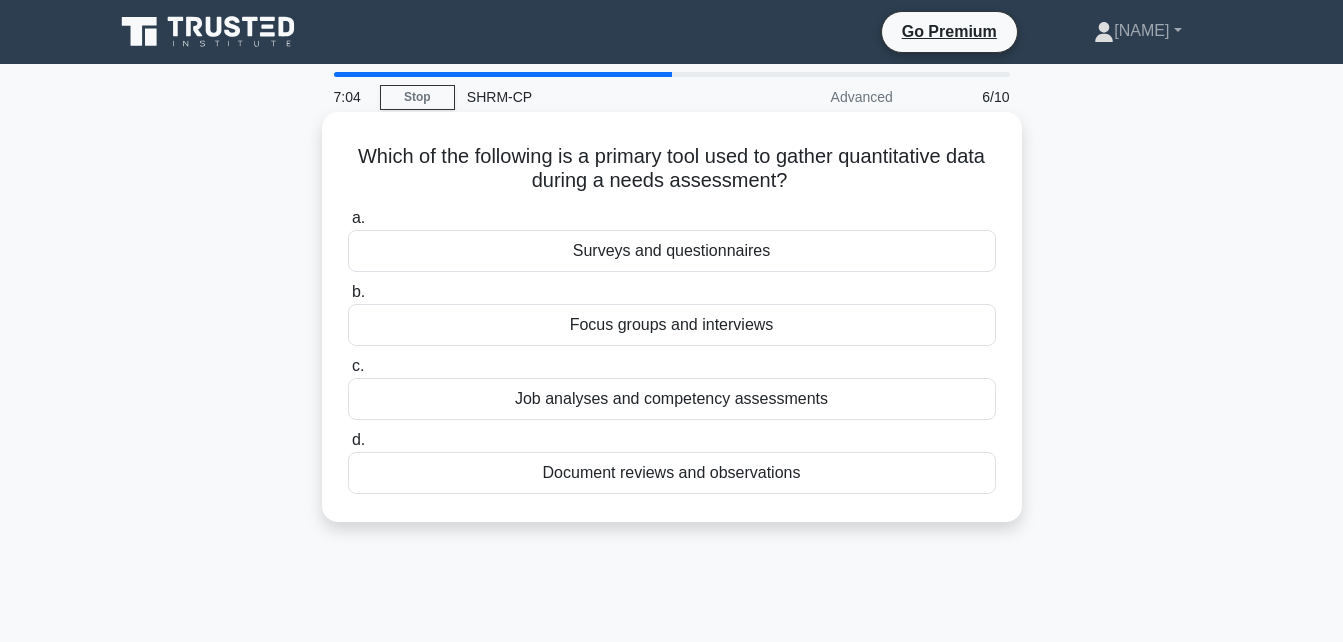 click on "Job analyses and competency assessments" at bounding box center (672, 399) 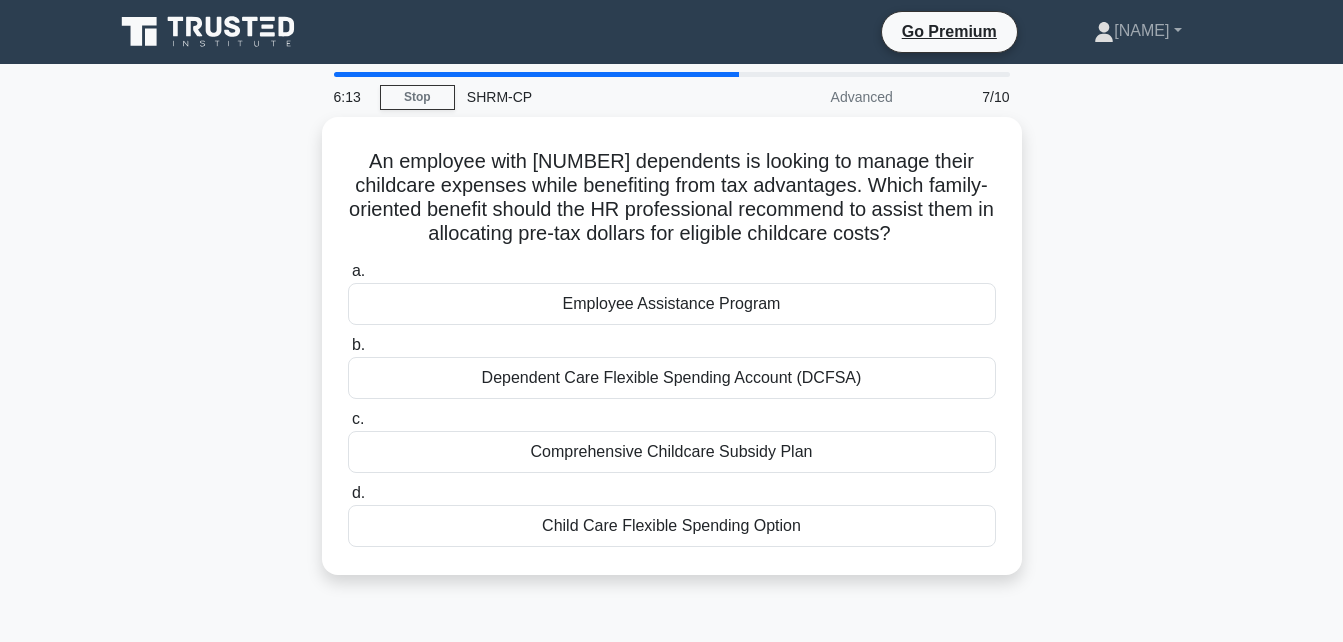click on "Dependent Care Flexible Spending Account (DCFSA)" at bounding box center [672, 378] 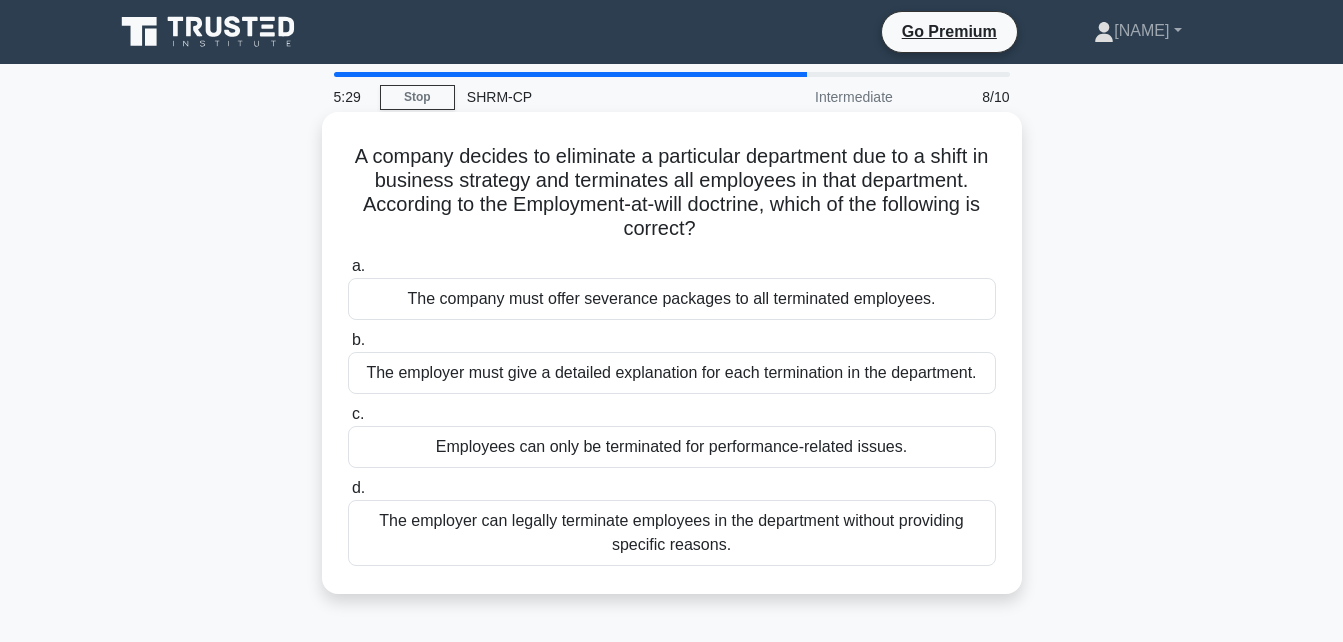 click on "The company must offer severance packages to all terminated employees." at bounding box center (672, 299) 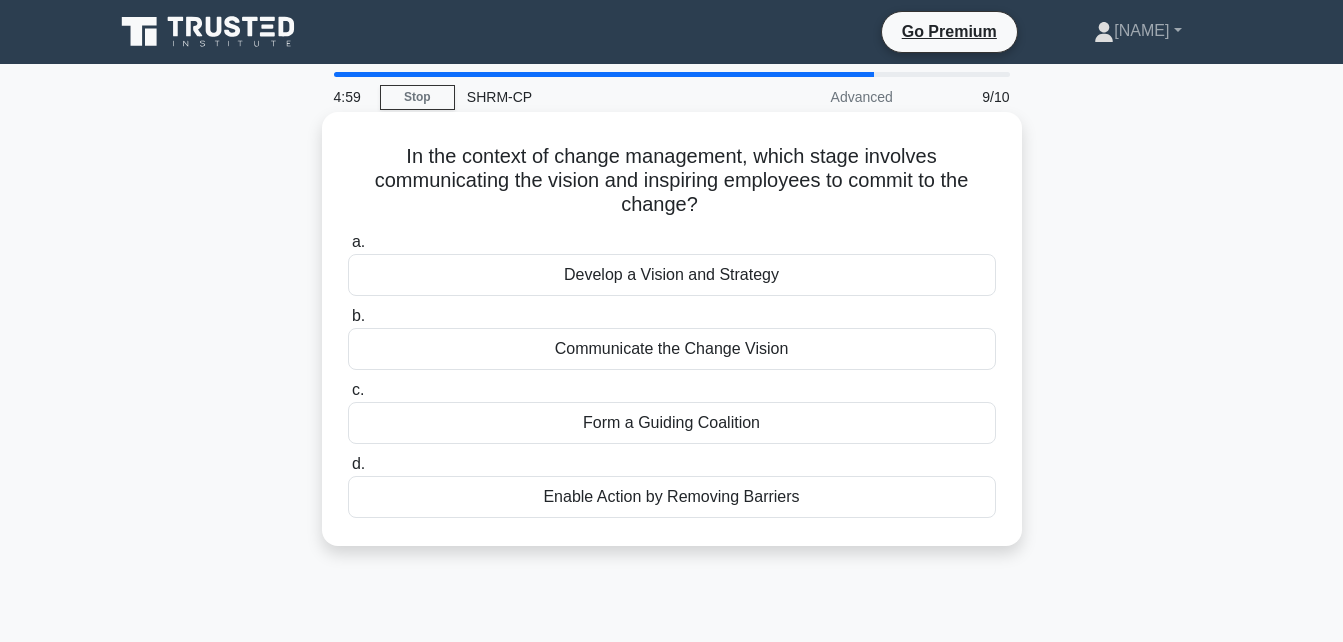 click on "Communicate the Change Vision" at bounding box center (672, 349) 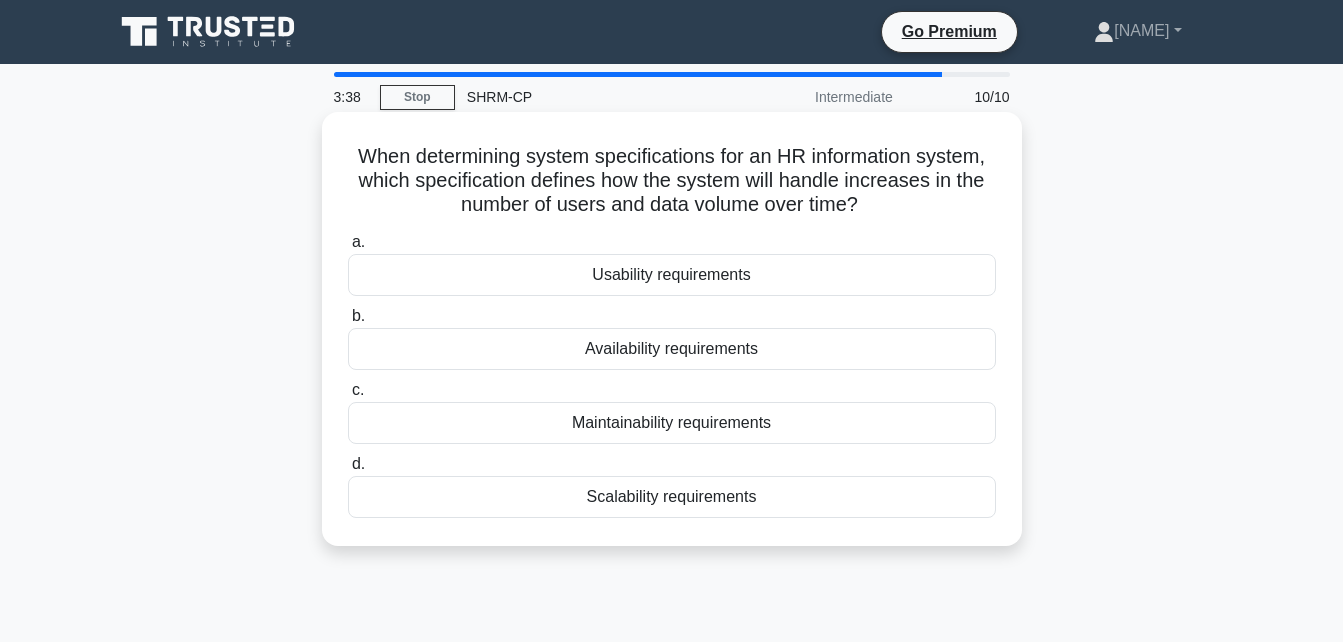 click on "Scalability requirements" at bounding box center [672, 497] 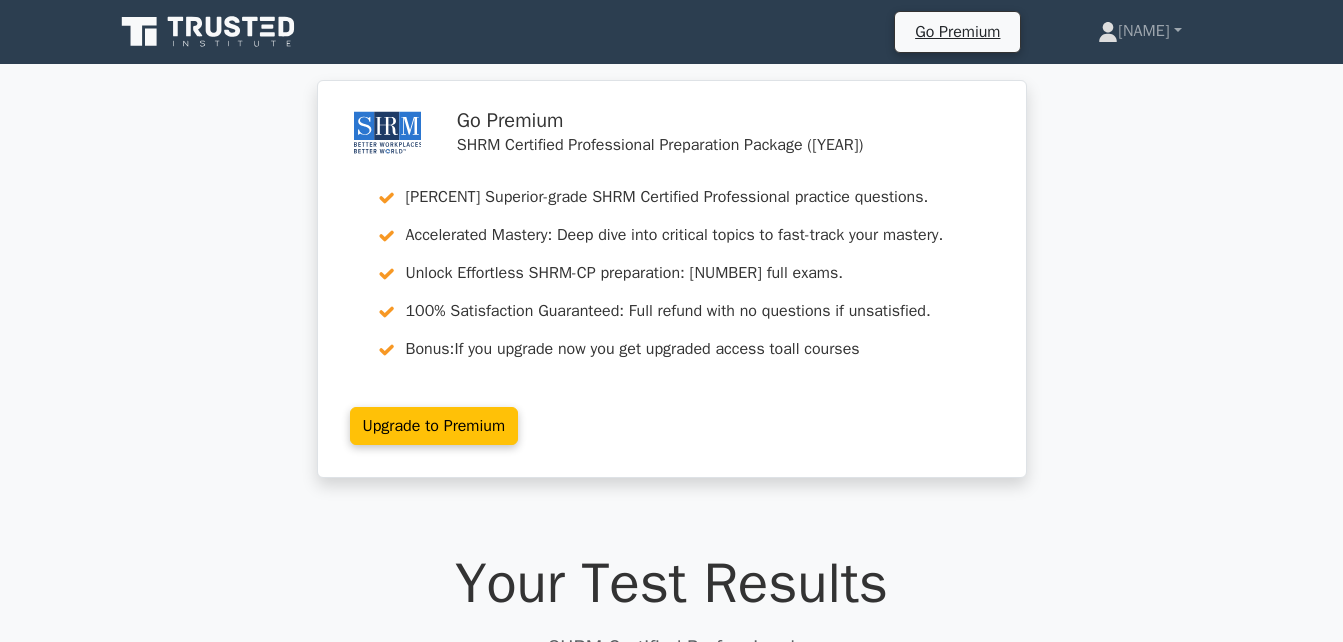 scroll, scrollTop: 0, scrollLeft: 0, axis: both 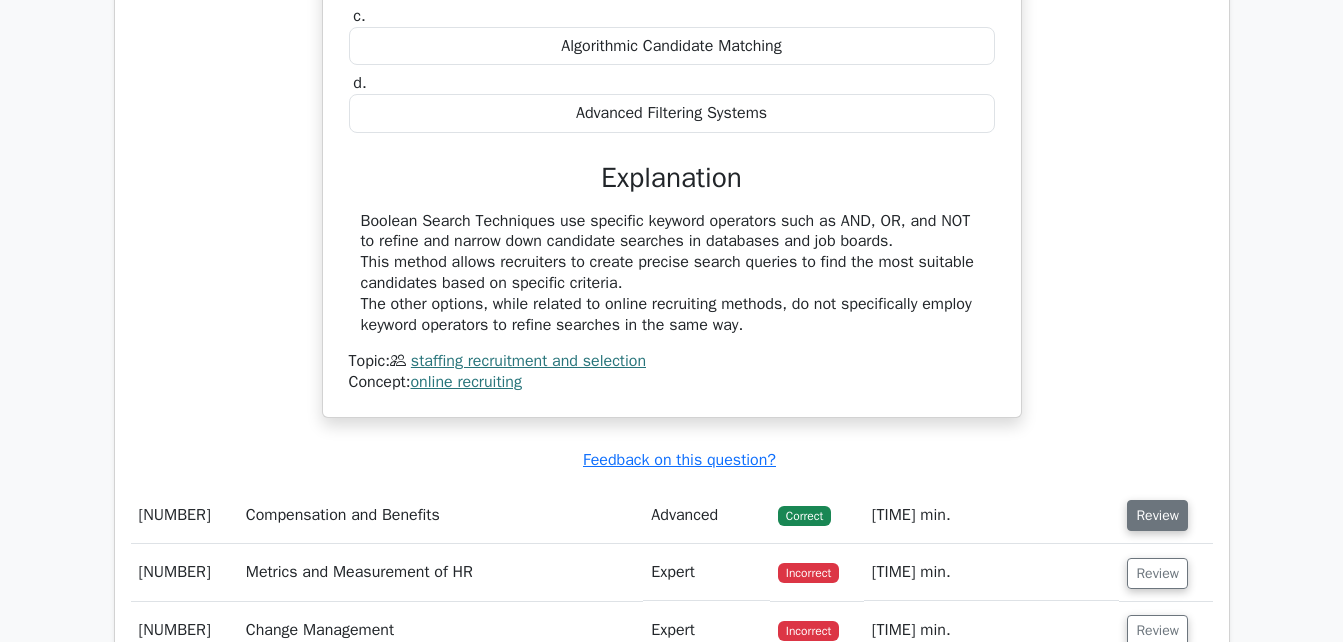 click on "Review" at bounding box center [1157, 515] 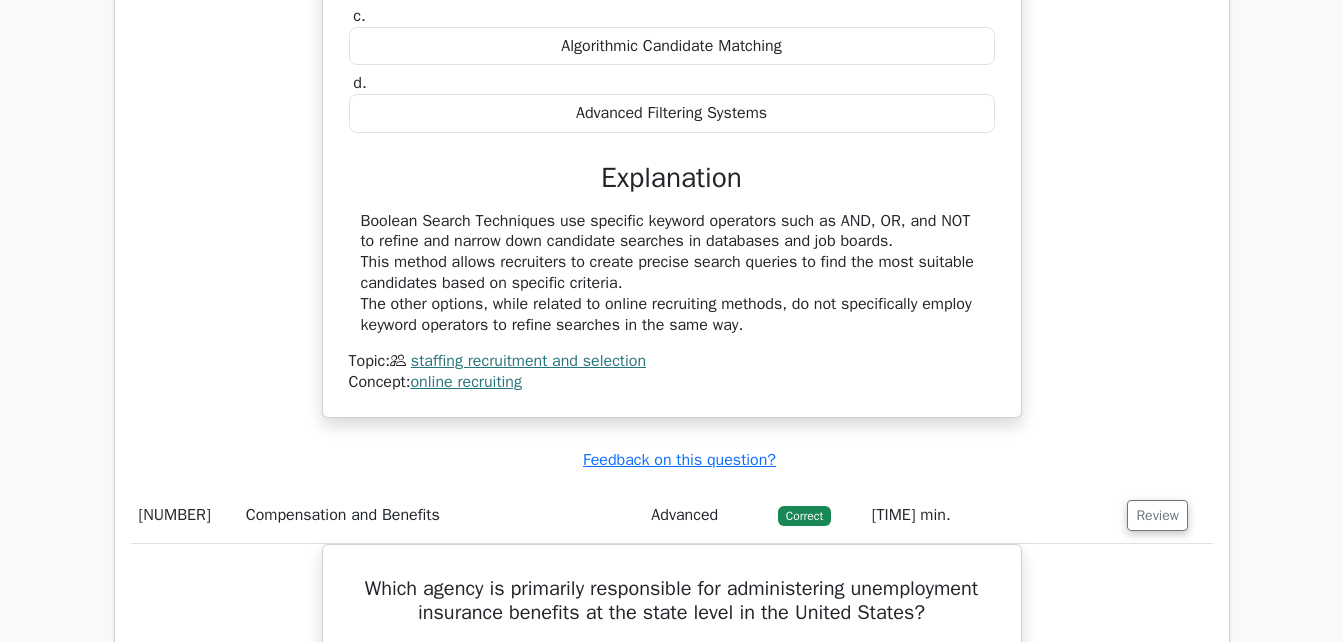 click on "Which online recruiting technique uses specific keyword operators to refine searches for candidates in databases and job boards?
a.
Boolean Search Techniques
b.
c. d." at bounding box center [672, 110] 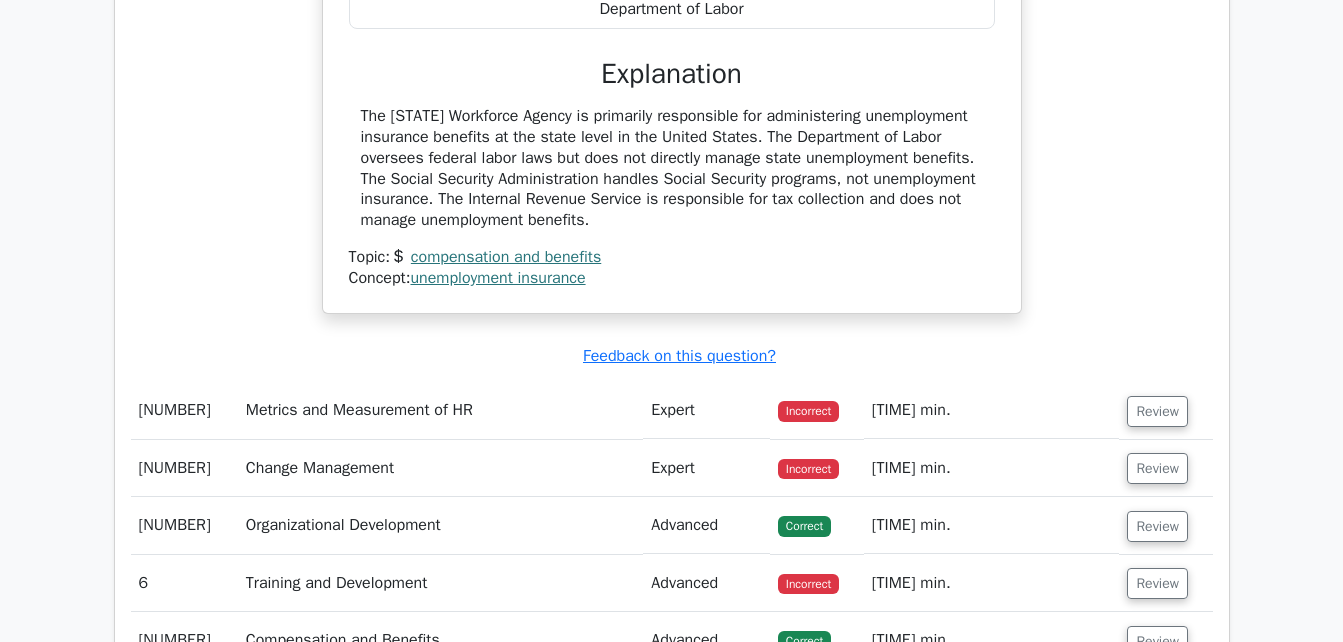 scroll, scrollTop: 2880, scrollLeft: 0, axis: vertical 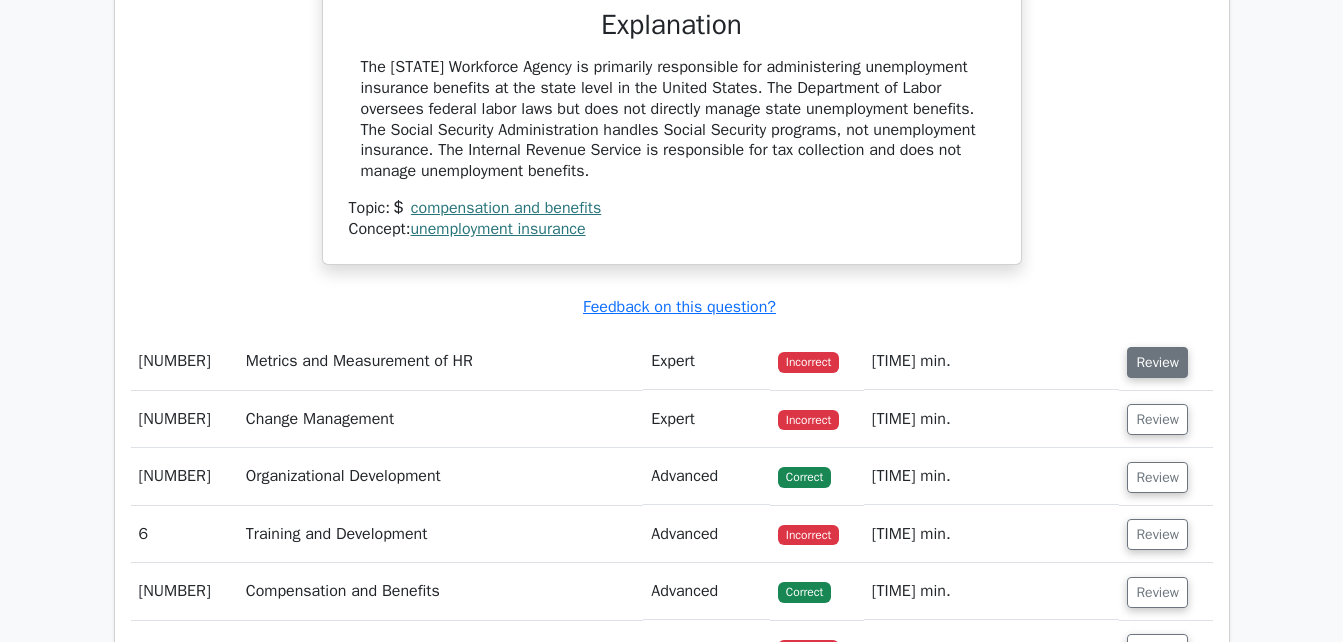 click on "Review" at bounding box center (1157, 362) 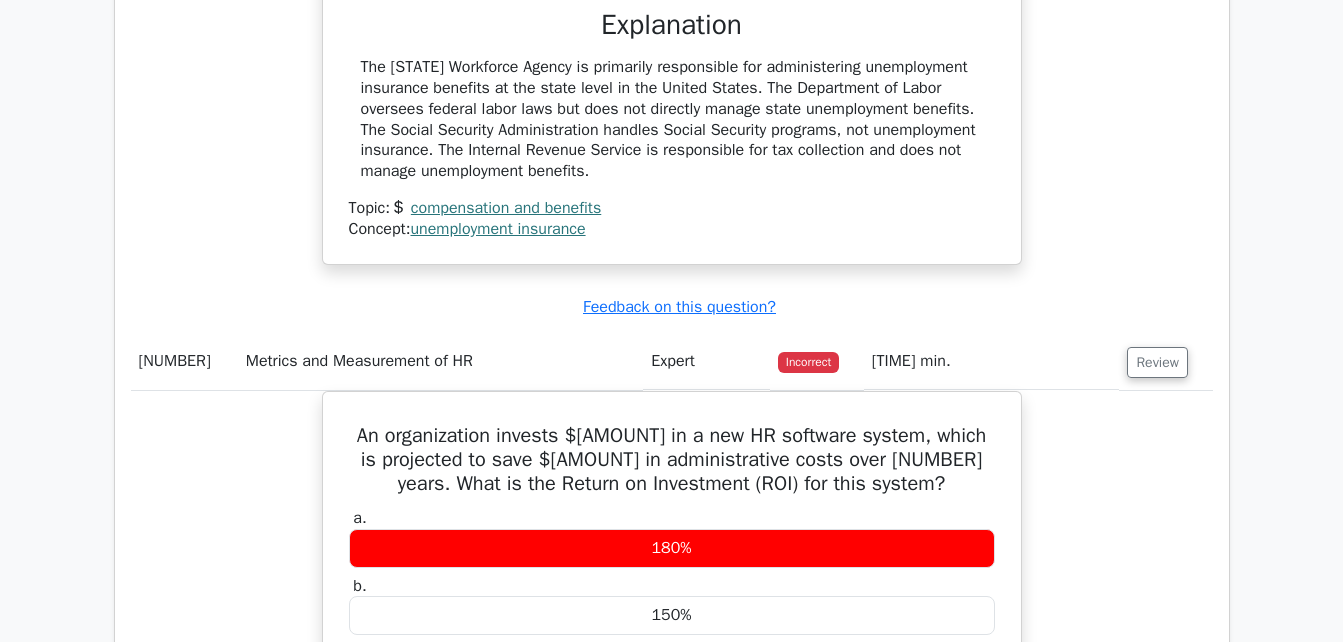 type 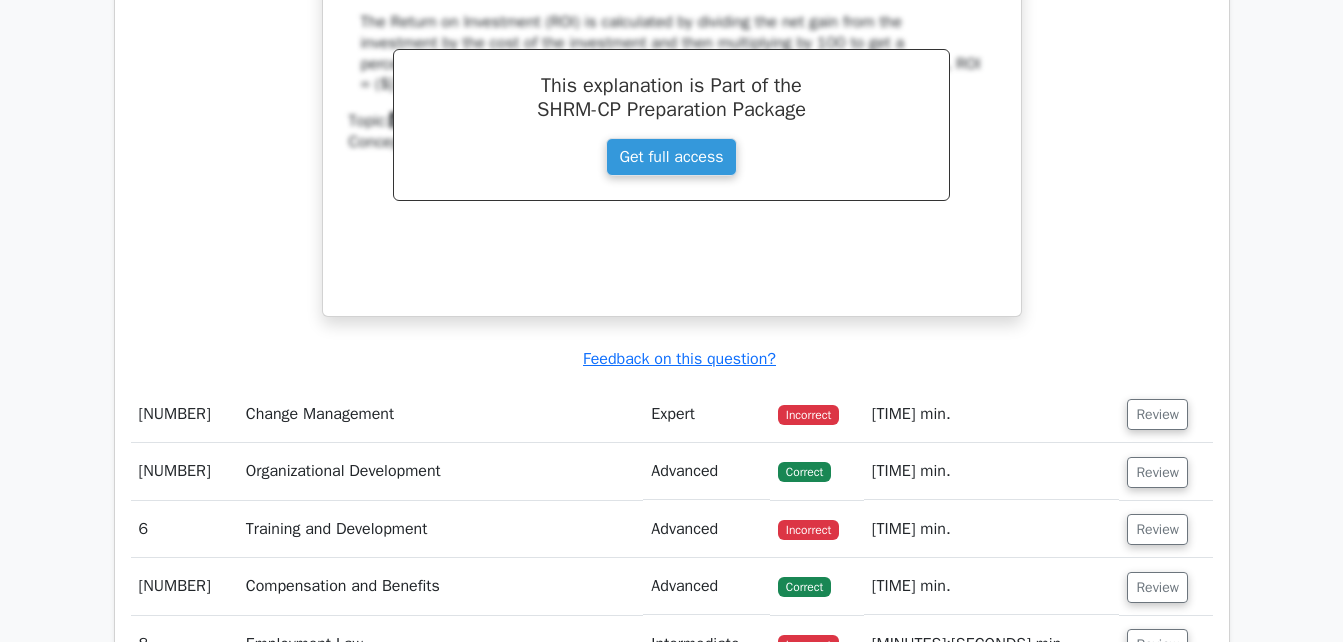scroll, scrollTop: 3720, scrollLeft: 0, axis: vertical 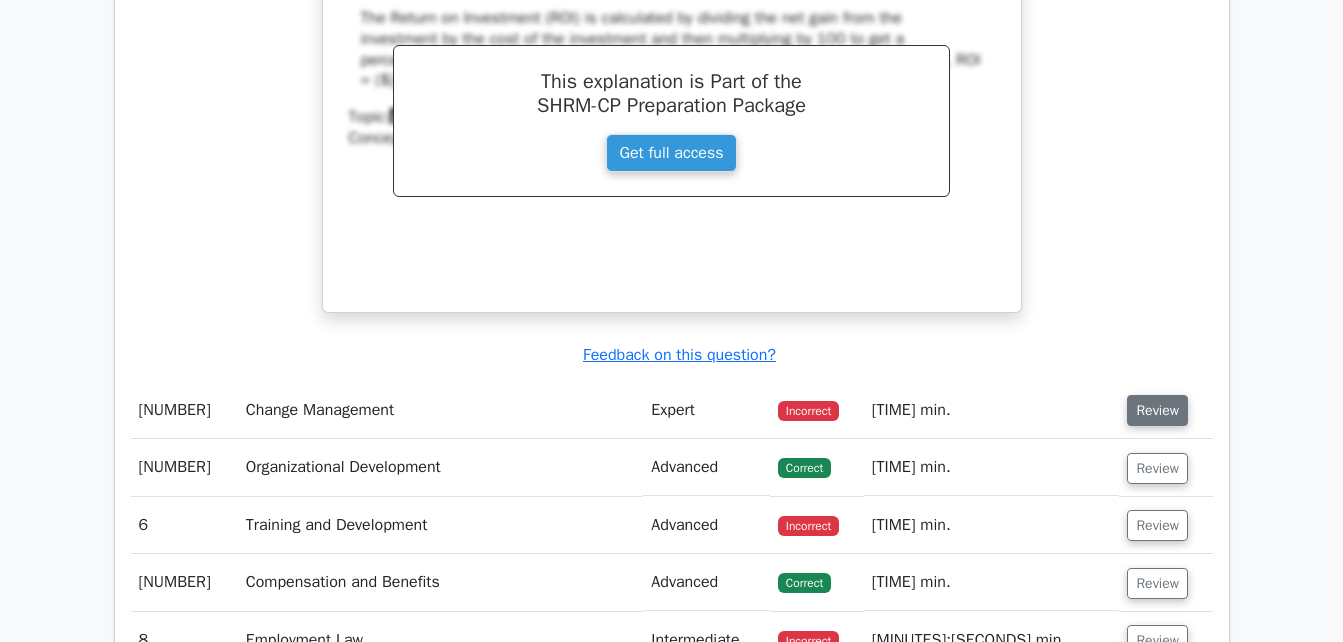 click on "Review" at bounding box center (1157, 410) 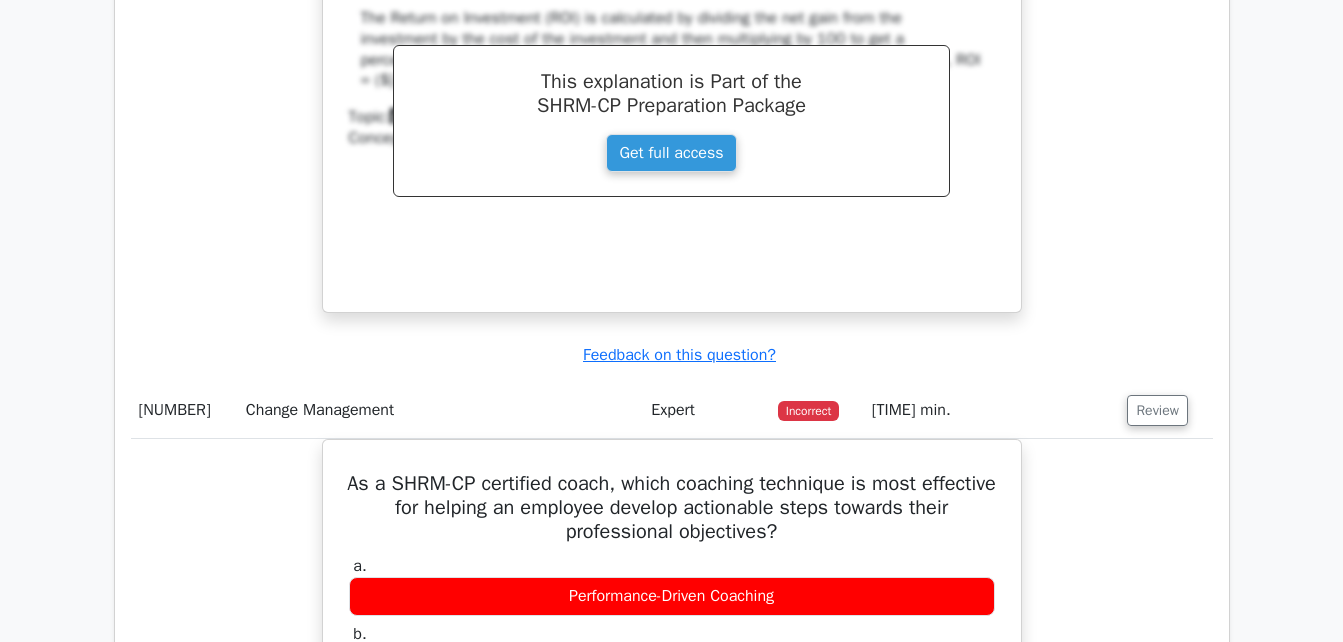 type 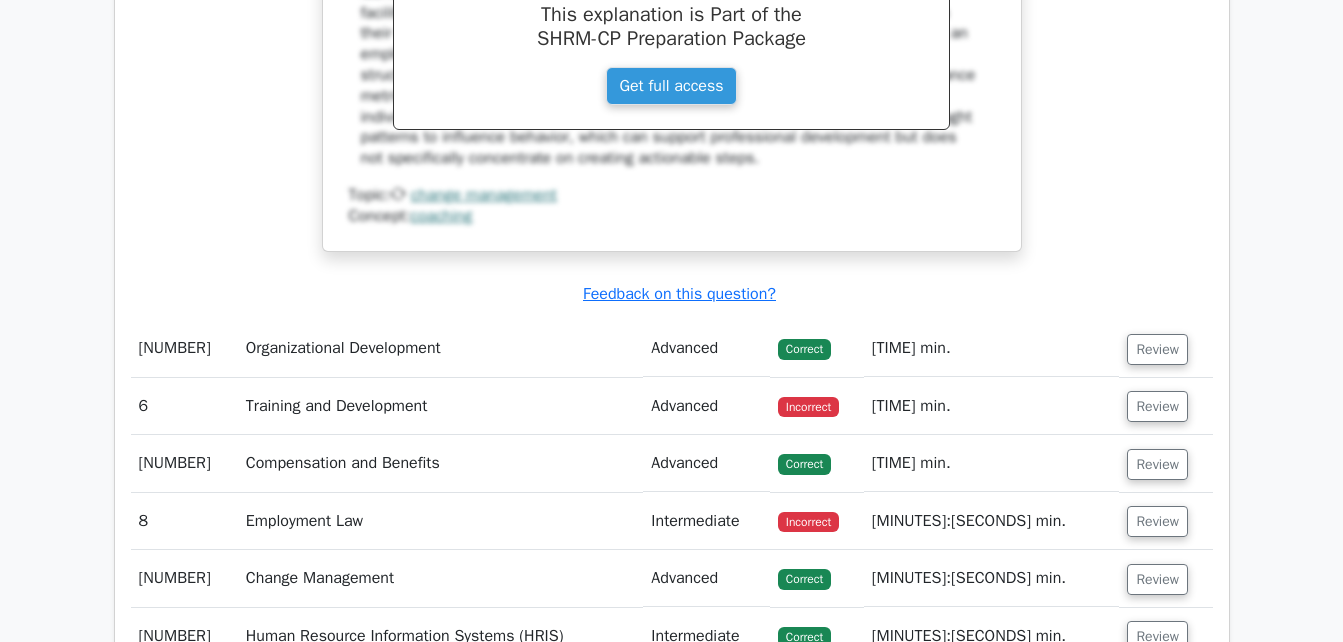 scroll, scrollTop: 4680, scrollLeft: 0, axis: vertical 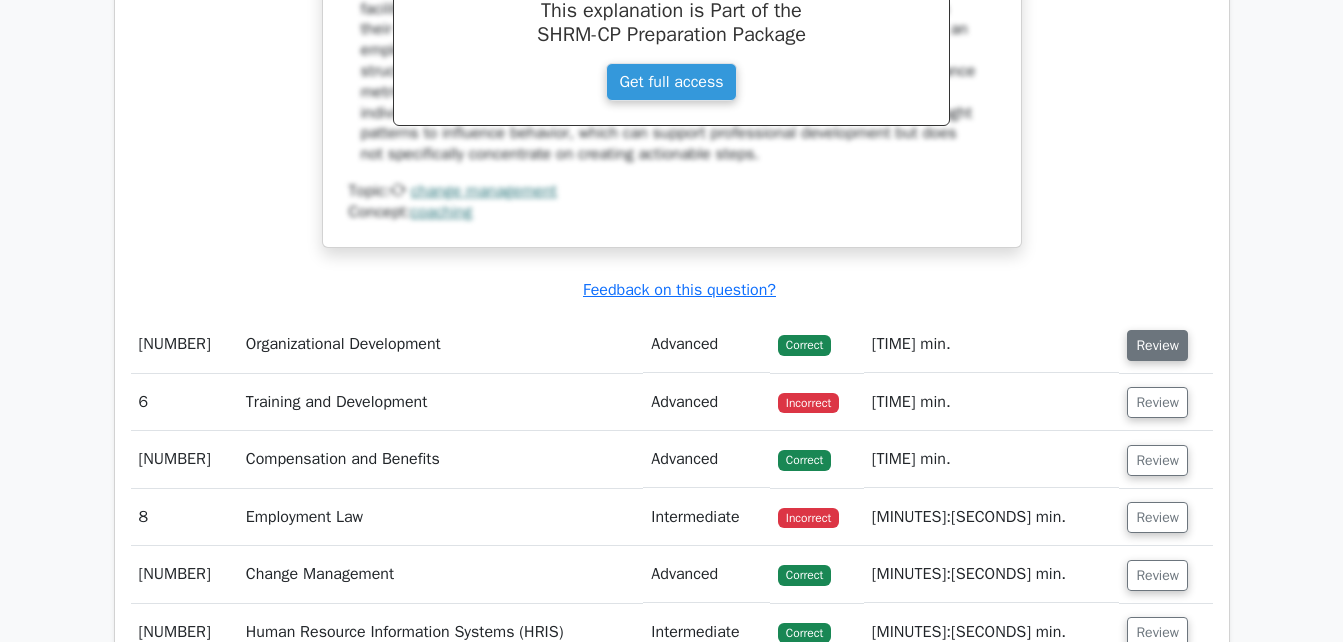 click on "Review" at bounding box center [1157, 345] 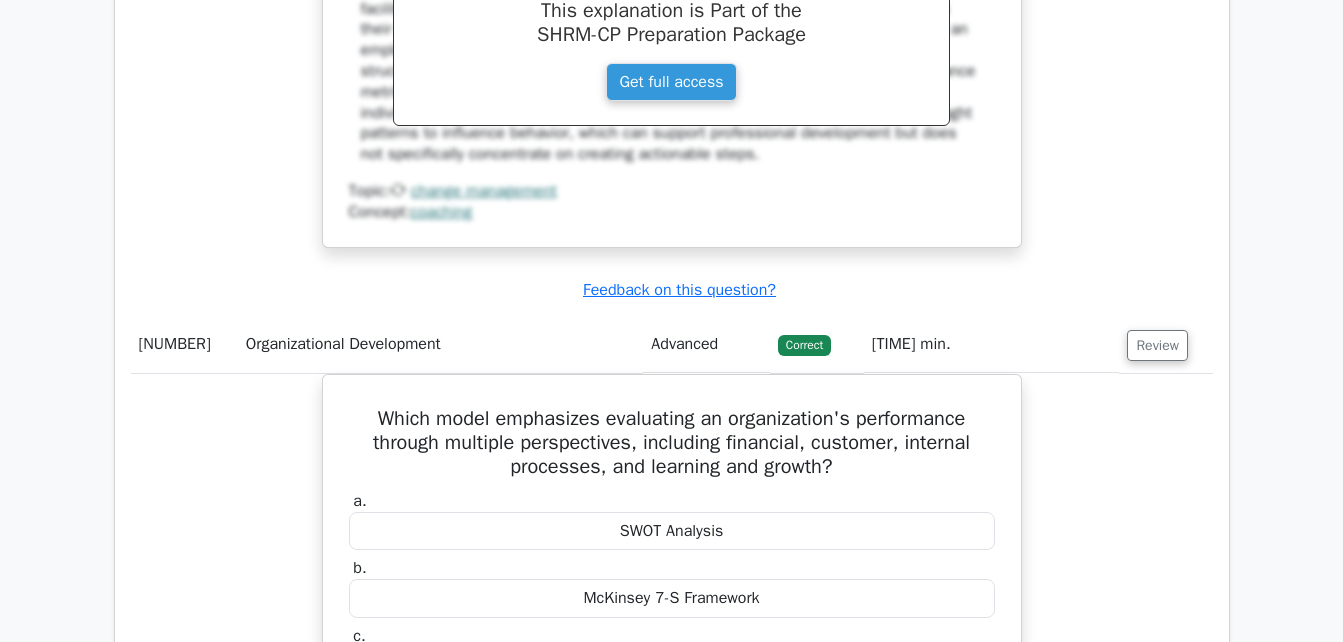 type 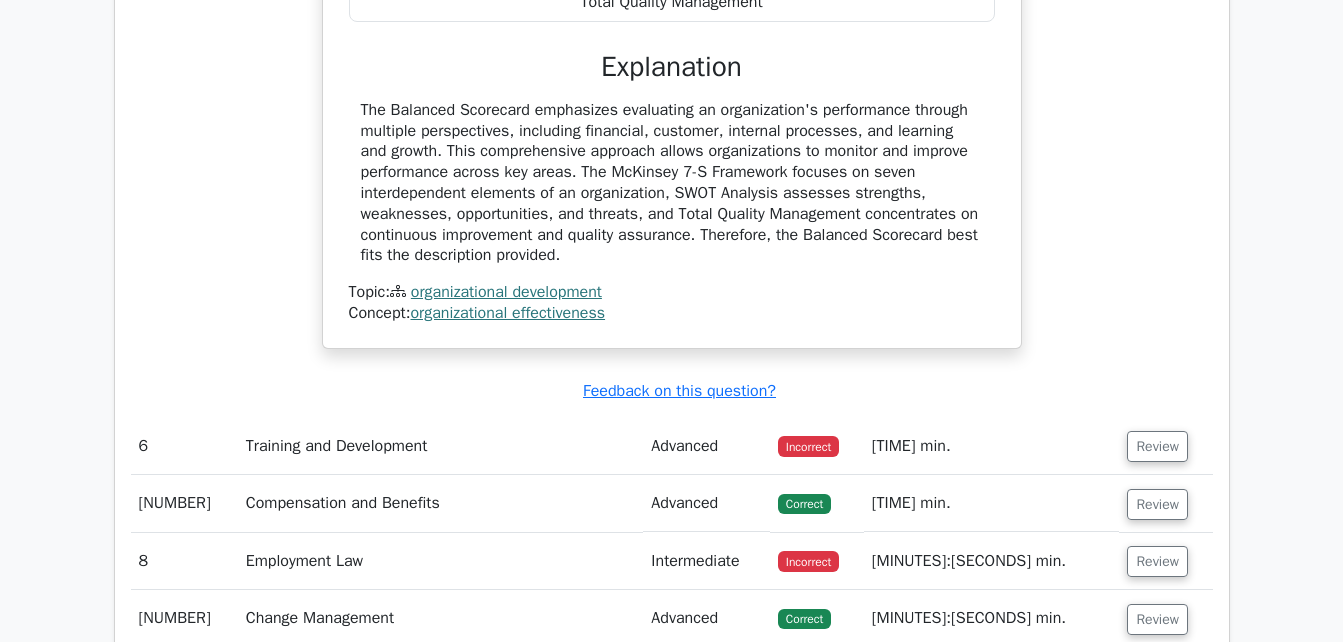scroll, scrollTop: 5480, scrollLeft: 0, axis: vertical 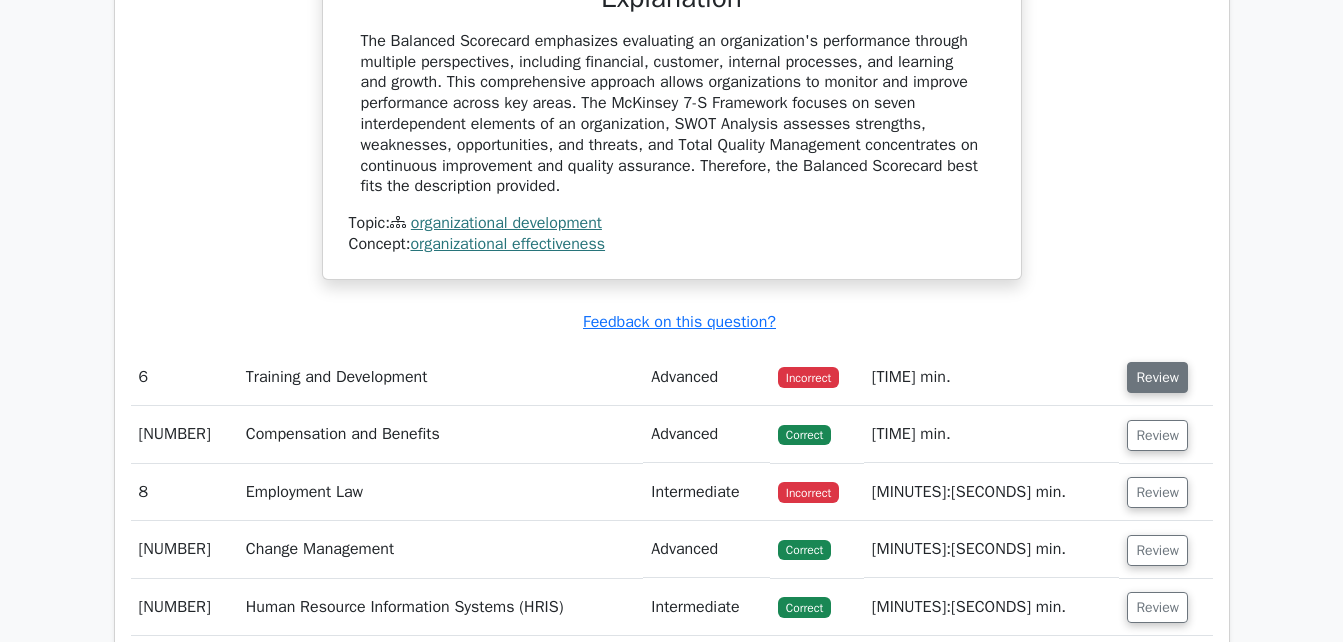 click on "Review" at bounding box center (1157, 377) 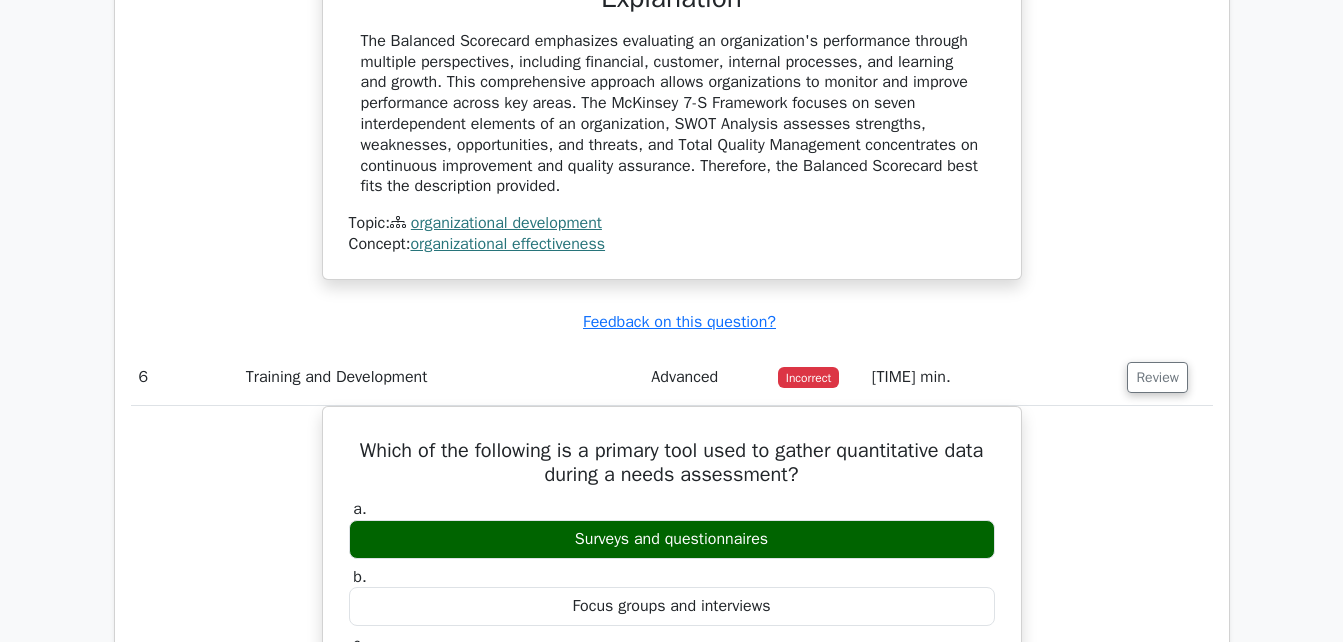 type 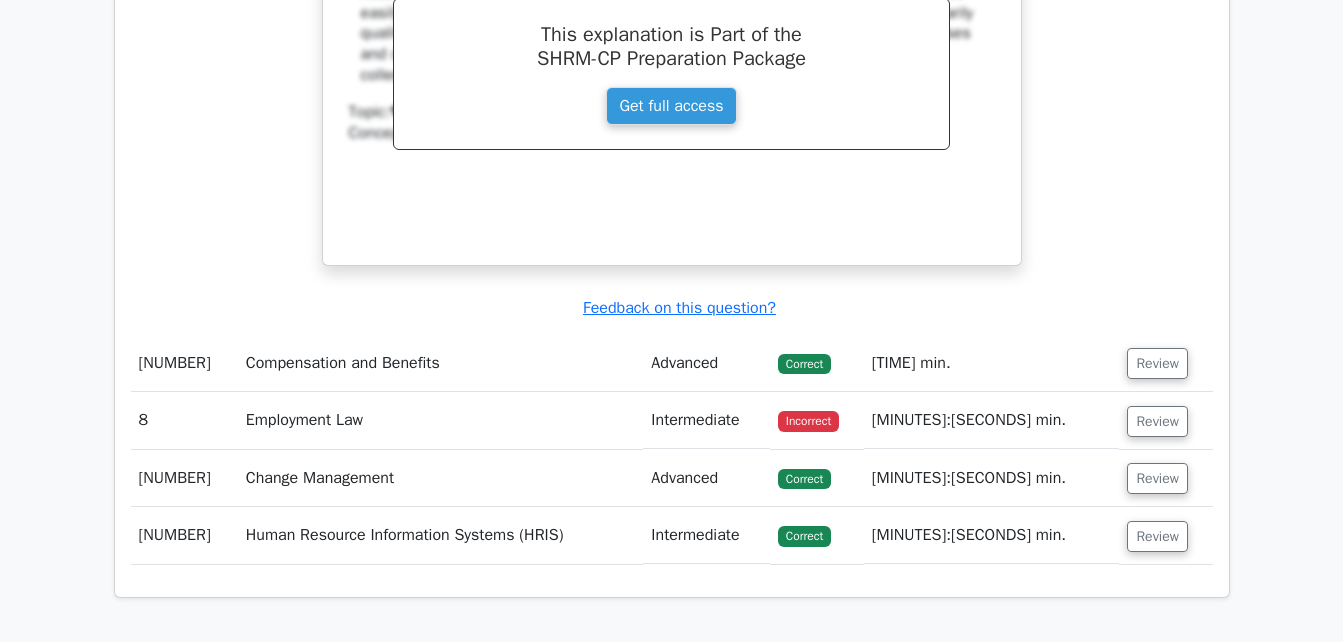 scroll, scrollTop: 6360, scrollLeft: 0, axis: vertical 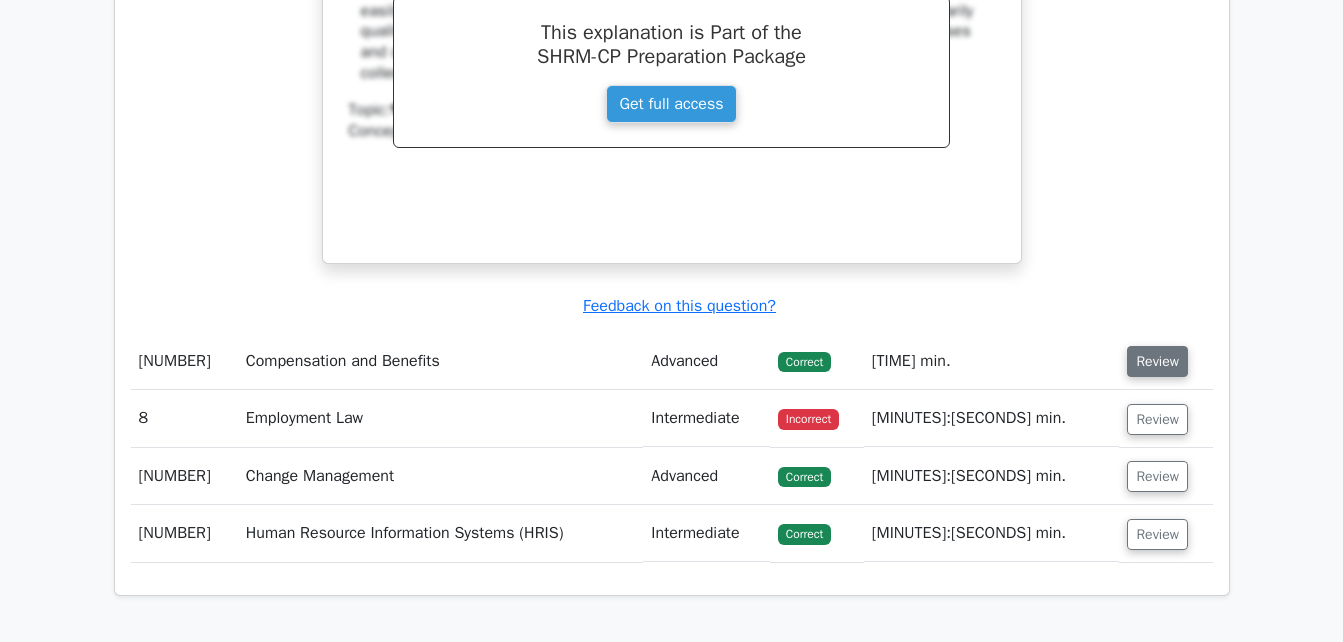 click on "Review" at bounding box center [1157, 361] 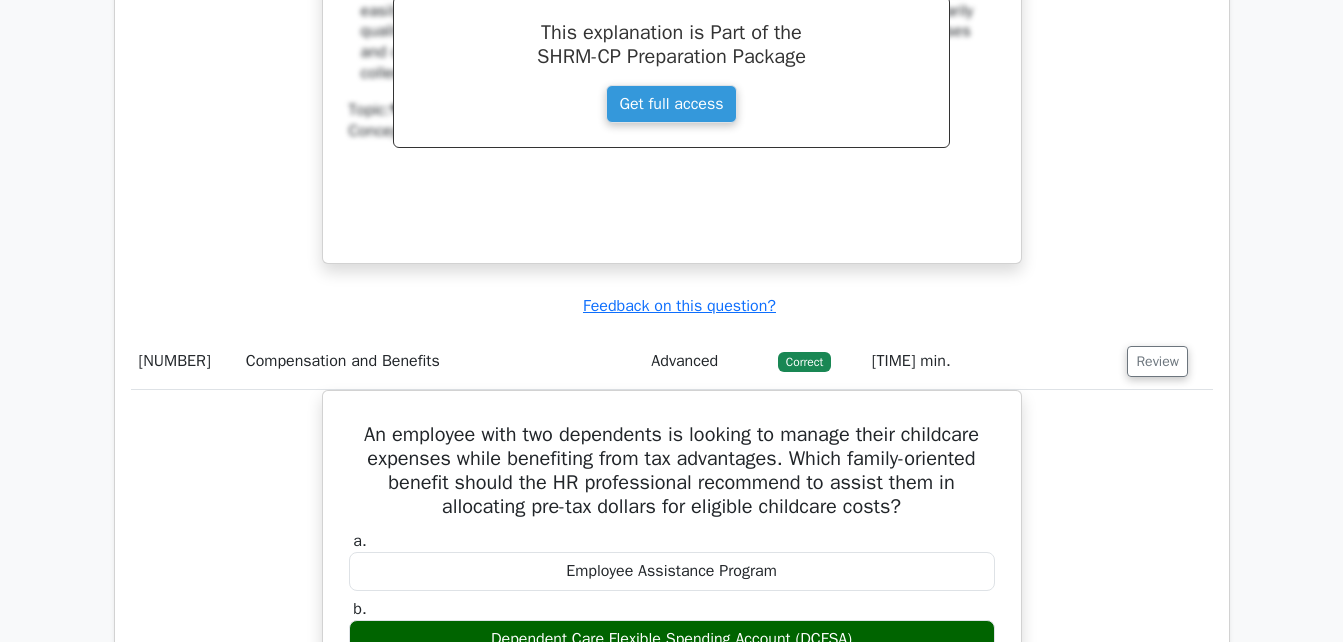 type 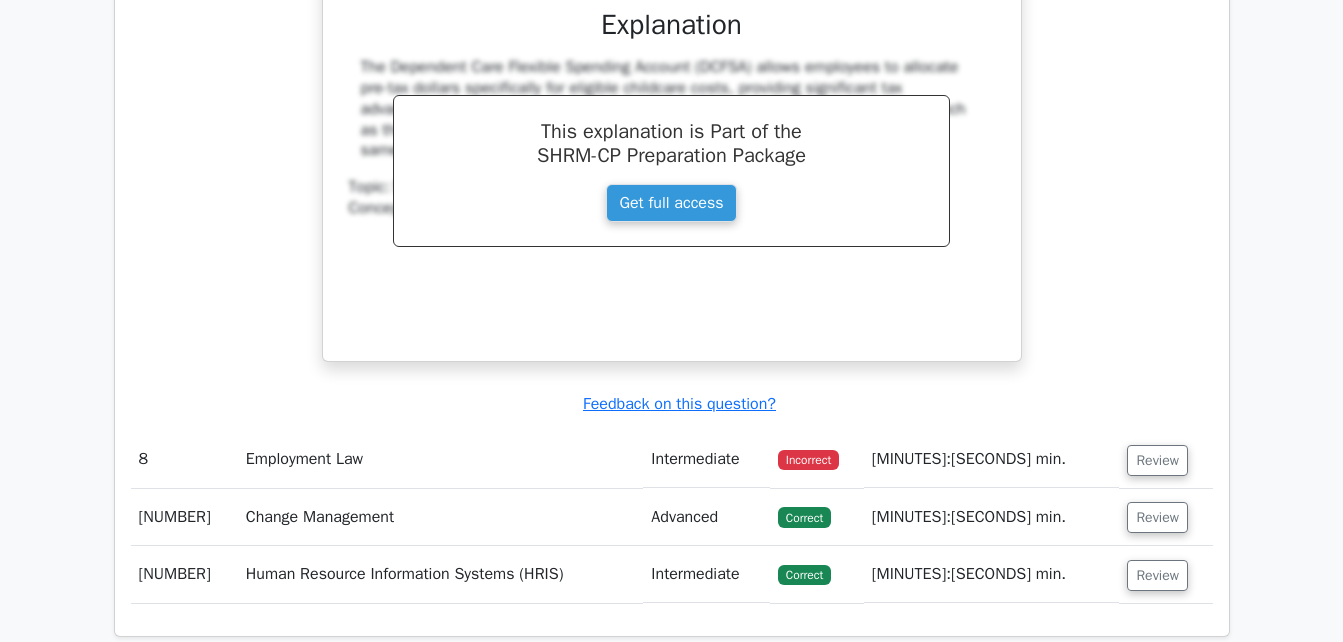 scroll, scrollTop: 7200, scrollLeft: 0, axis: vertical 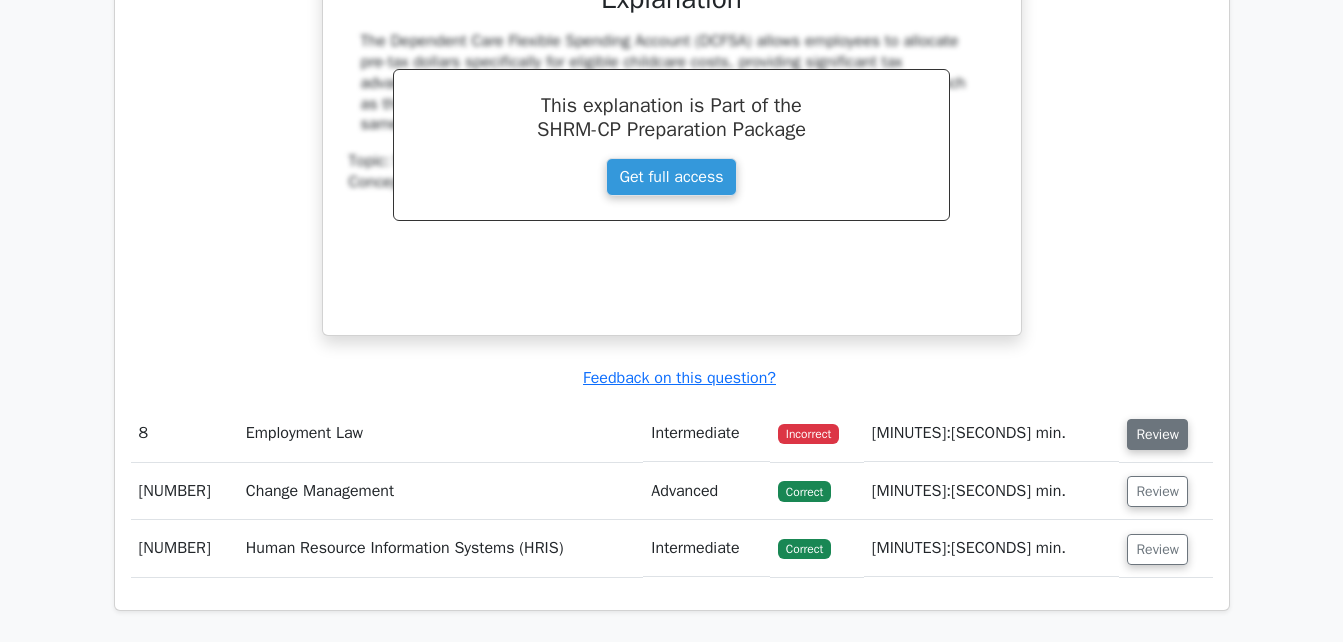 click on "Review" at bounding box center (1157, 434) 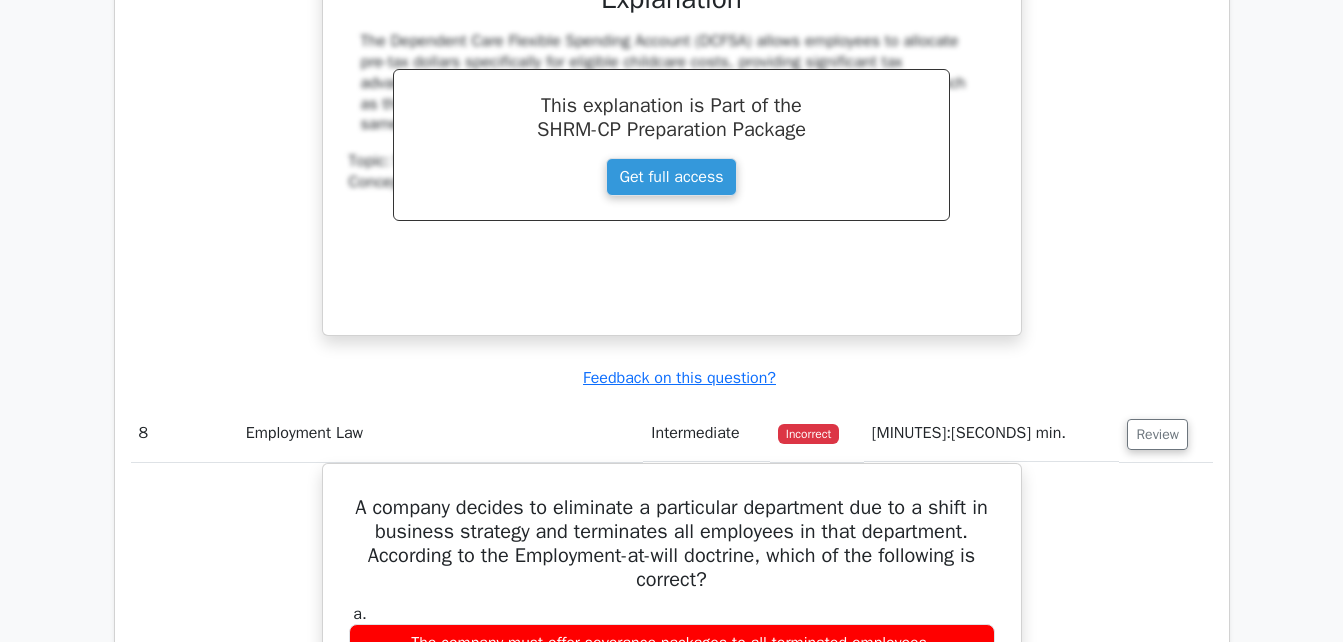 click on "Question Analysis
Question  #
Topic
Difficulty
Result
Time Spent
Action
[NUMBER]
Staffing (Recruitment and Selection)
Advanced
Correct
a." at bounding box center (672, -2131) 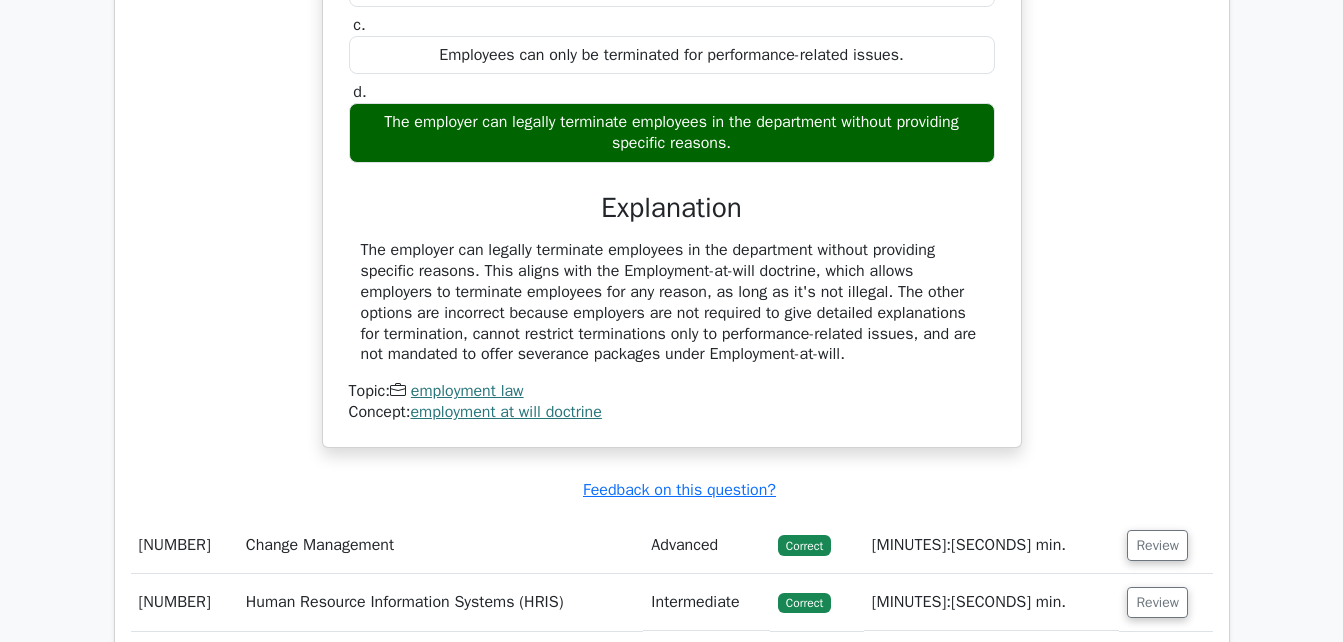 scroll, scrollTop: 8160, scrollLeft: 0, axis: vertical 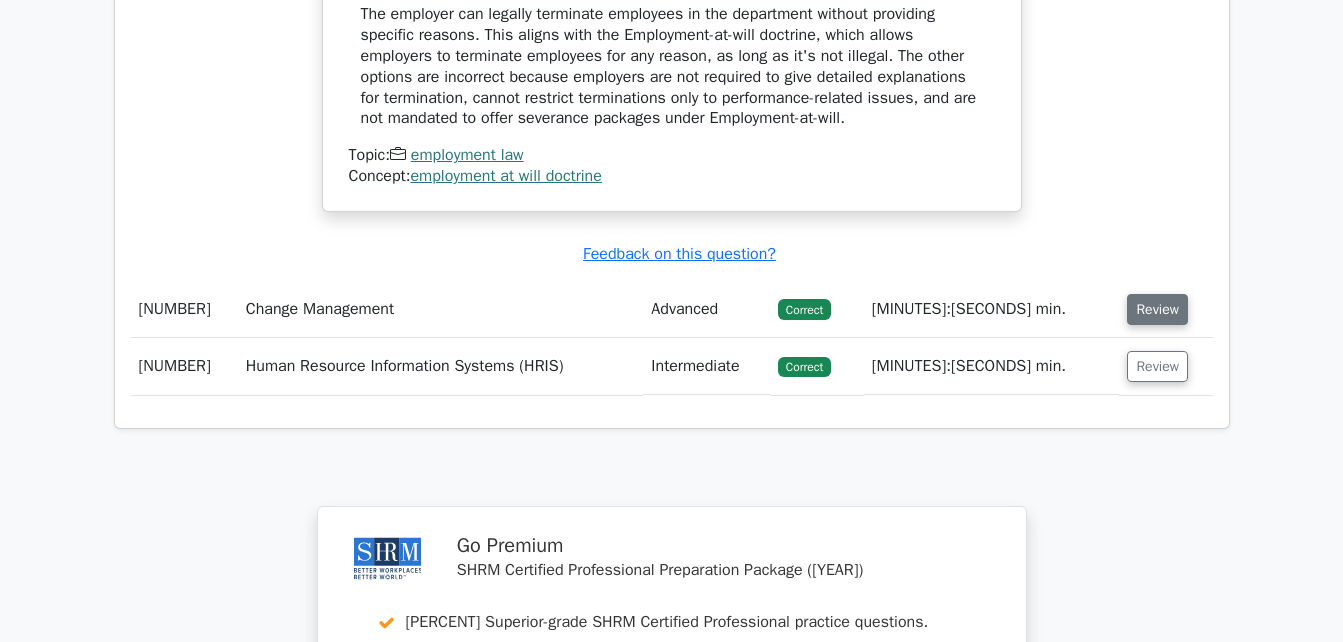 click on "Review" at bounding box center (1157, 309) 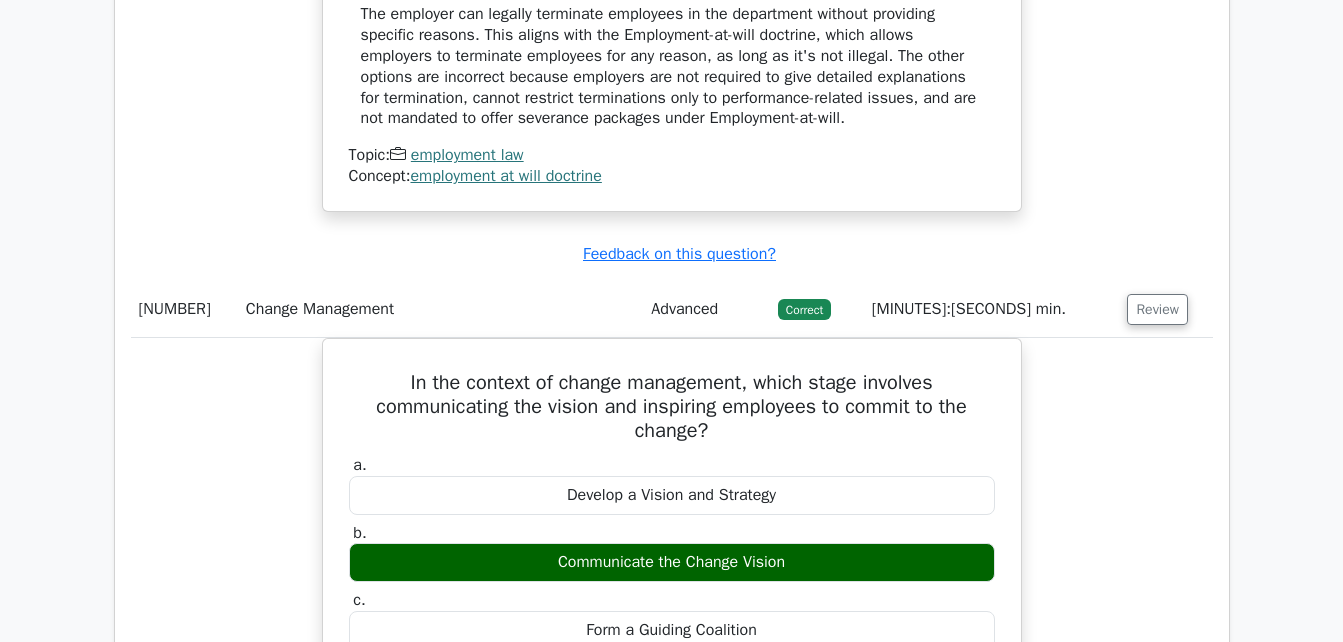 type 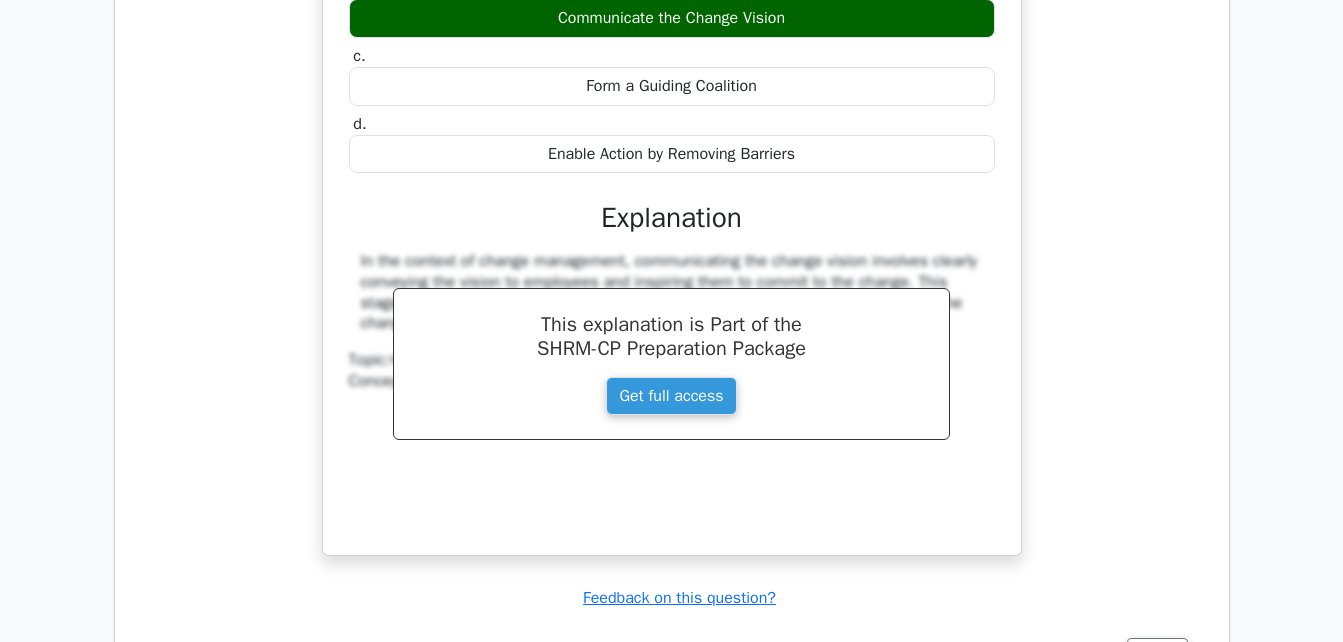 scroll, scrollTop: 8760, scrollLeft: 0, axis: vertical 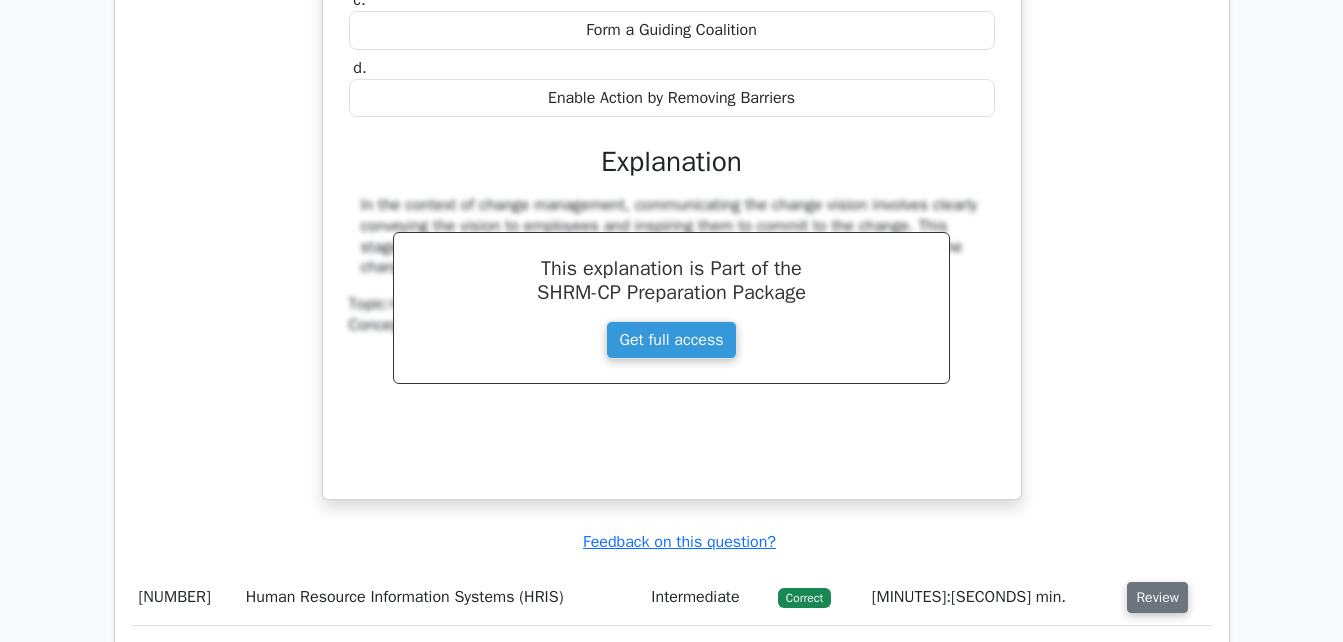 click on "Review" at bounding box center [1157, 597] 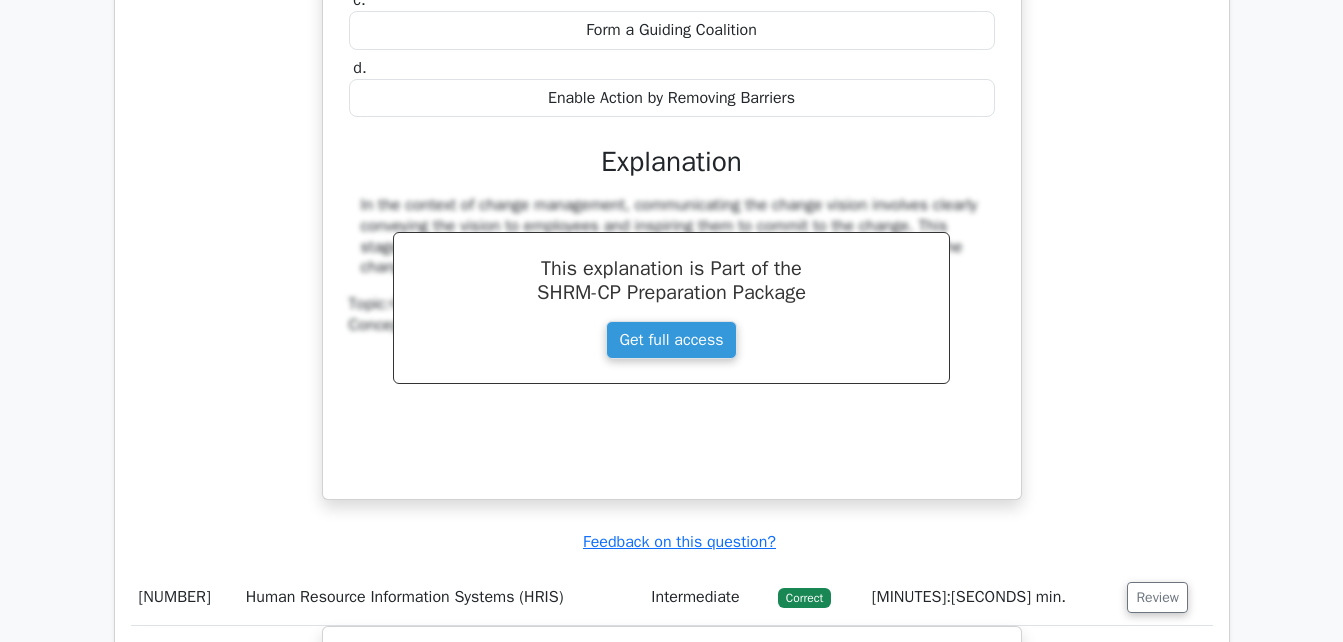 click on "In the context of change management, which stage involves communicating the vision and inspiring employees to commit to the change?
a.
Develop a Vision and Strategy
b.
c. d." at bounding box center [672, 131] 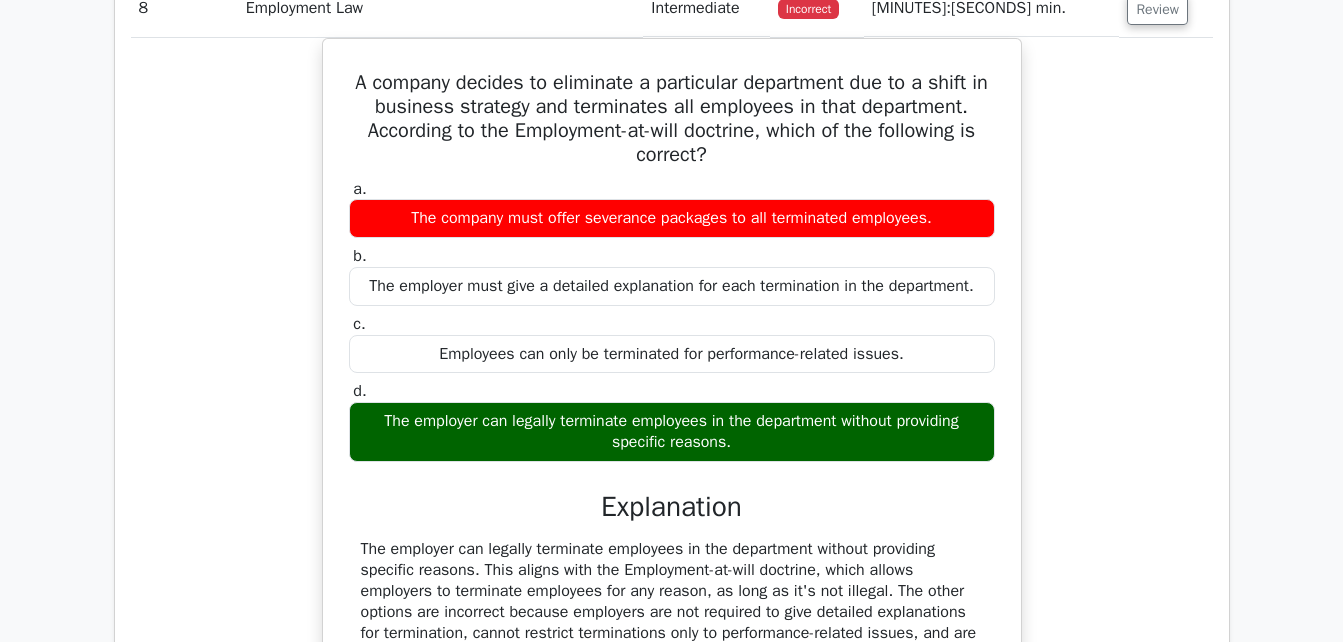 scroll, scrollTop: 7600, scrollLeft: 0, axis: vertical 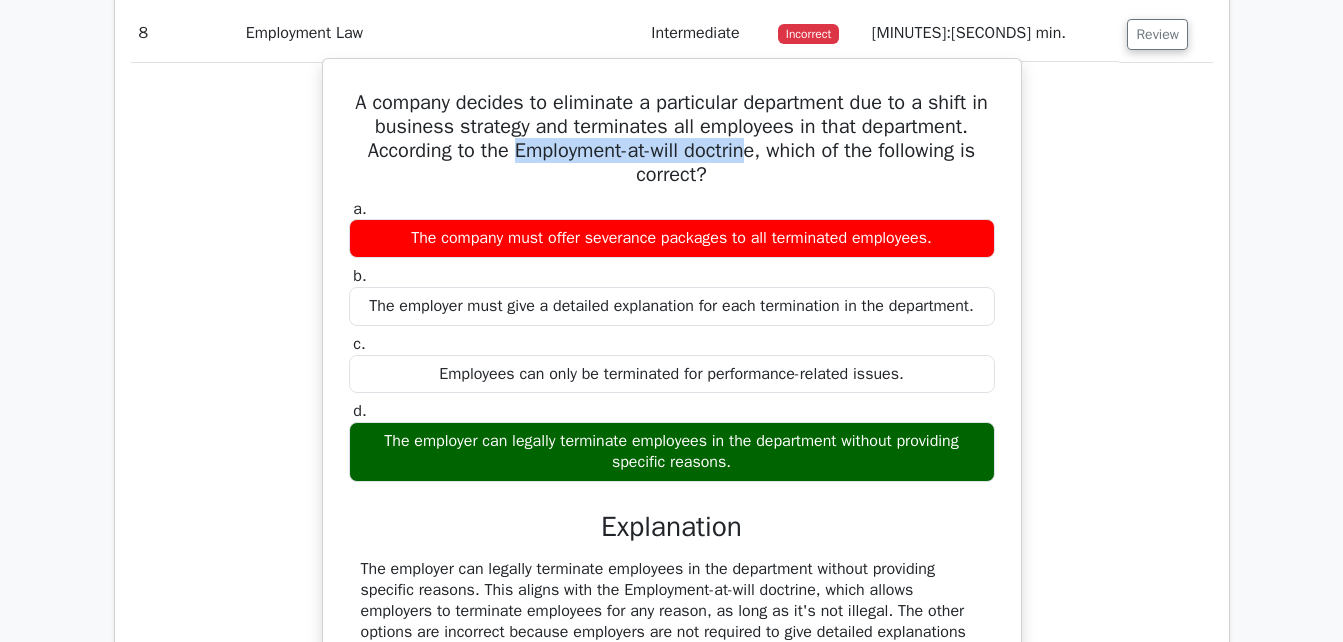 drag, startPoint x: 506, startPoint y: 121, endPoint x: 756, endPoint y: 131, distance: 250.19992 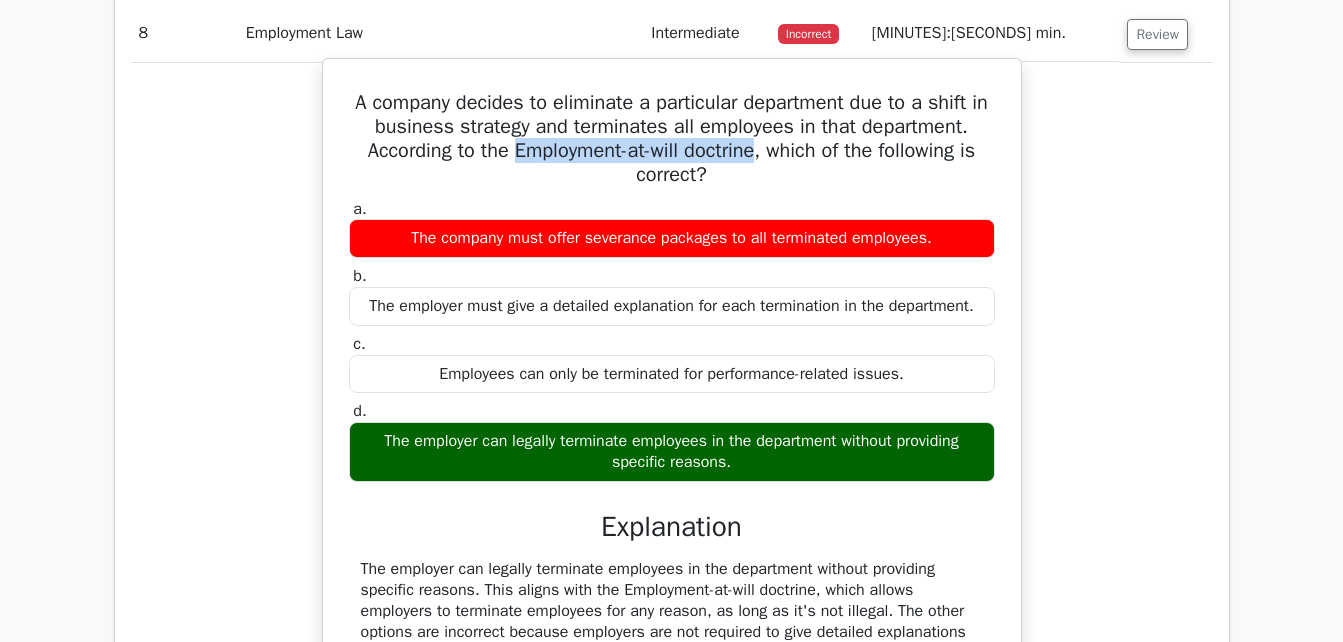drag, startPoint x: 507, startPoint y: 124, endPoint x: 761, endPoint y: 129, distance: 254.04921 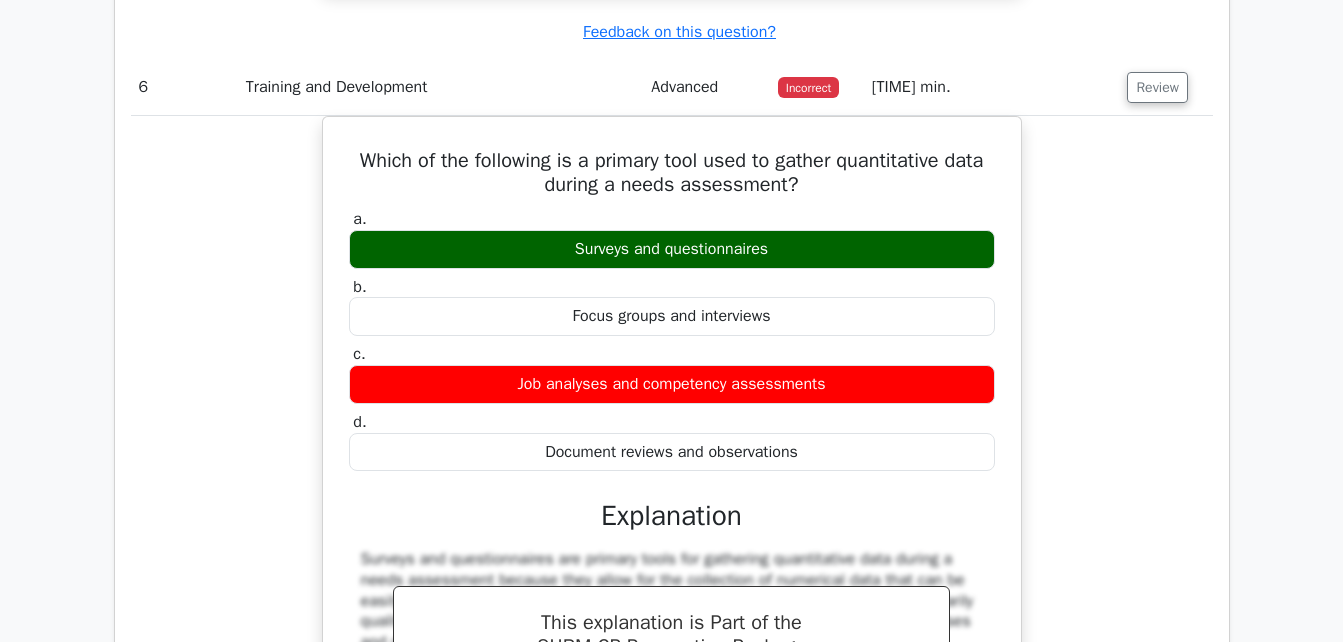 scroll, scrollTop: 5757, scrollLeft: 0, axis: vertical 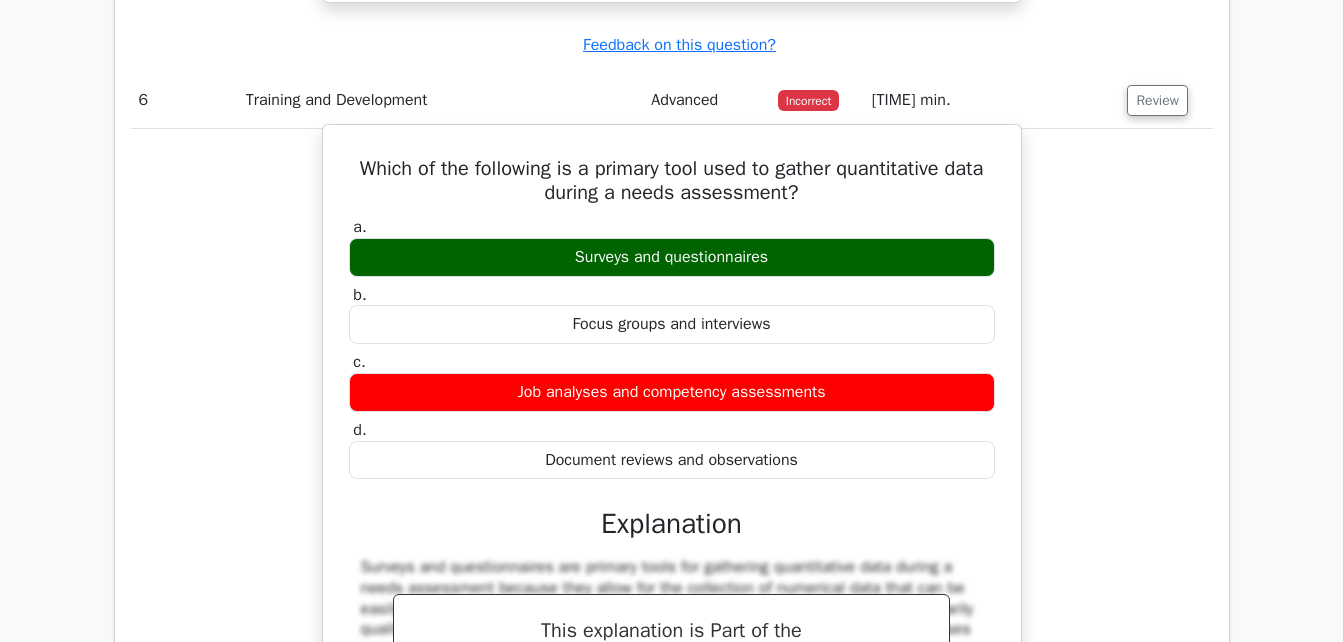 click on "Which of the following is a primary tool used to gather quantitative data during a needs assessment?" at bounding box center (672, 181) 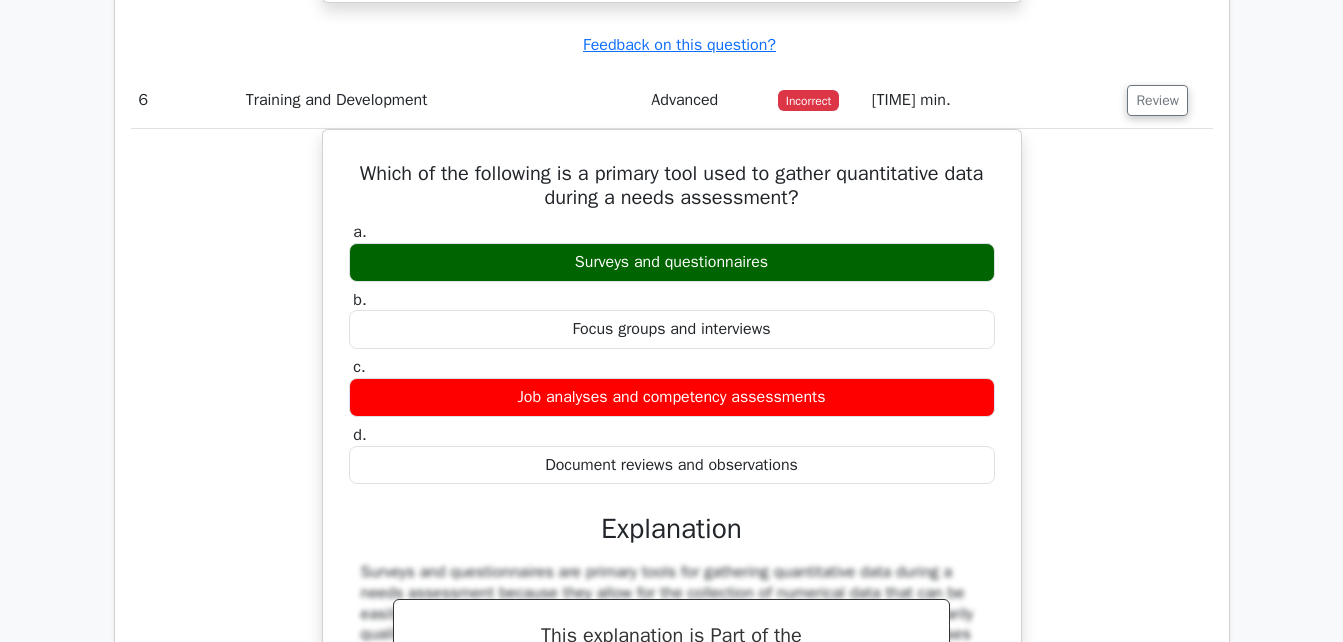 click on "Which of the following is a primary tool used to gather quantitative data during a needs assessment?
a.
Surveys and questionnaires
b.
c. d." at bounding box center [672, 510] 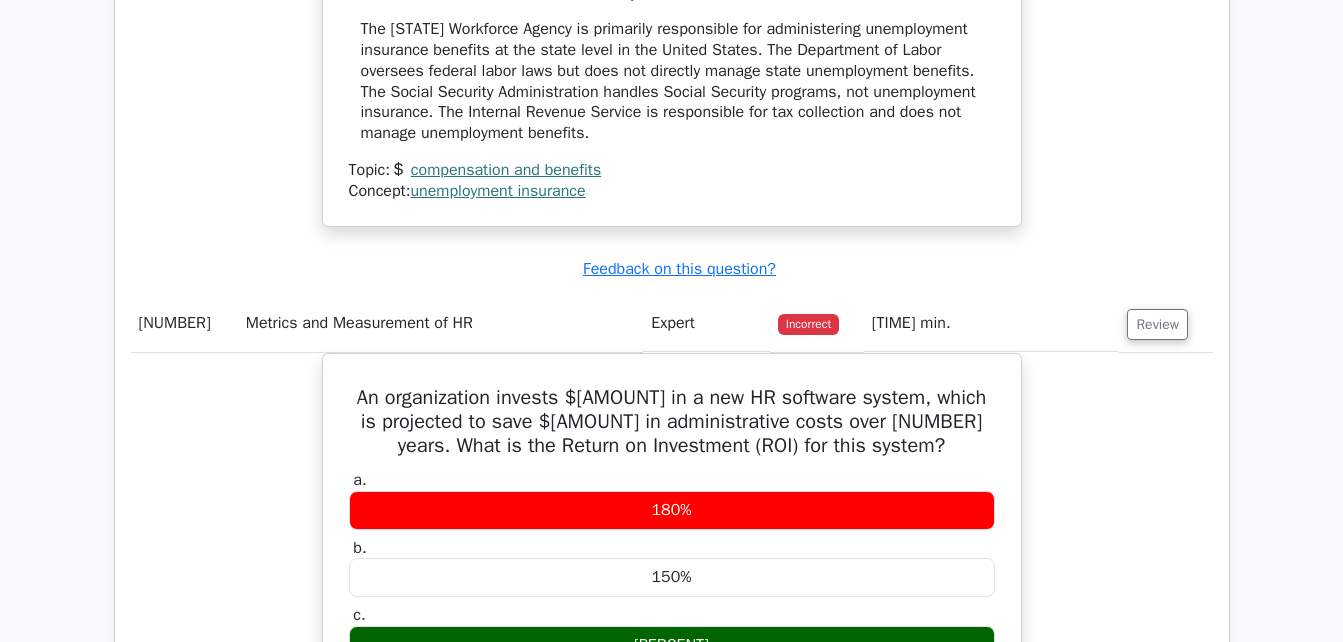 scroll, scrollTop: 2917, scrollLeft: 0, axis: vertical 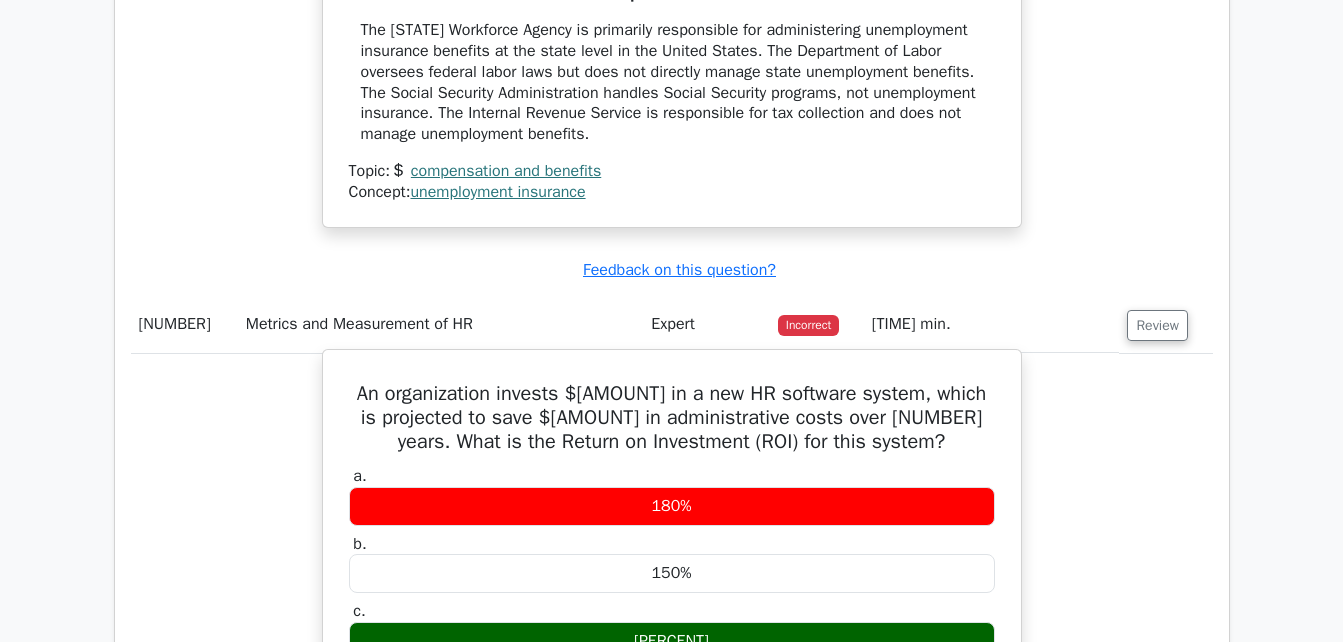 click on "An organization invests $[AMOUNT] in a new HR software system, which is projected to save $[AMOUNT] in administrative costs over [NUMBER] years. What is the Return on Investment (ROI) for this system?" at bounding box center [672, 418] 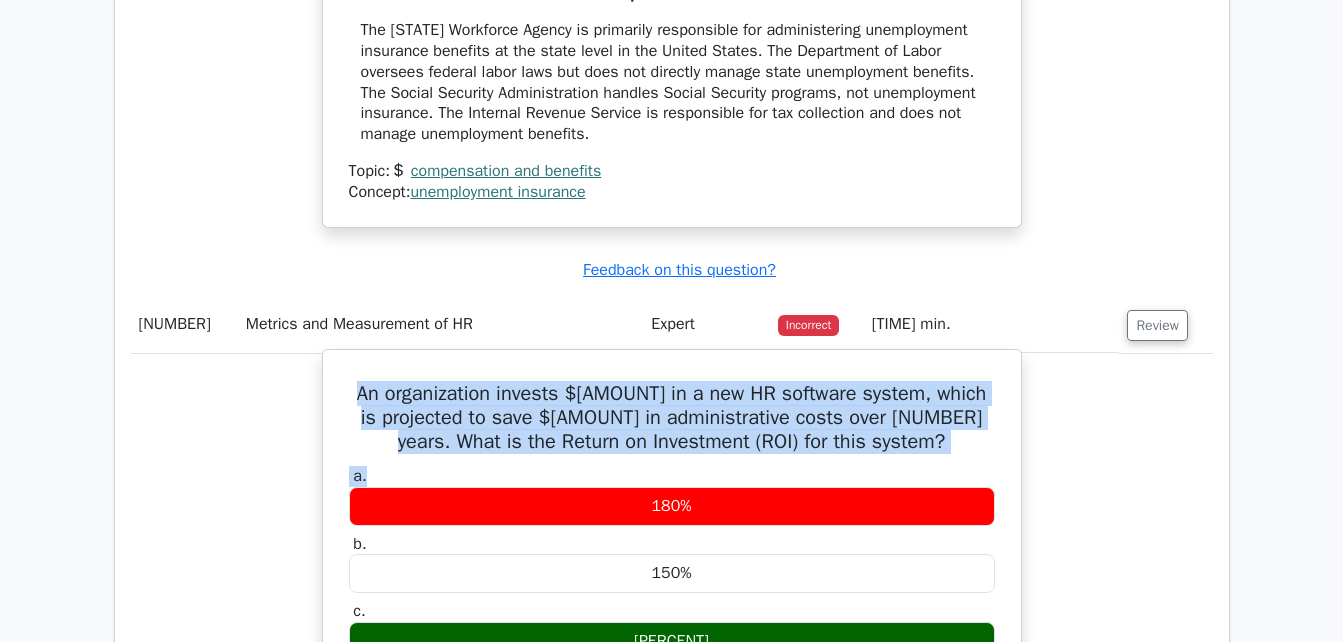 drag, startPoint x: 354, startPoint y: 366, endPoint x: 794, endPoint y: 445, distance: 447.0358 